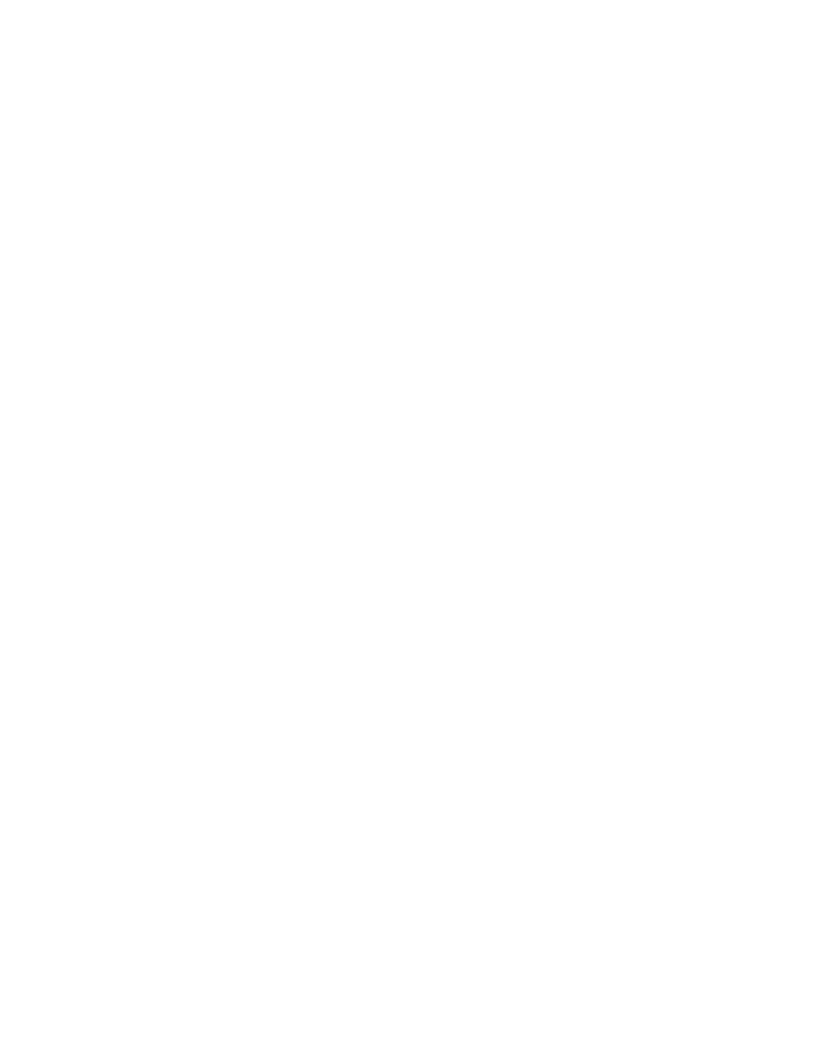 scroll, scrollTop: 0, scrollLeft: 0, axis: both 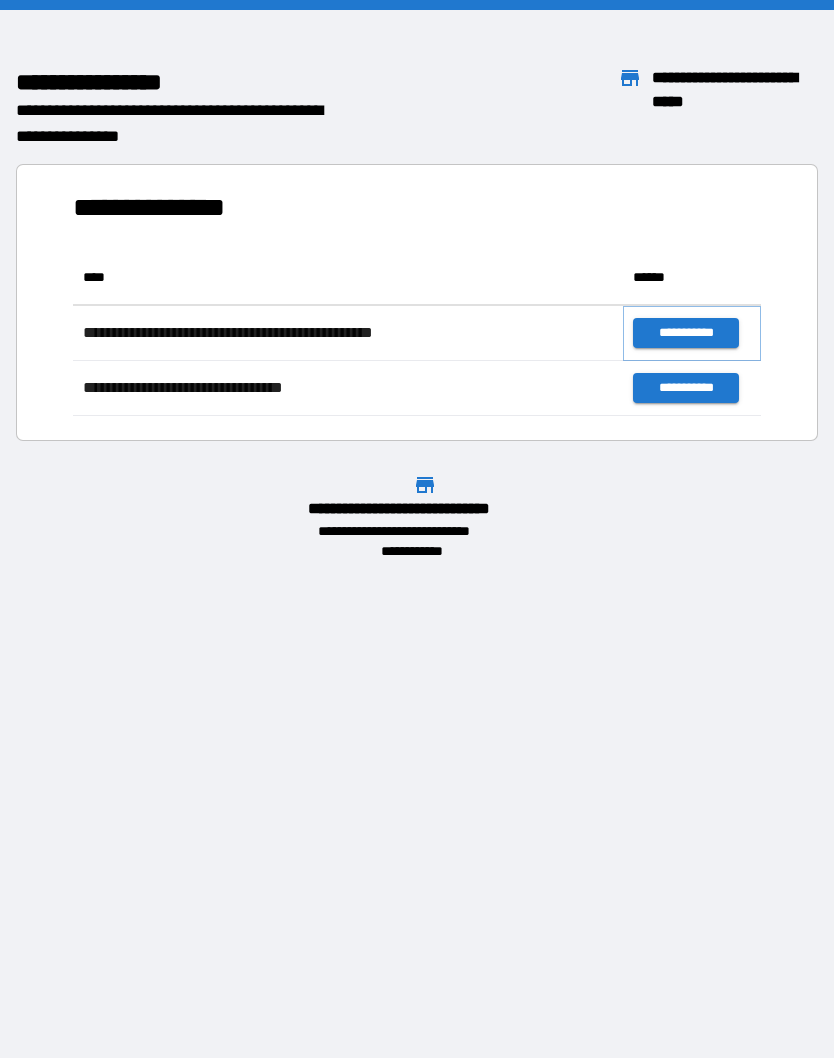 click on "**********" at bounding box center (685, 333) 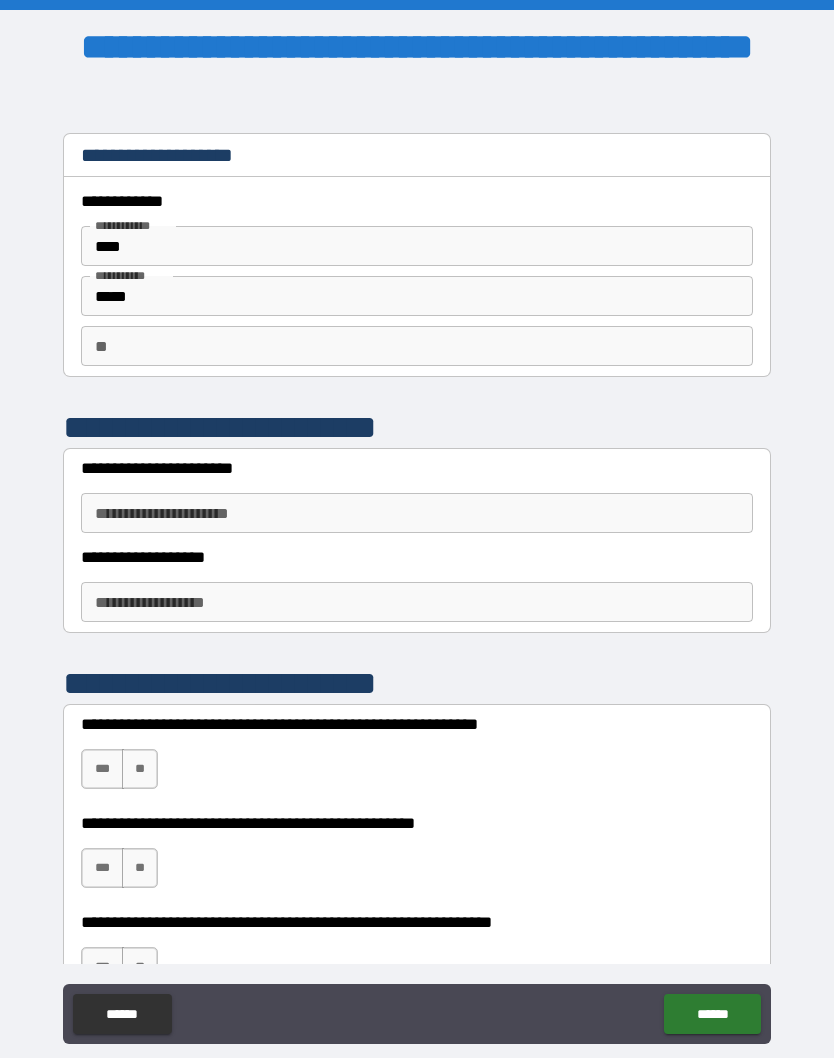 click on "**" at bounding box center [417, 346] 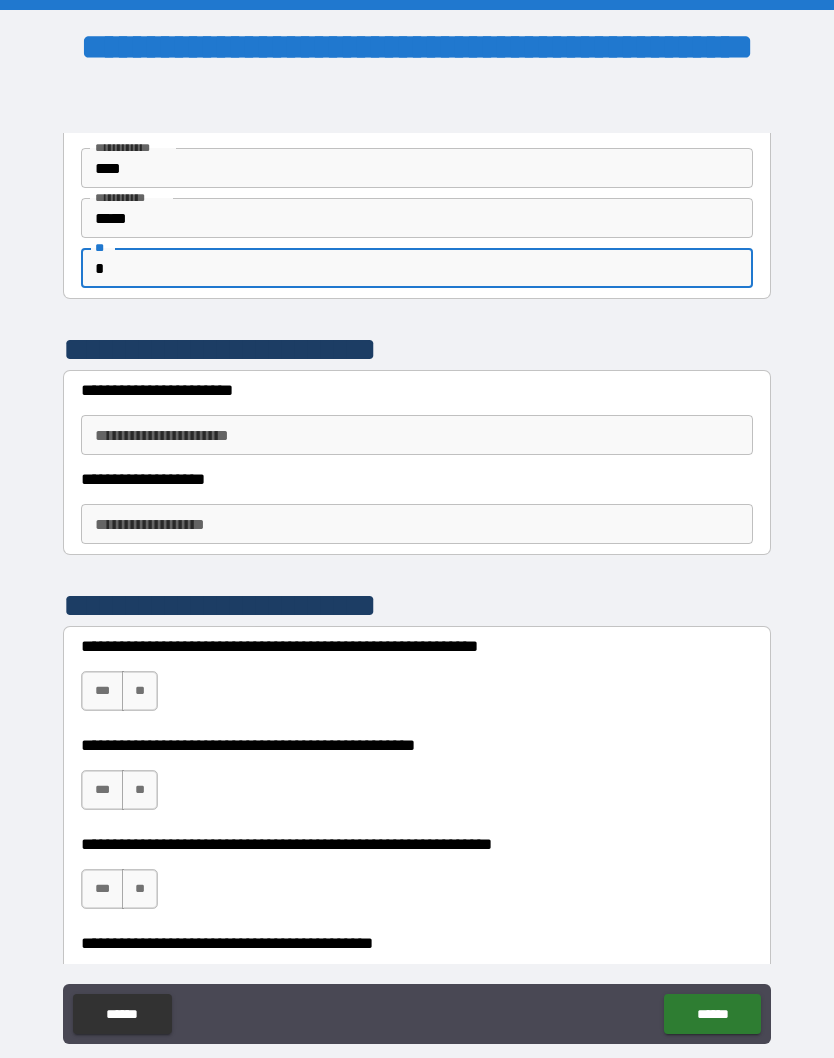 scroll, scrollTop: 81, scrollLeft: 0, axis: vertical 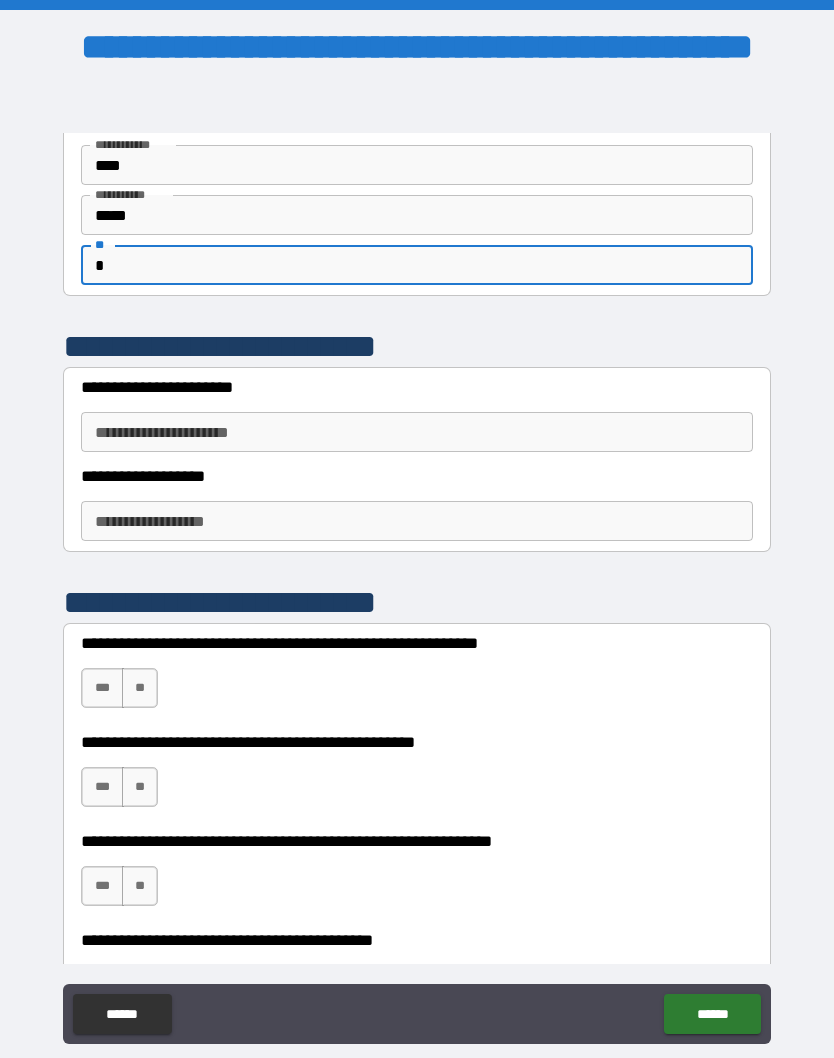 type on "*" 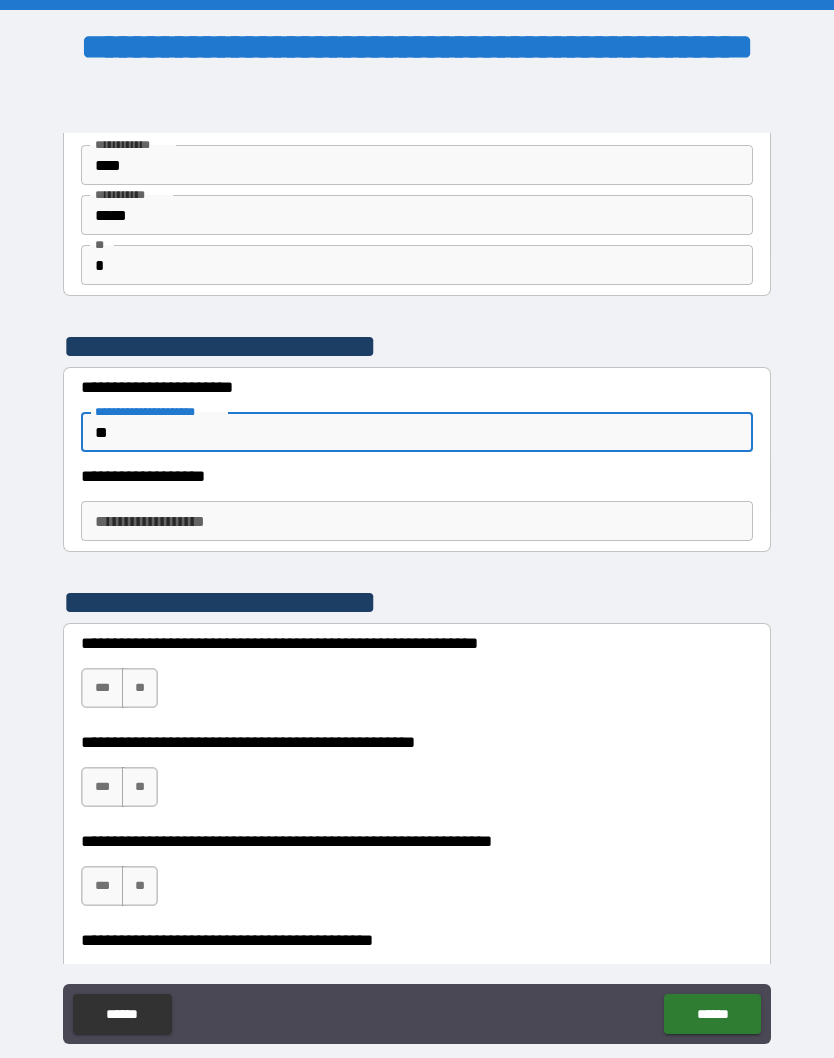 type on "*" 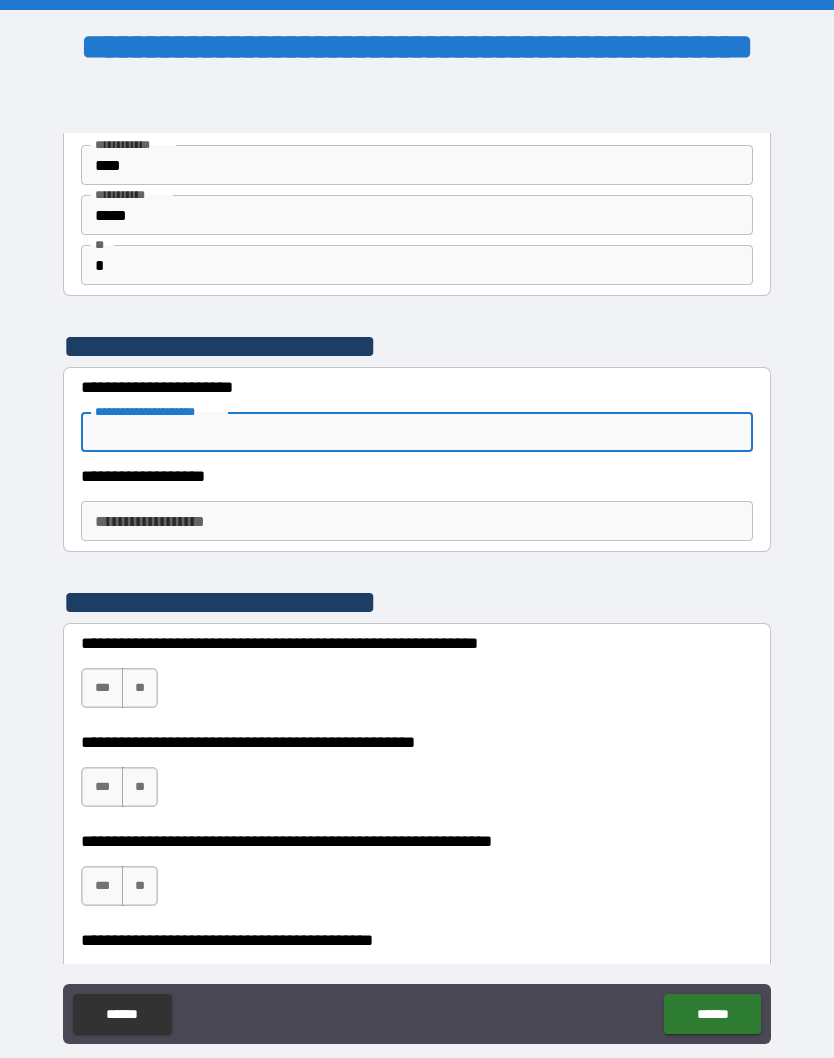 type on "*" 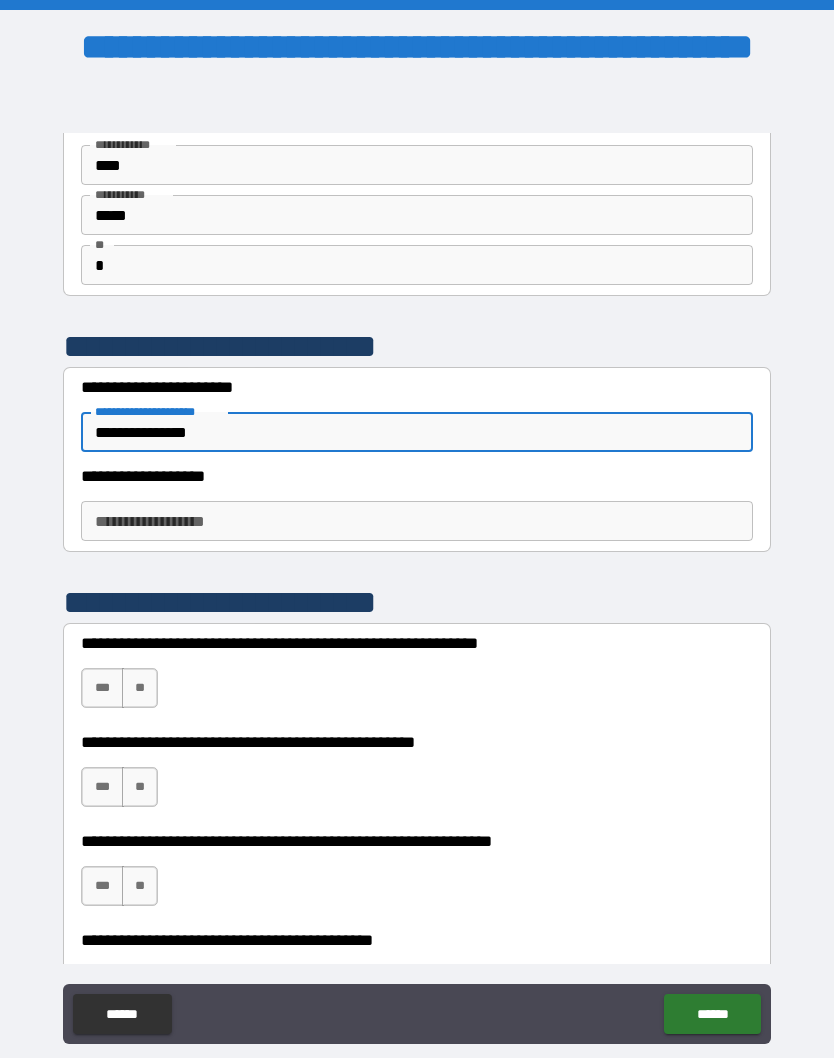 type on "**********" 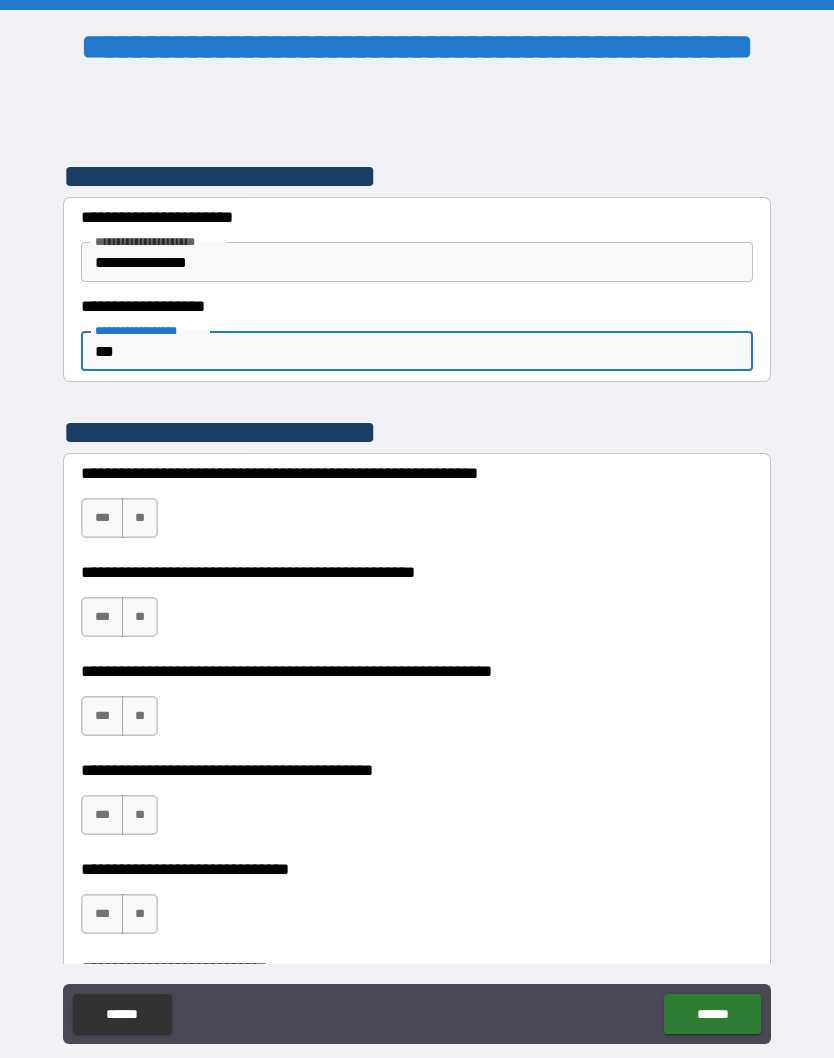 scroll, scrollTop: 253, scrollLeft: 0, axis: vertical 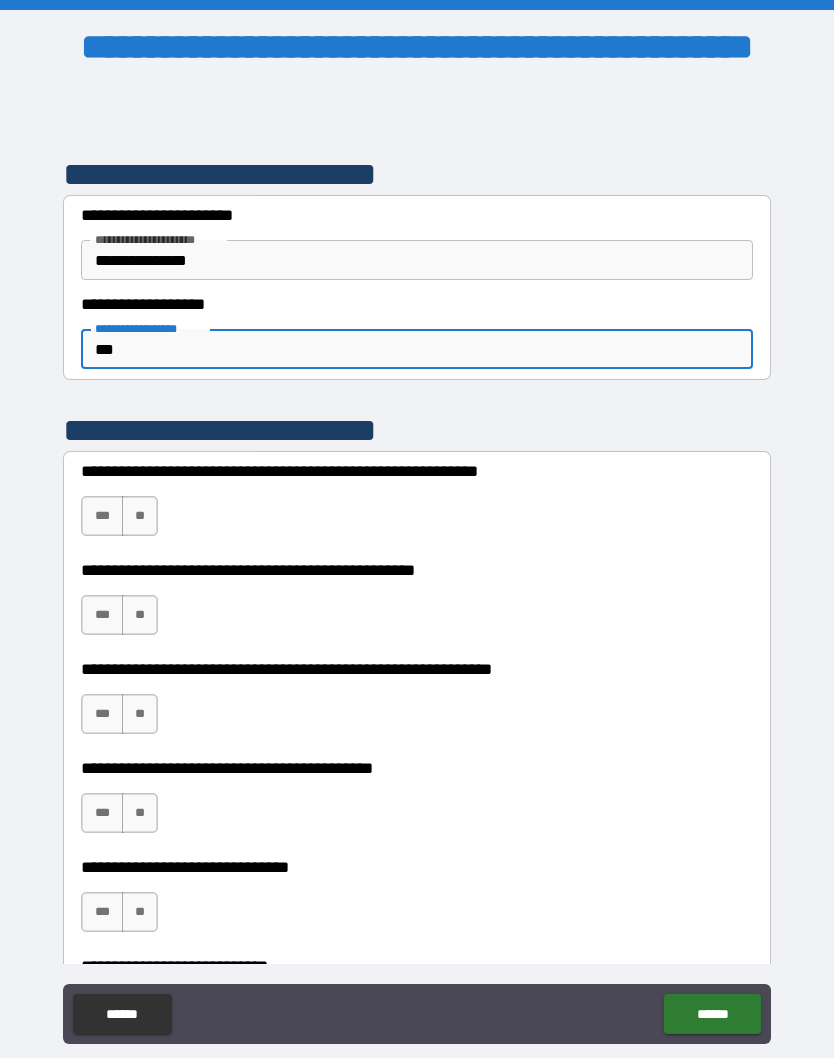 type on "***" 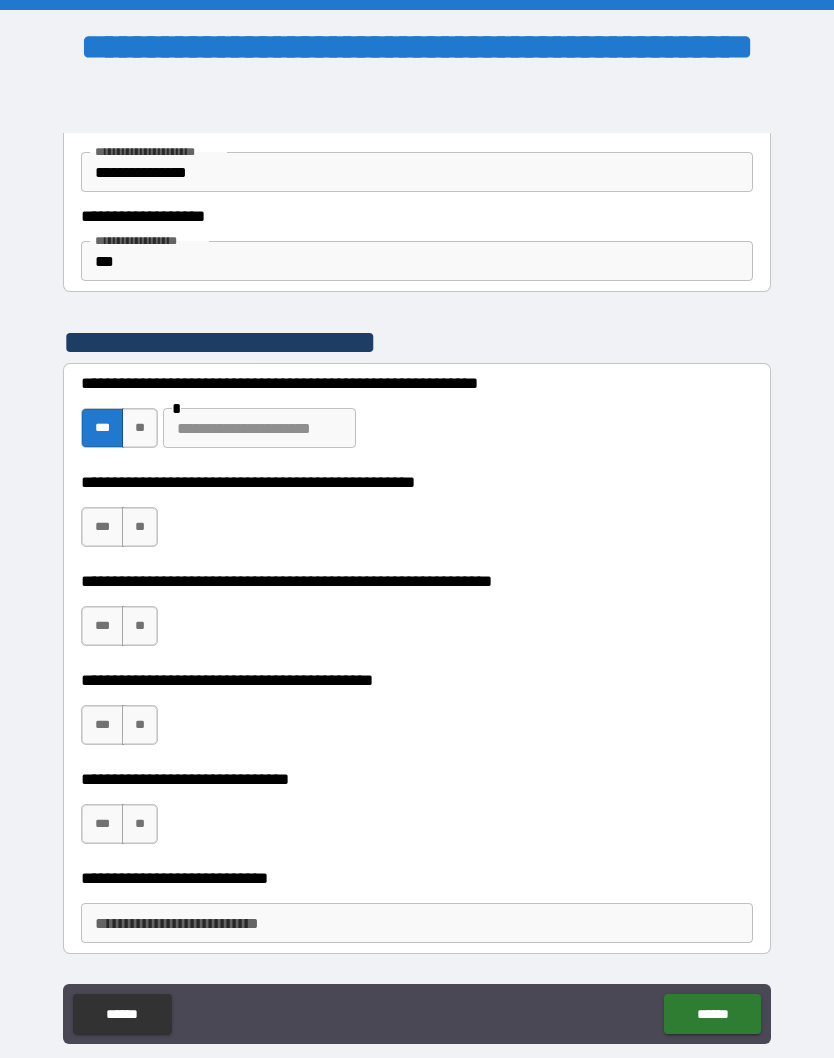 scroll, scrollTop: 343, scrollLeft: 0, axis: vertical 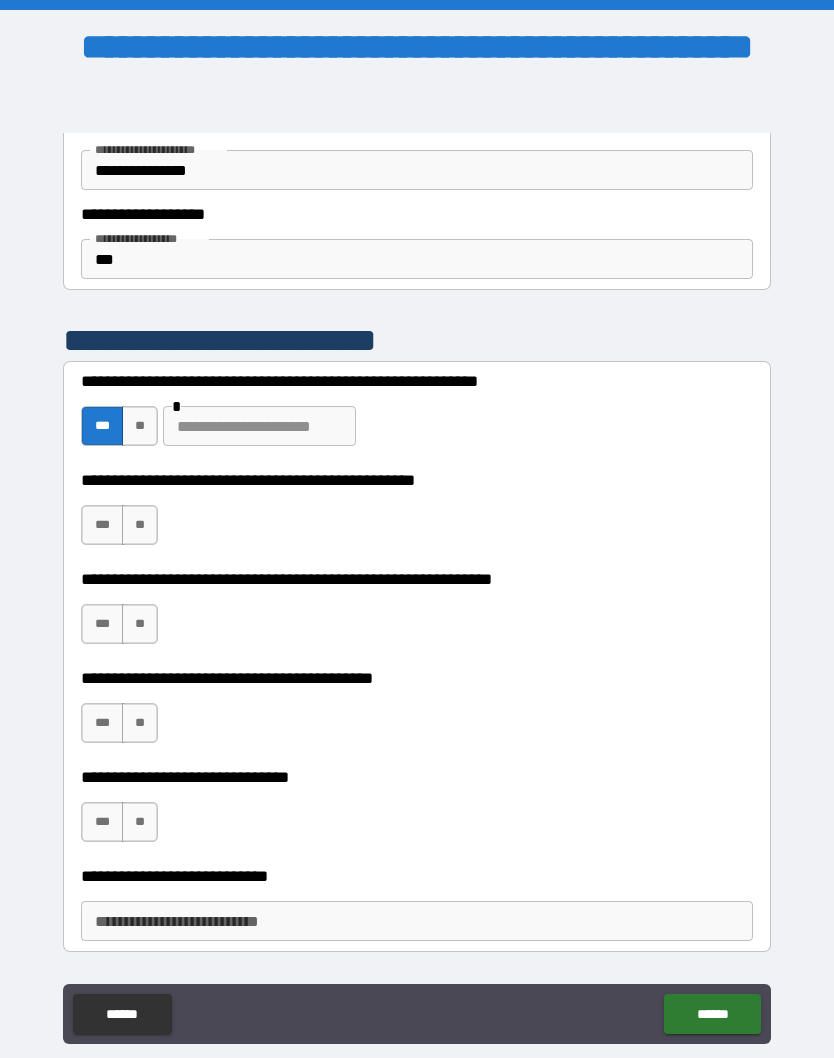 click on "**" at bounding box center (140, 525) 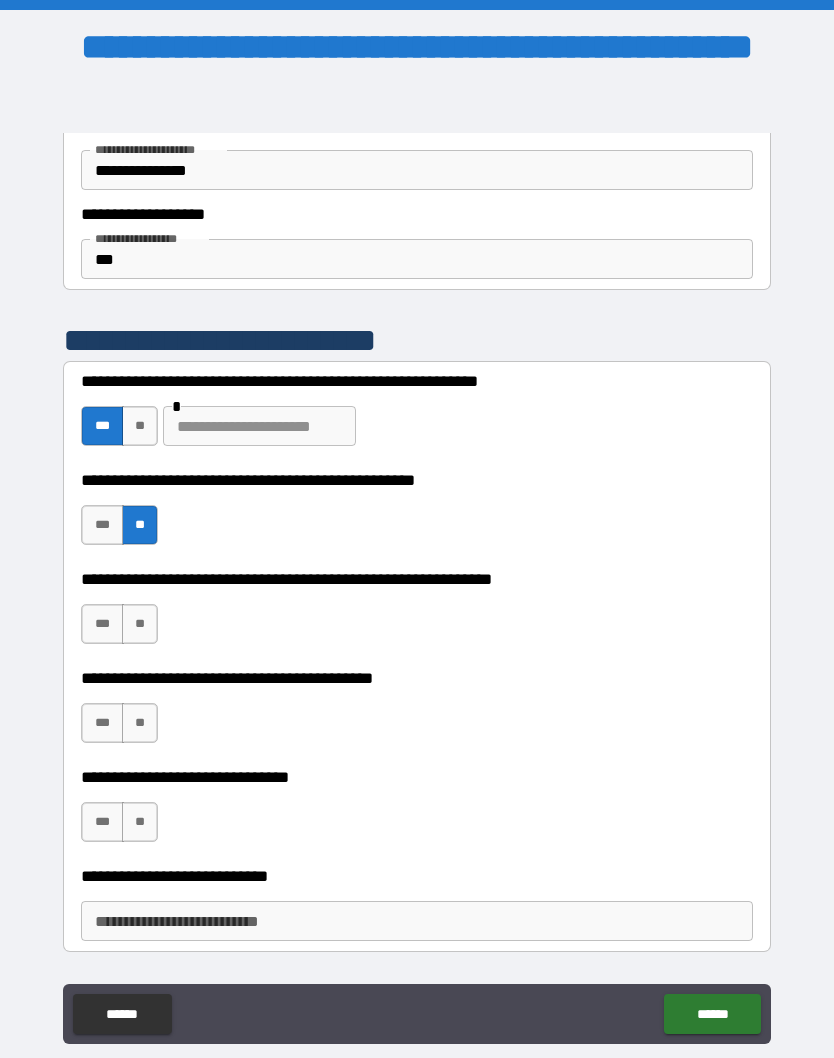 click on "**" at bounding box center [140, 624] 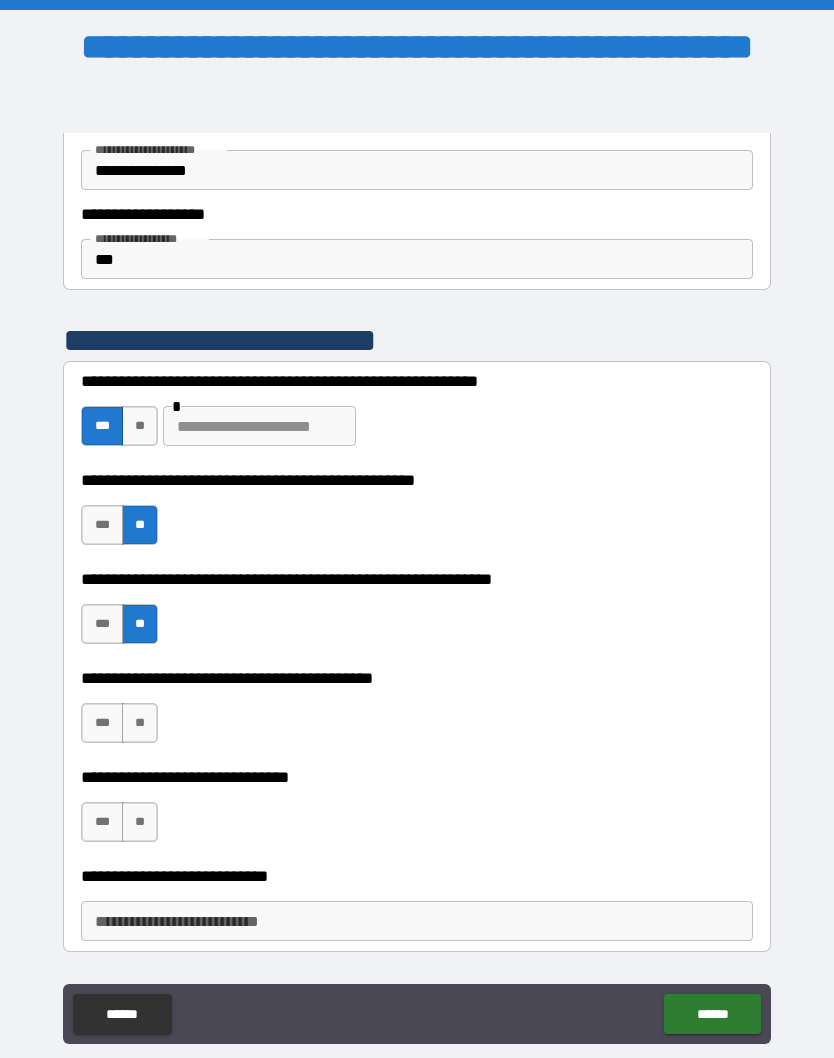 click on "***" at bounding box center [102, 624] 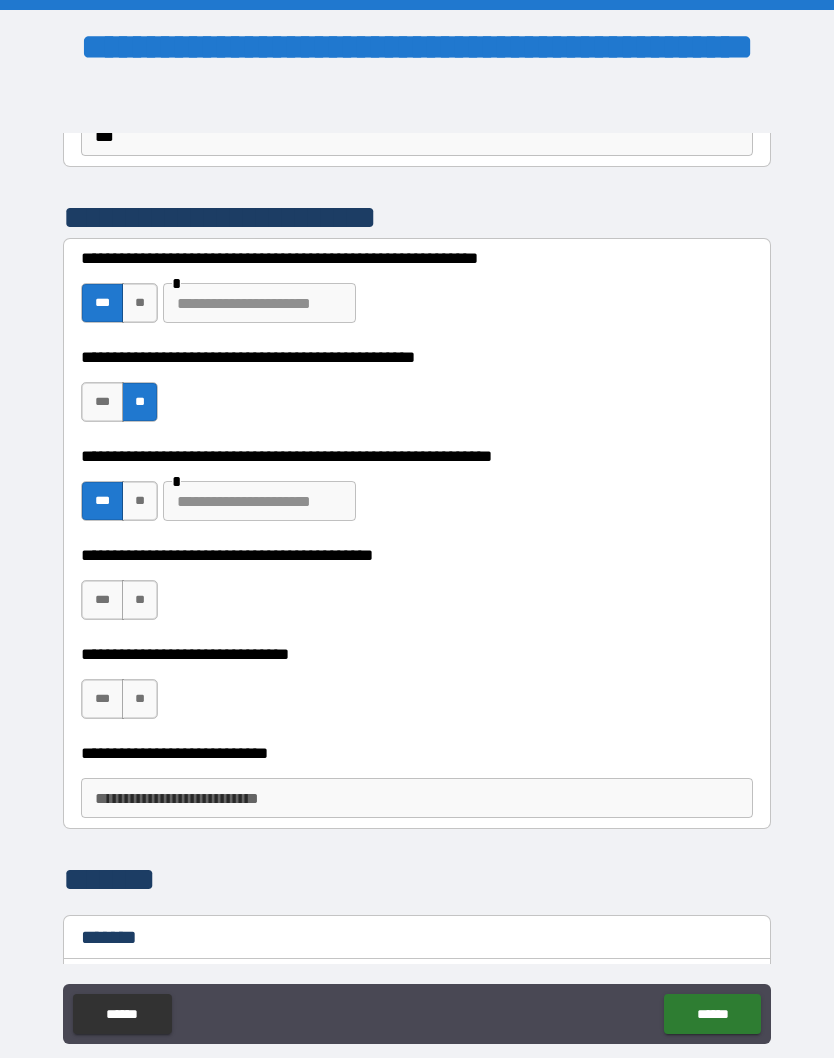 scroll, scrollTop: 473, scrollLeft: 0, axis: vertical 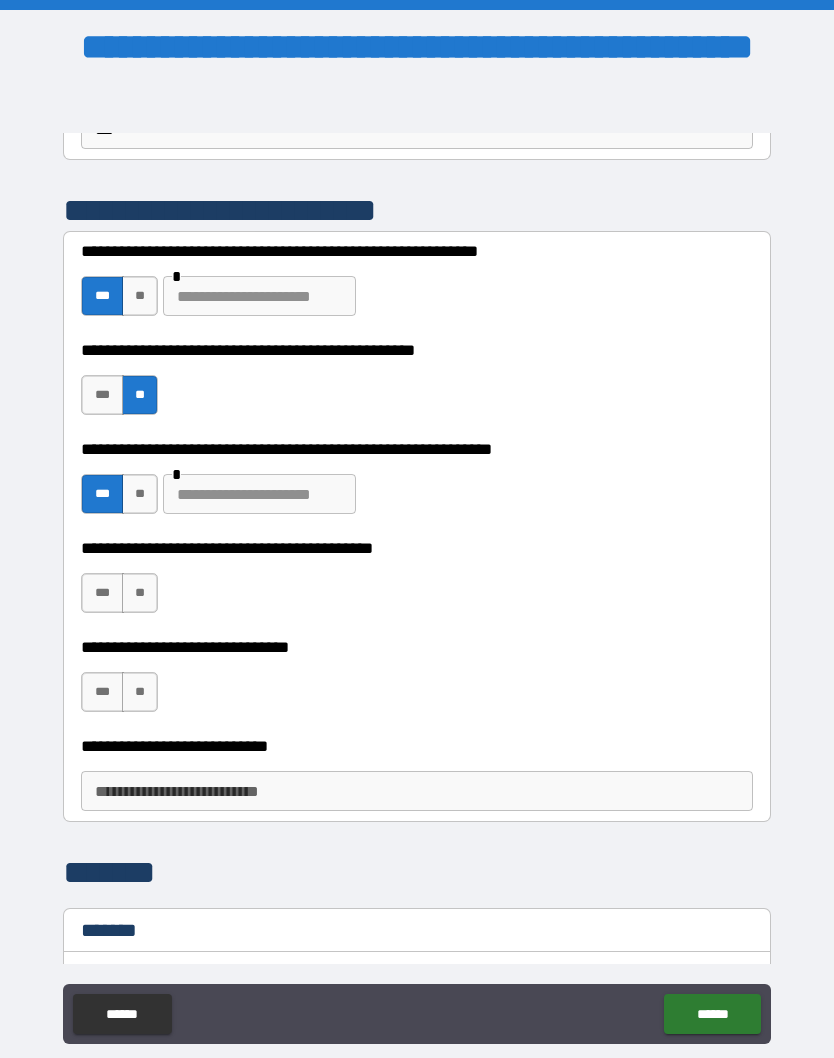 click on "***" at bounding box center (102, 593) 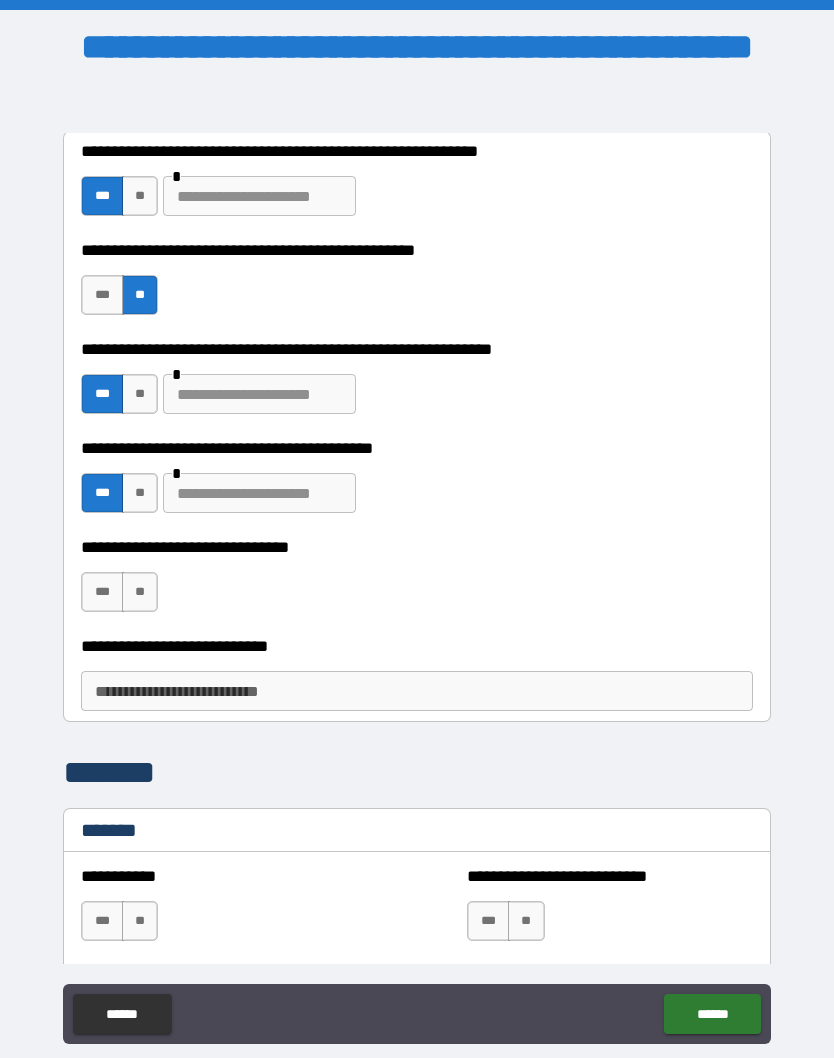 scroll, scrollTop: 574, scrollLeft: 0, axis: vertical 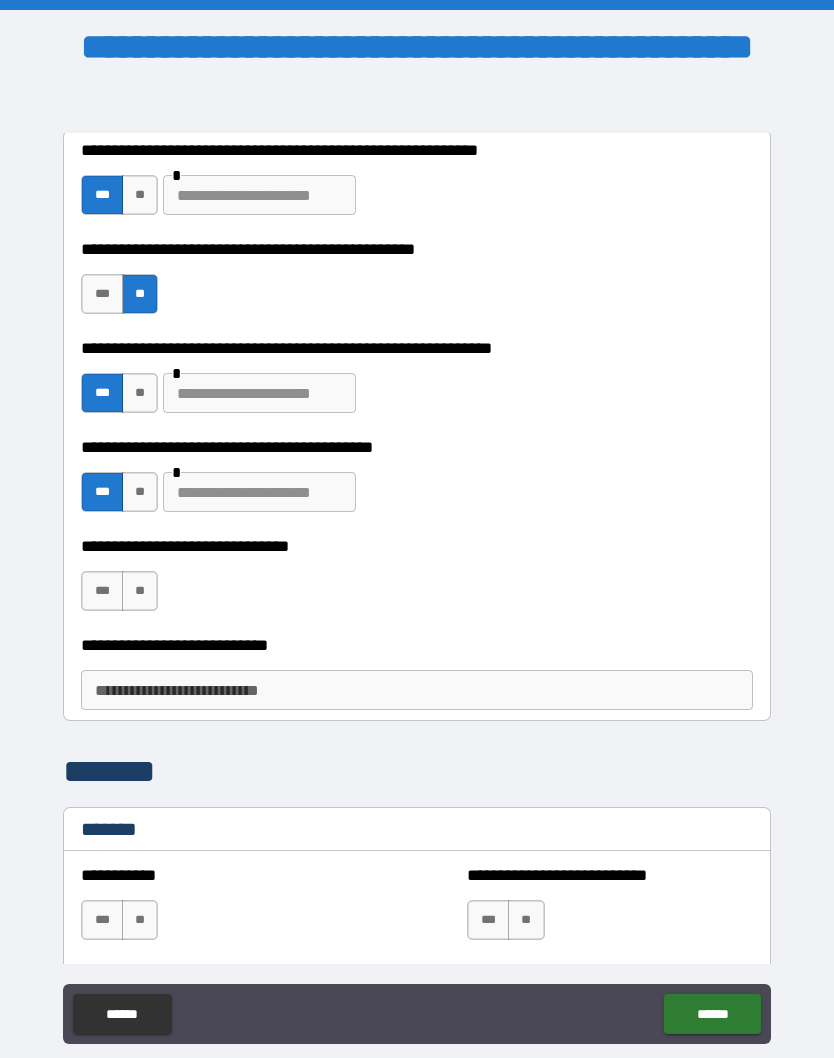 click on "**" at bounding box center [140, 591] 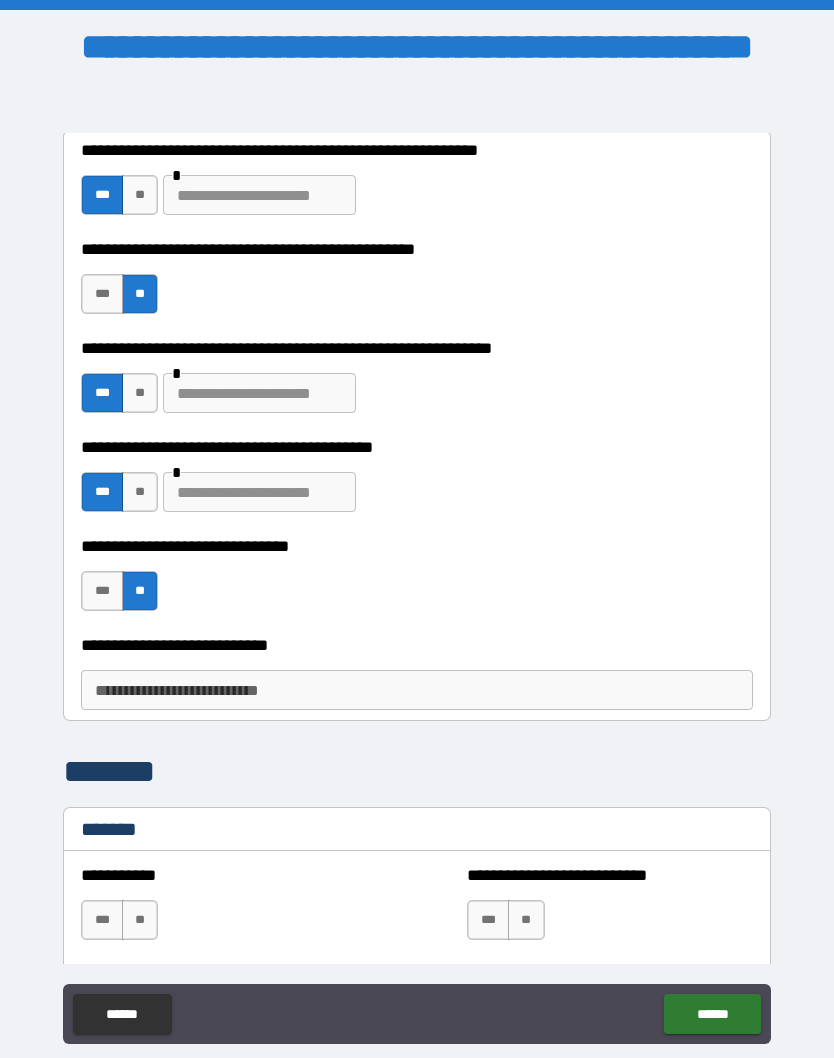 click at bounding box center [259, 492] 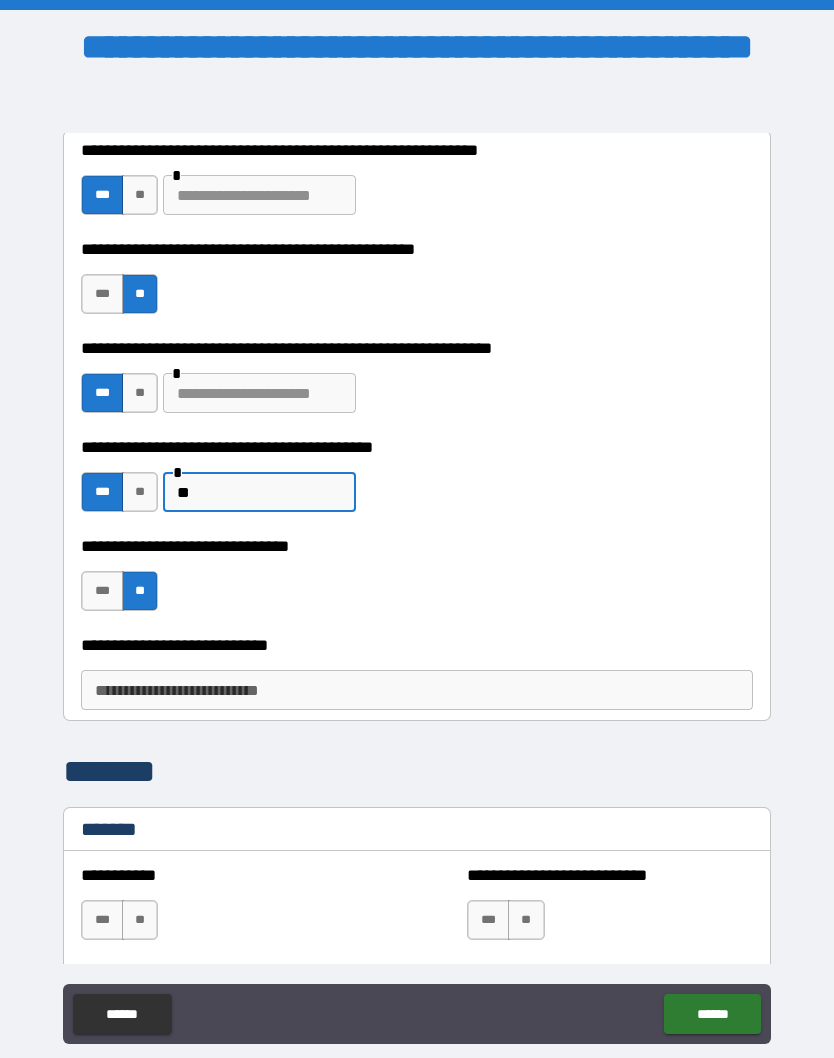 type on "*" 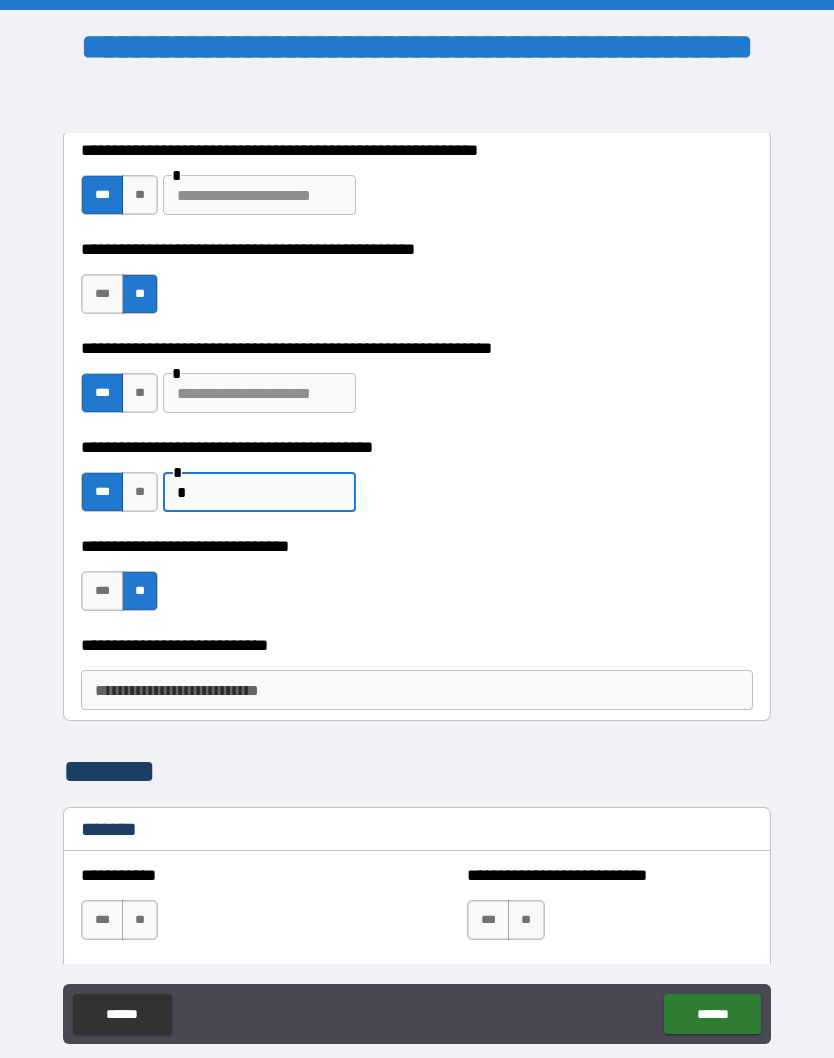 type 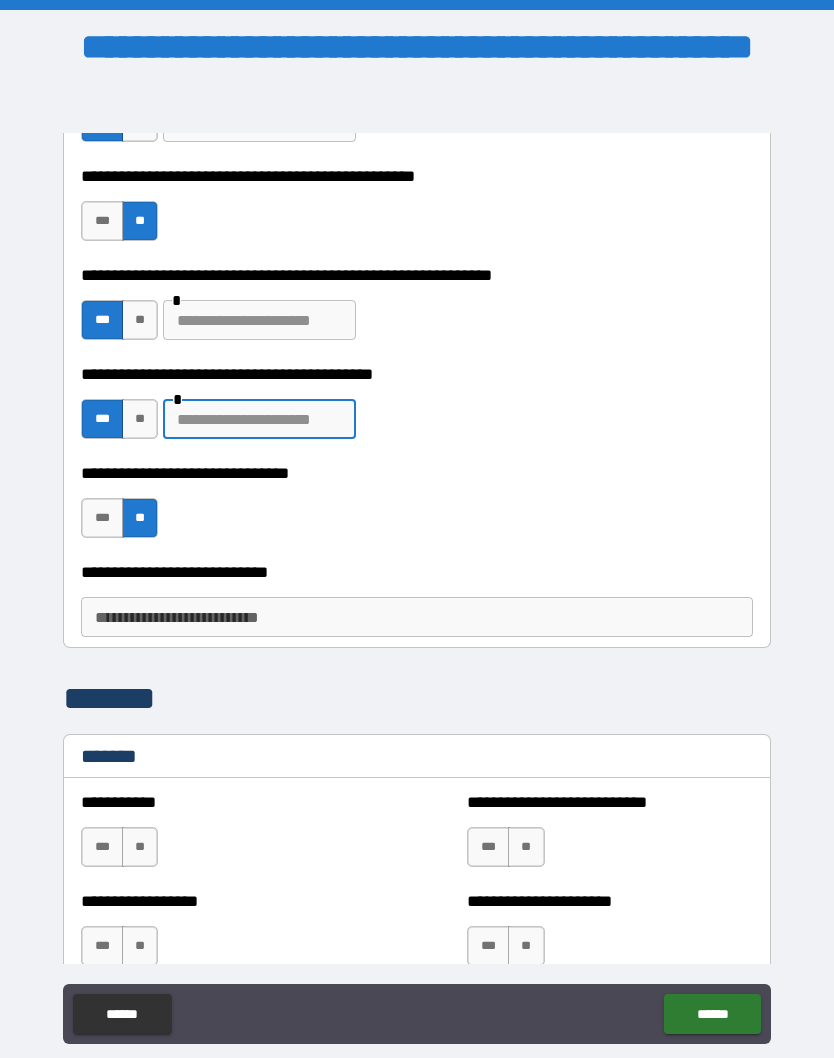 scroll, scrollTop: 656, scrollLeft: 0, axis: vertical 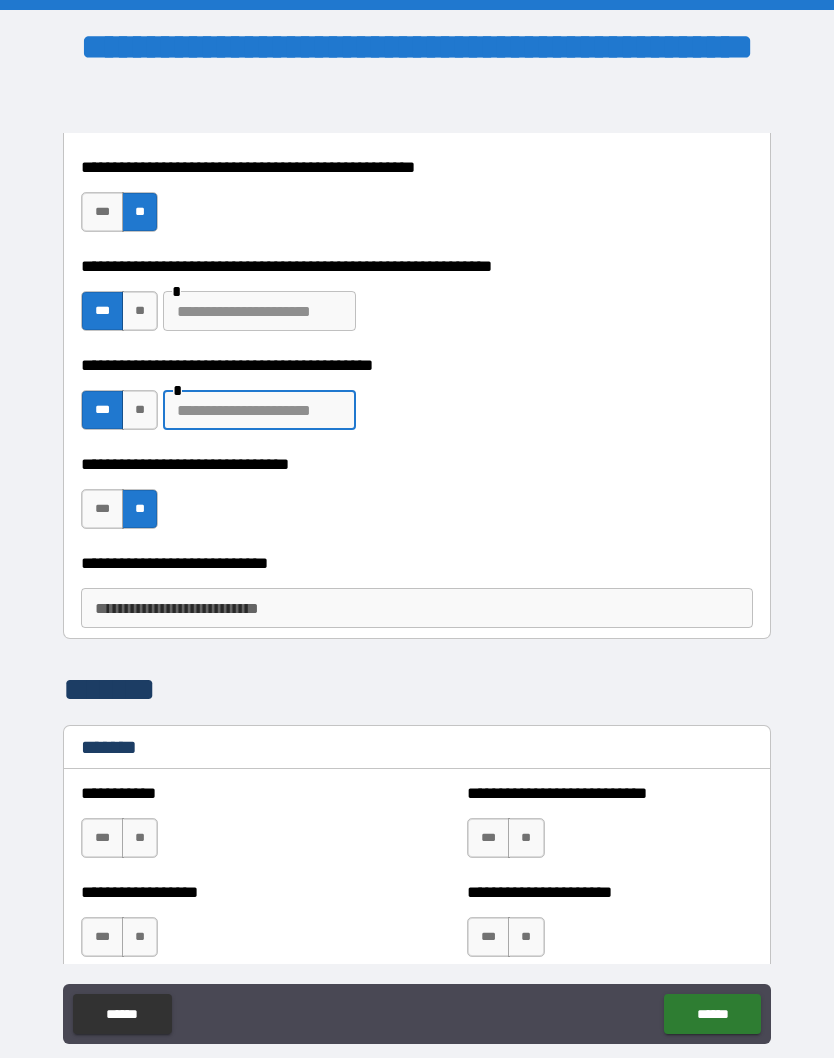click on "**********" at bounding box center [417, 608] 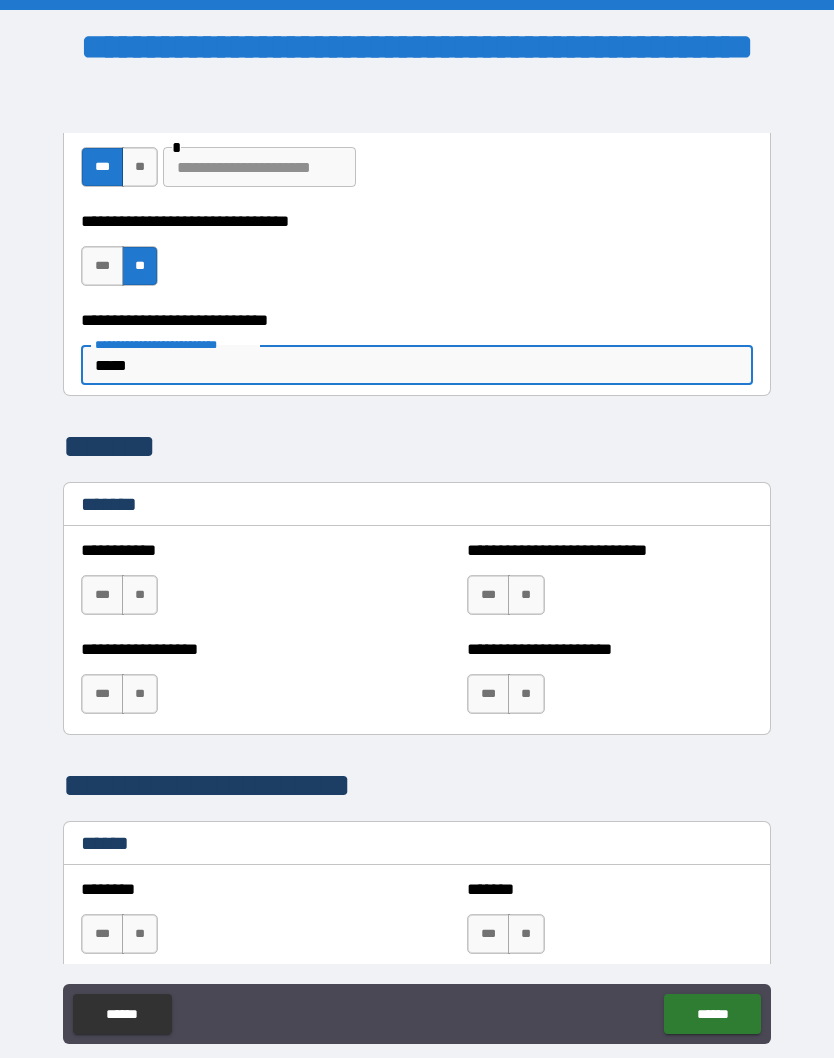 scroll, scrollTop: 915, scrollLeft: 0, axis: vertical 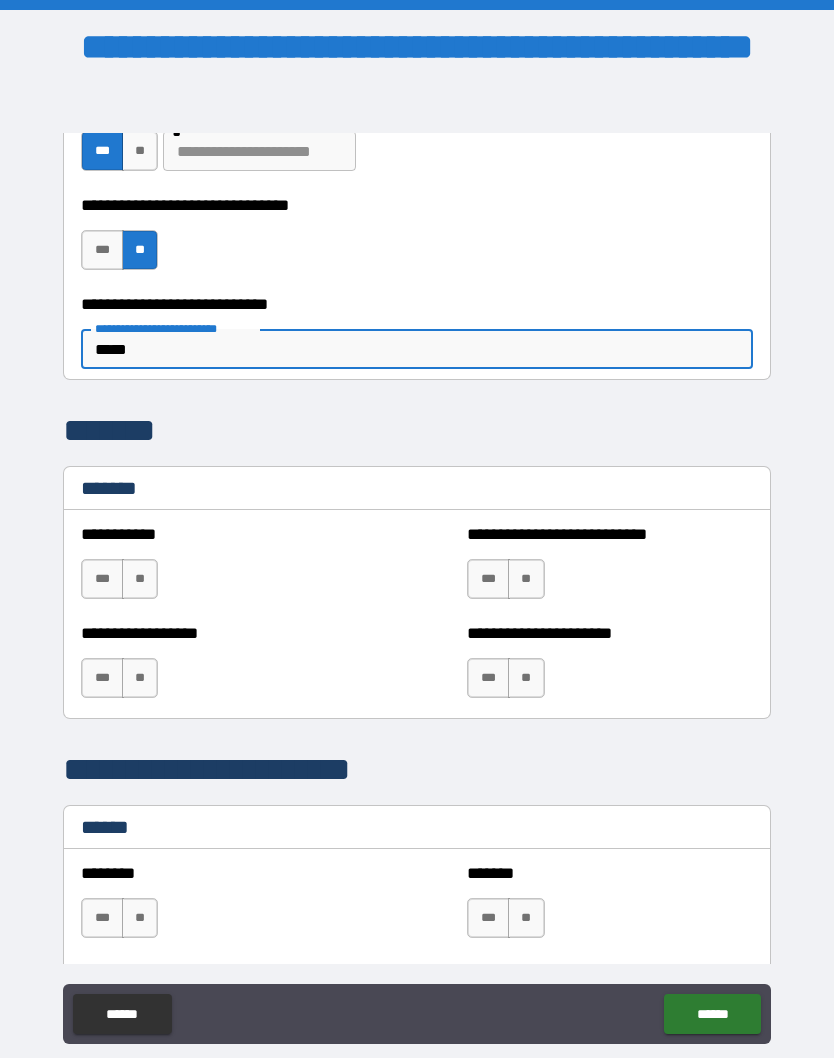 type on "*****" 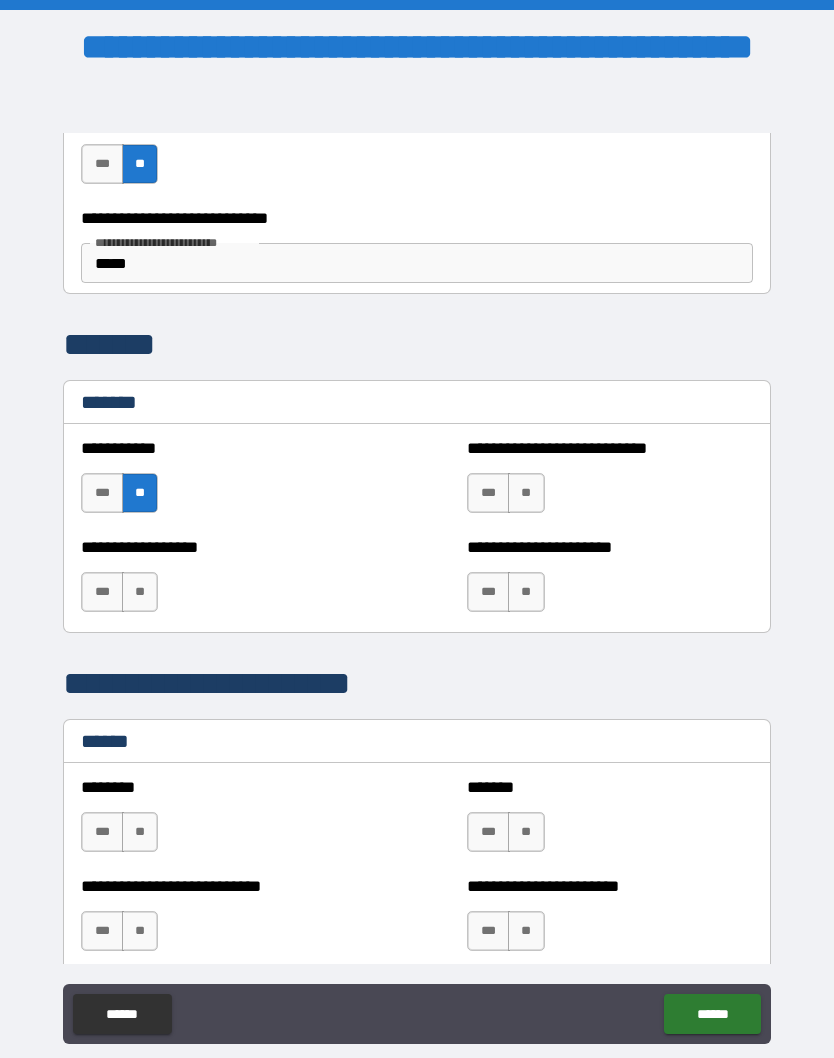 scroll, scrollTop: 1005, scrollLeft: 0, axis: vertical 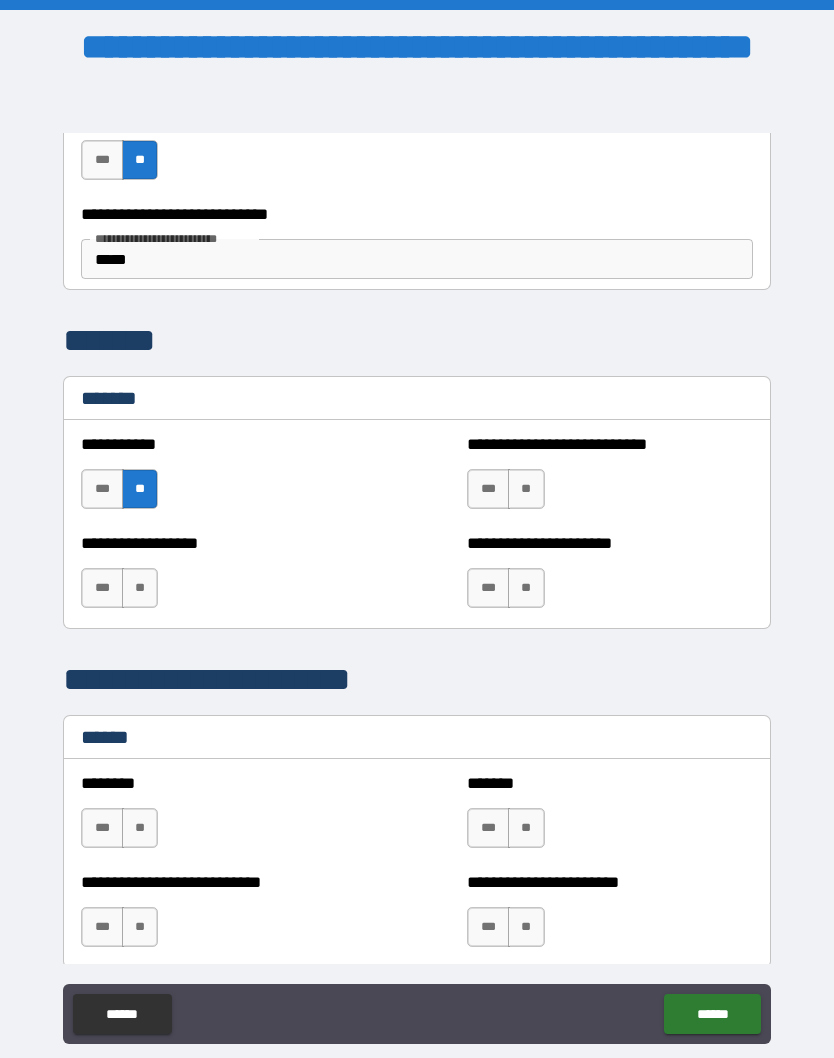 click on "**" at bounding box center (140, 588) 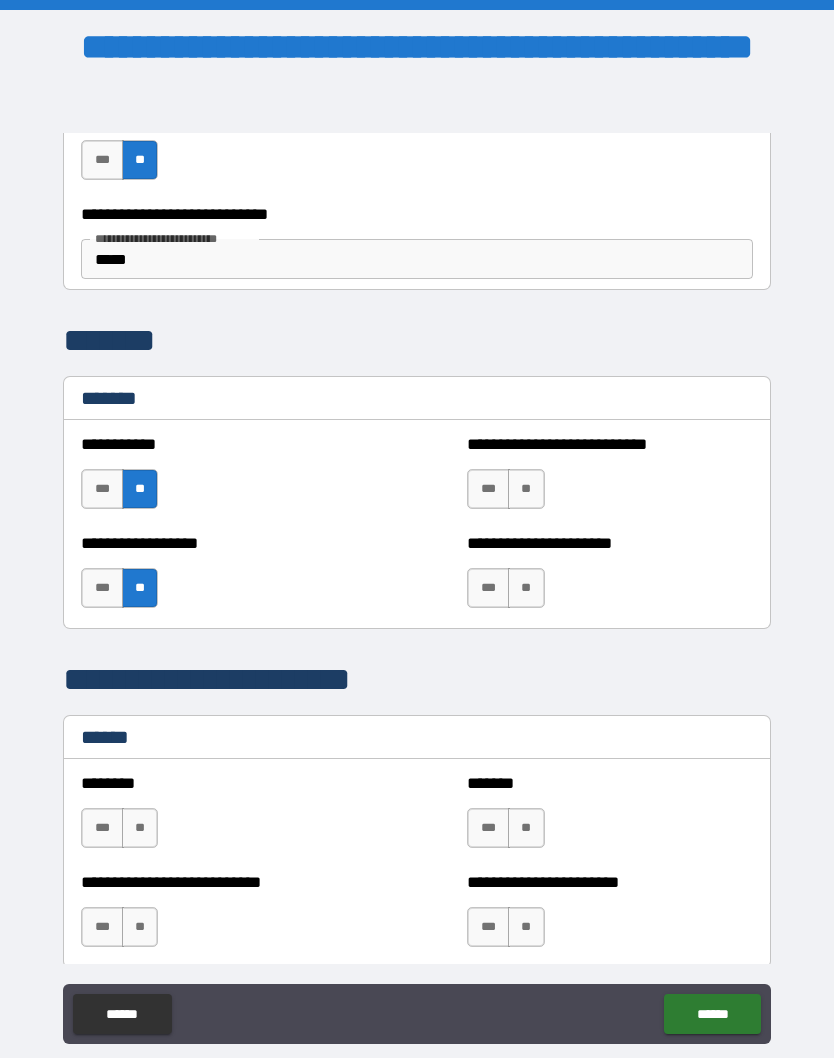 click on "**" at bounding box center (526, 489) 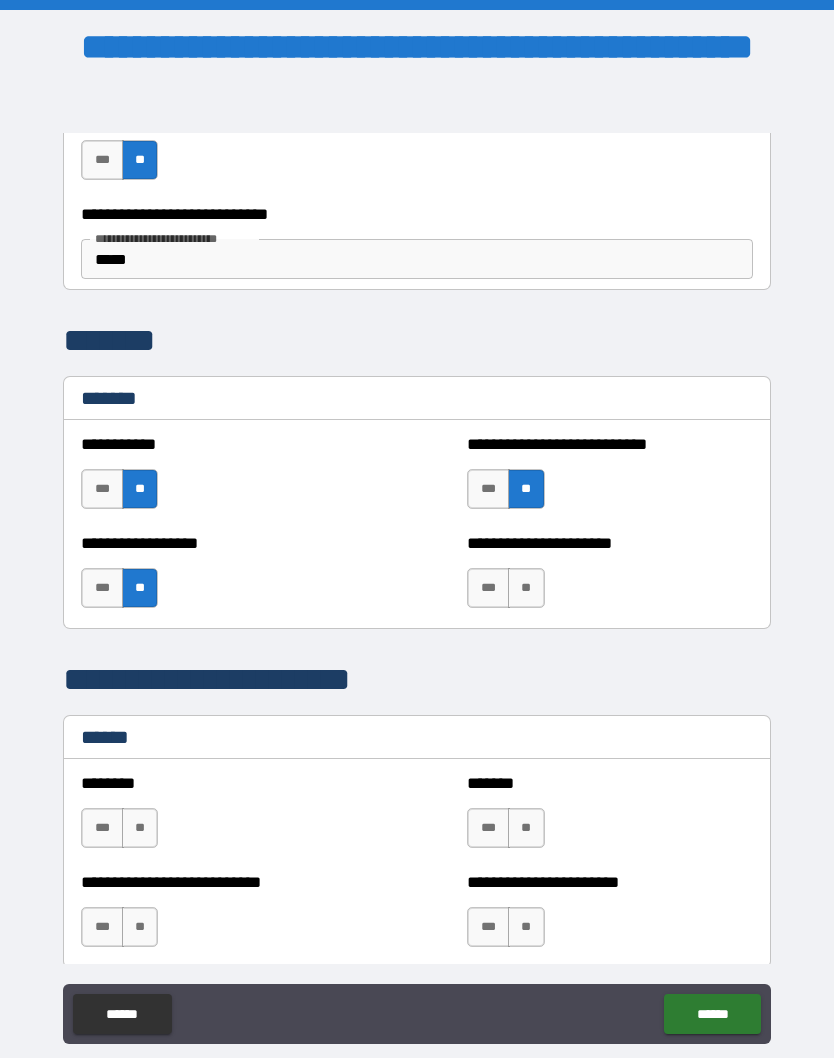 click on "**" at bounding box center [526, 588] 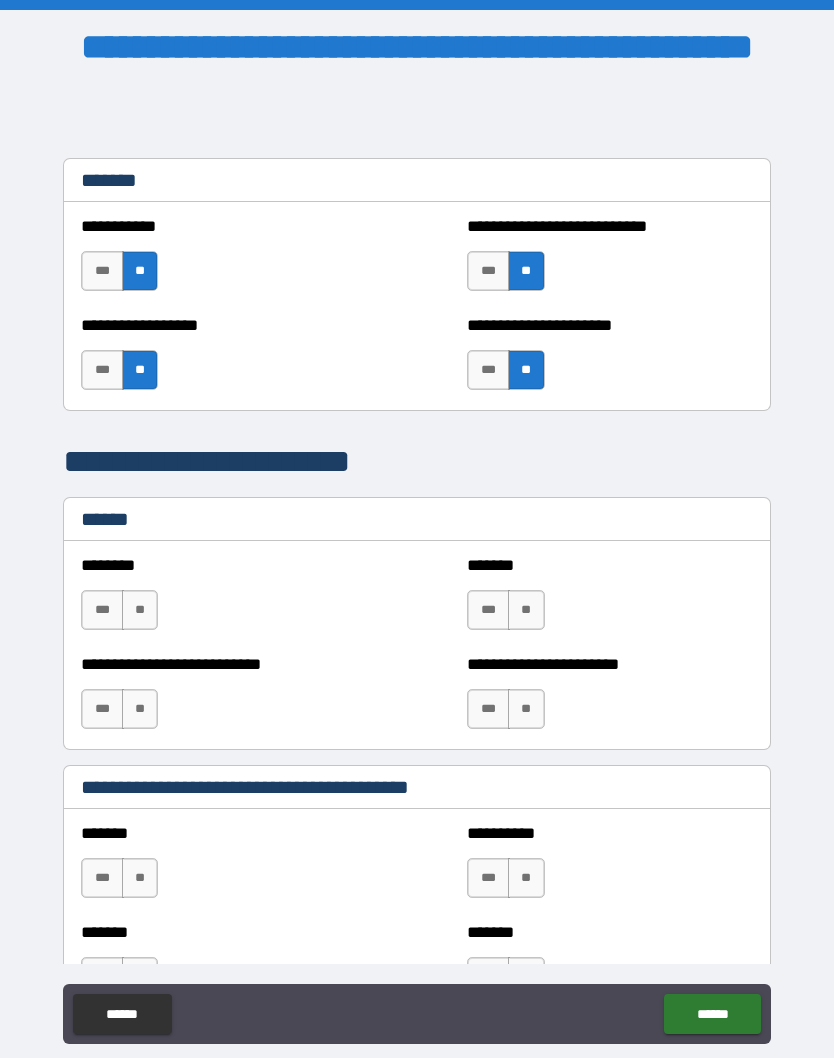 scroll, scrollTop: 1224, scrollLeft: 0, axis: vertical 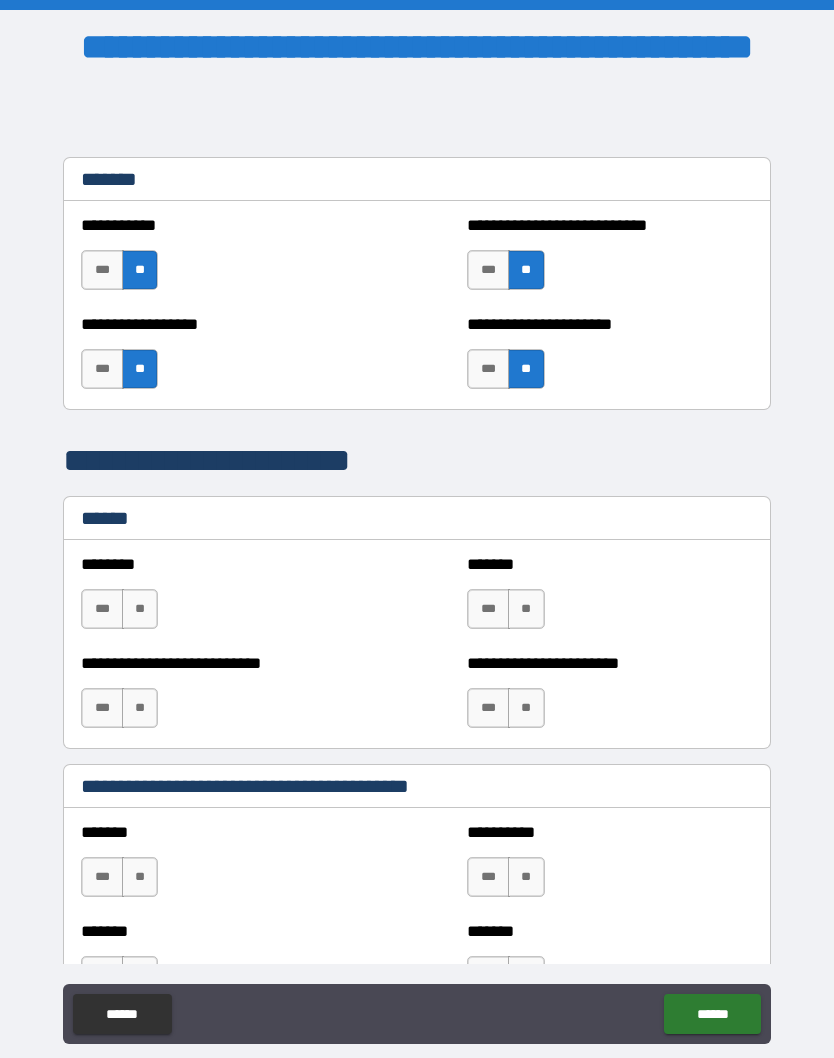 click on "**" at bounding box center (140, 609) 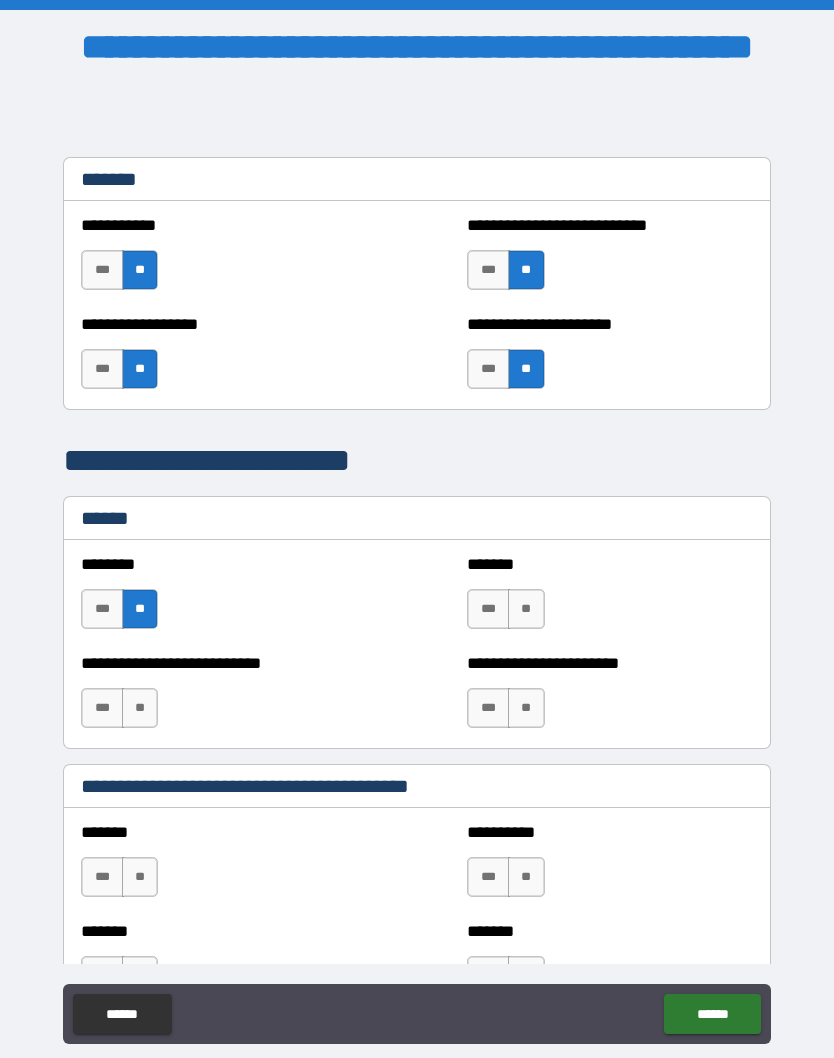 click on "**" at bounding box center (140, 708) 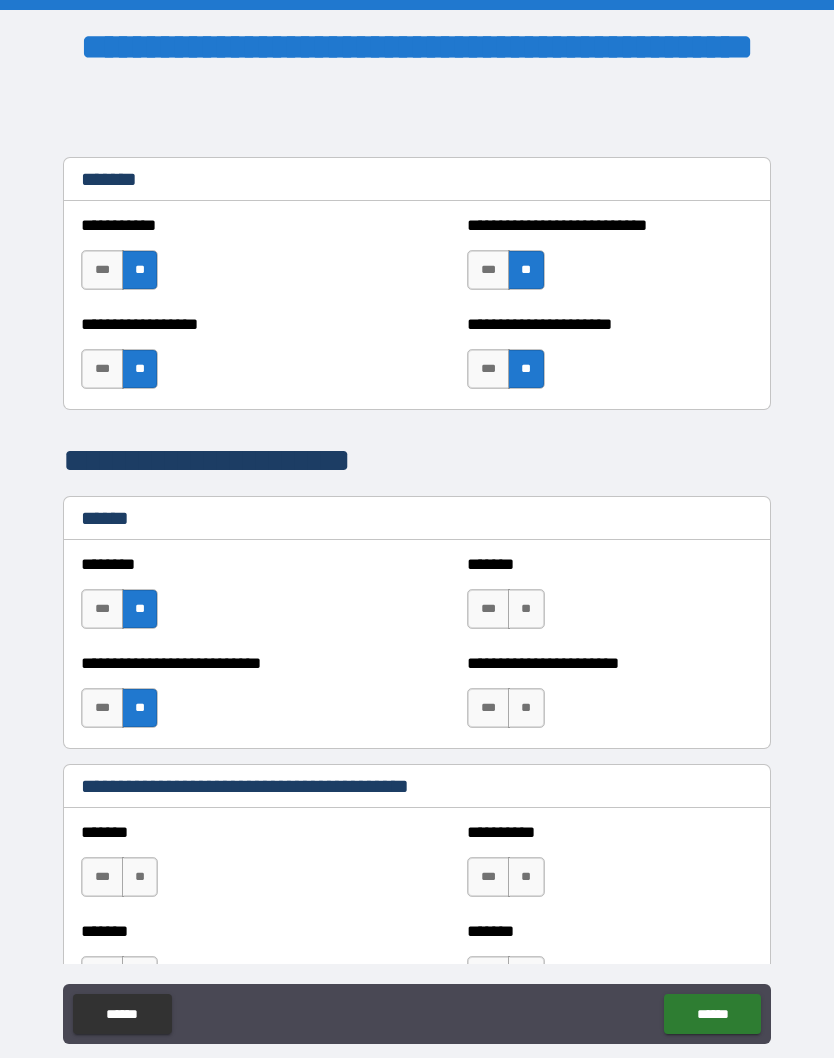 click on "**" at bounding box center (526, 609) 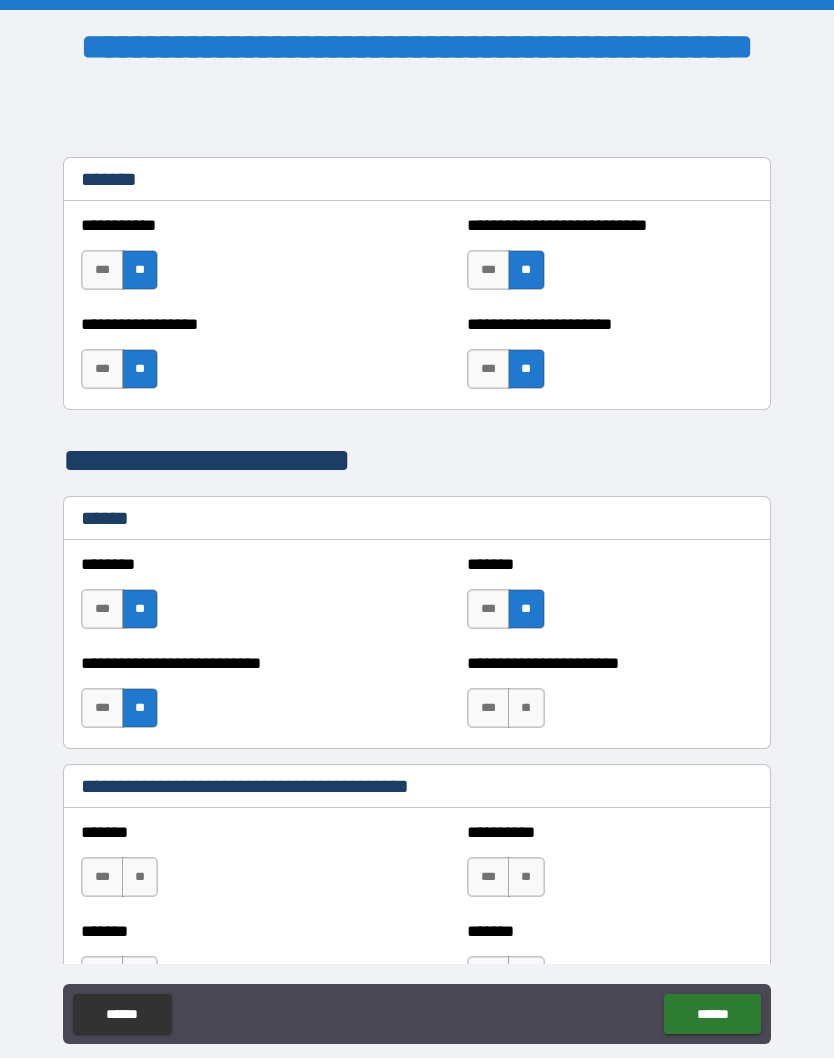 click on "**" at bounding box center (526, 708) 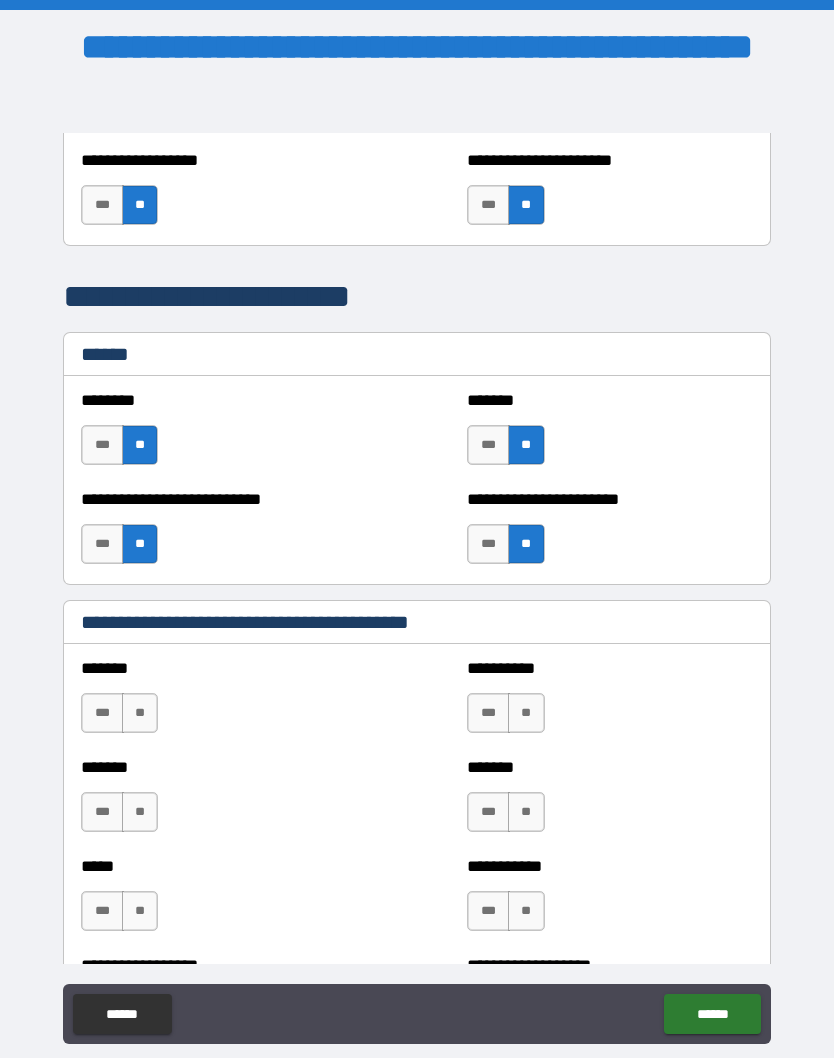 scroll, scrollTop: 1399, scrollLeft: 0, axis: vertical 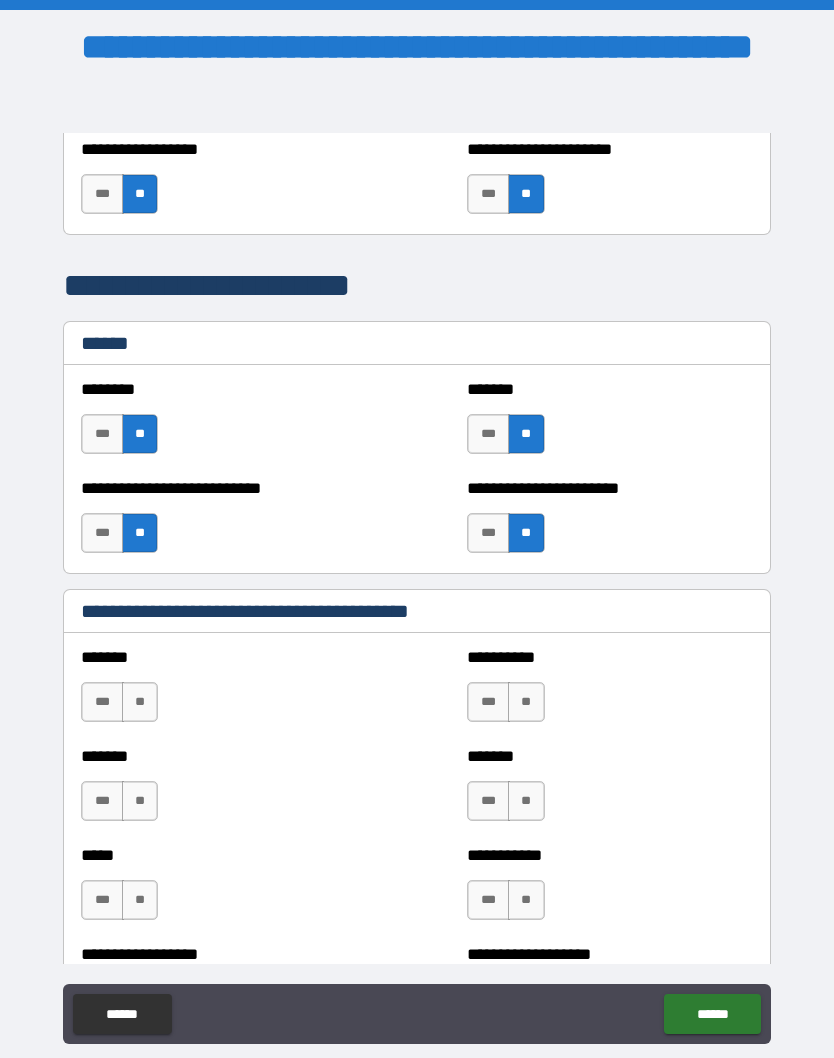 click on "**" at bounding box center (140, 702) 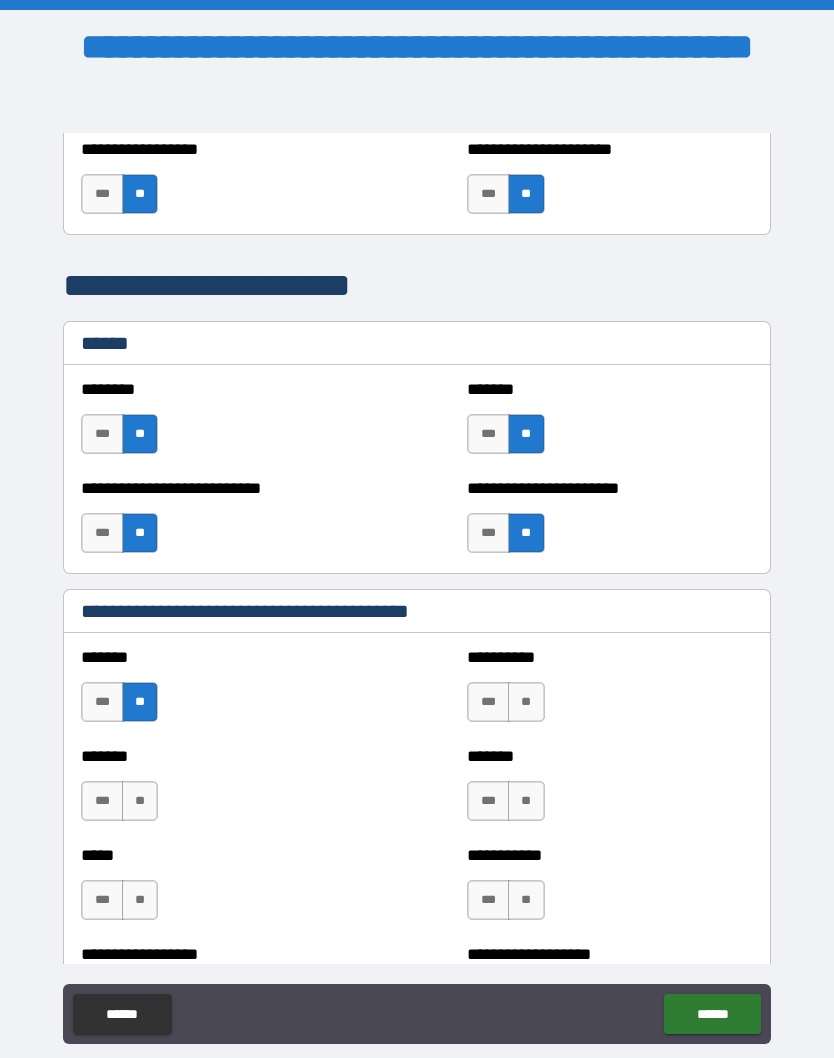 click on "**" at bounding box center (140, 801) 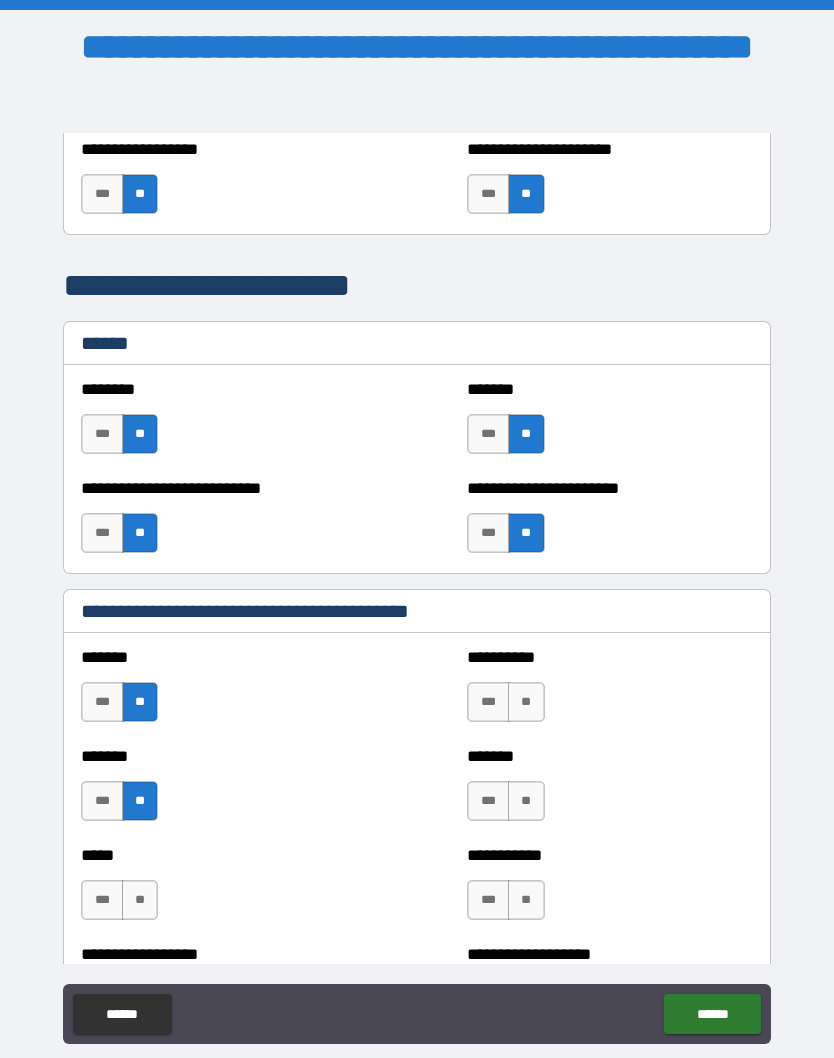 click on "**" at bounding box center (526, 702) 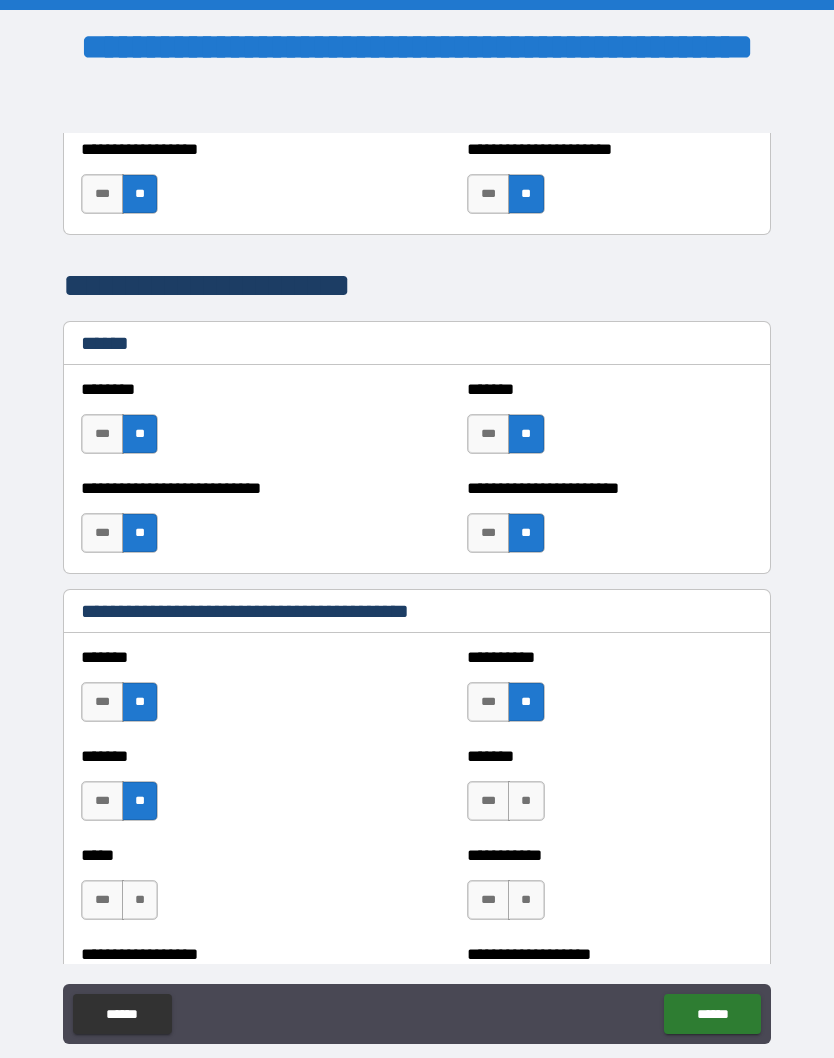 click on "**" at bounding box center [526, 801] 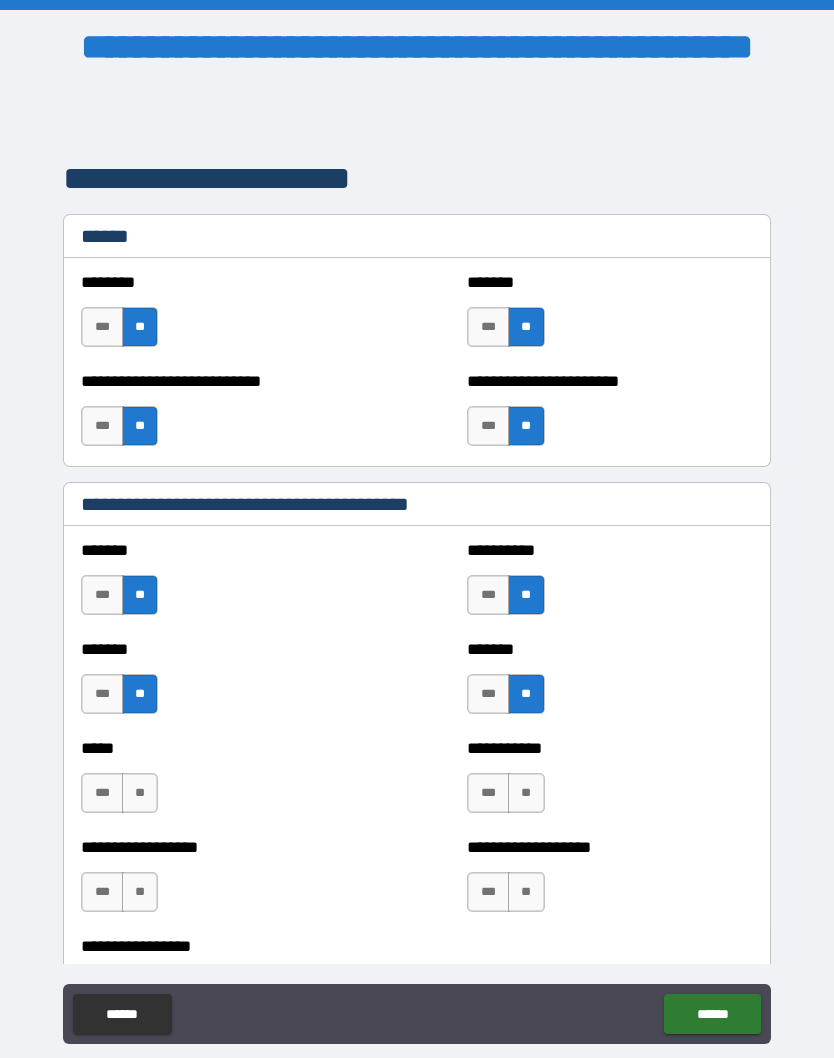 scroll, scrollTop: 1512, scrollLeft: 0, axis: vertical 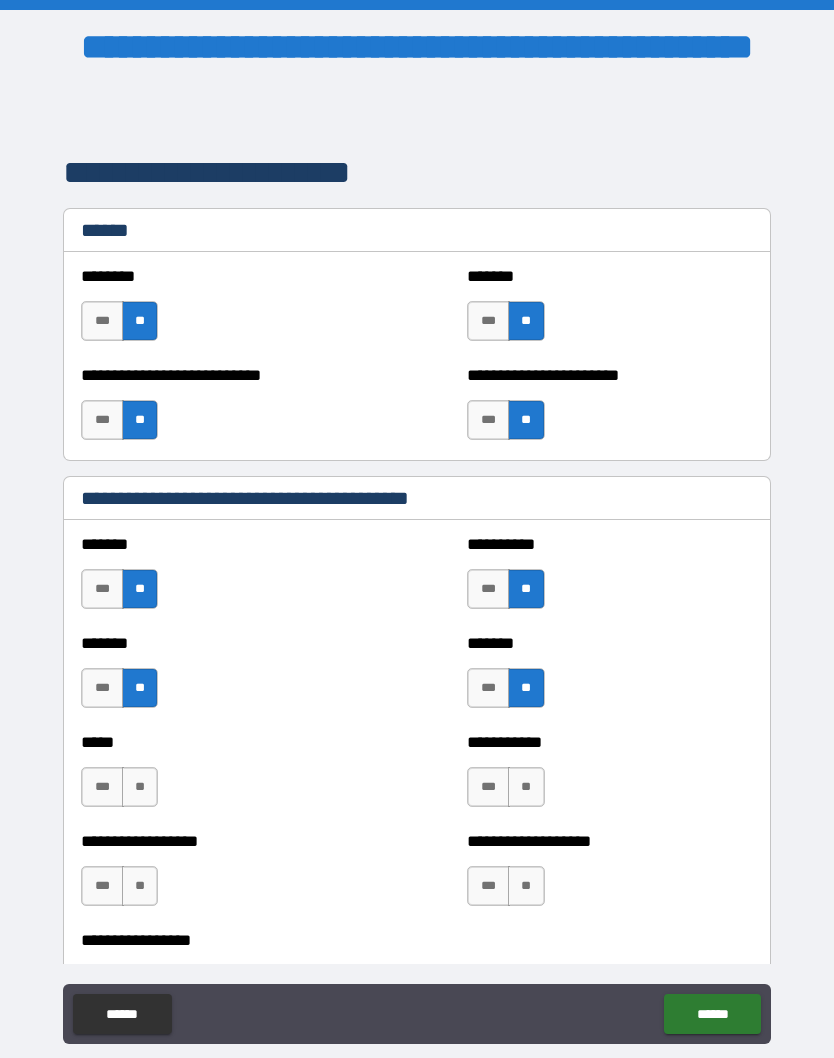 click on "**" at bounding box center (526, 787) 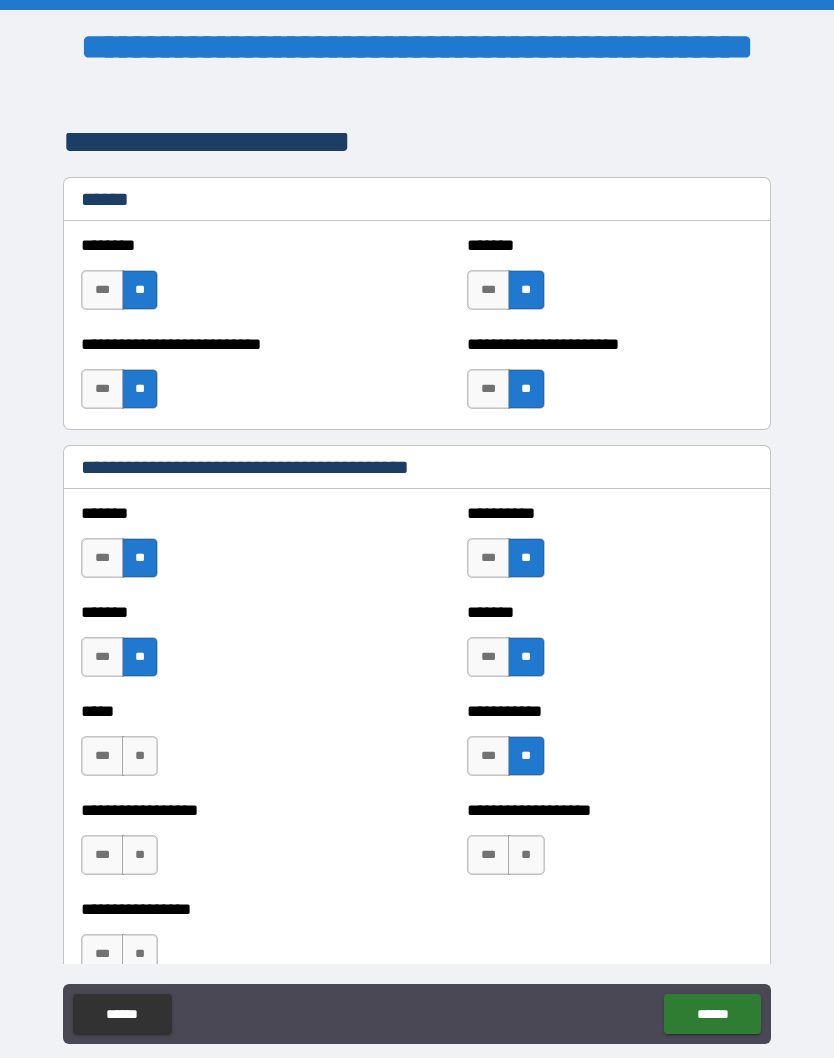 scroll, scrollTop: 1548, scrollLeft: 0, axis: vertical 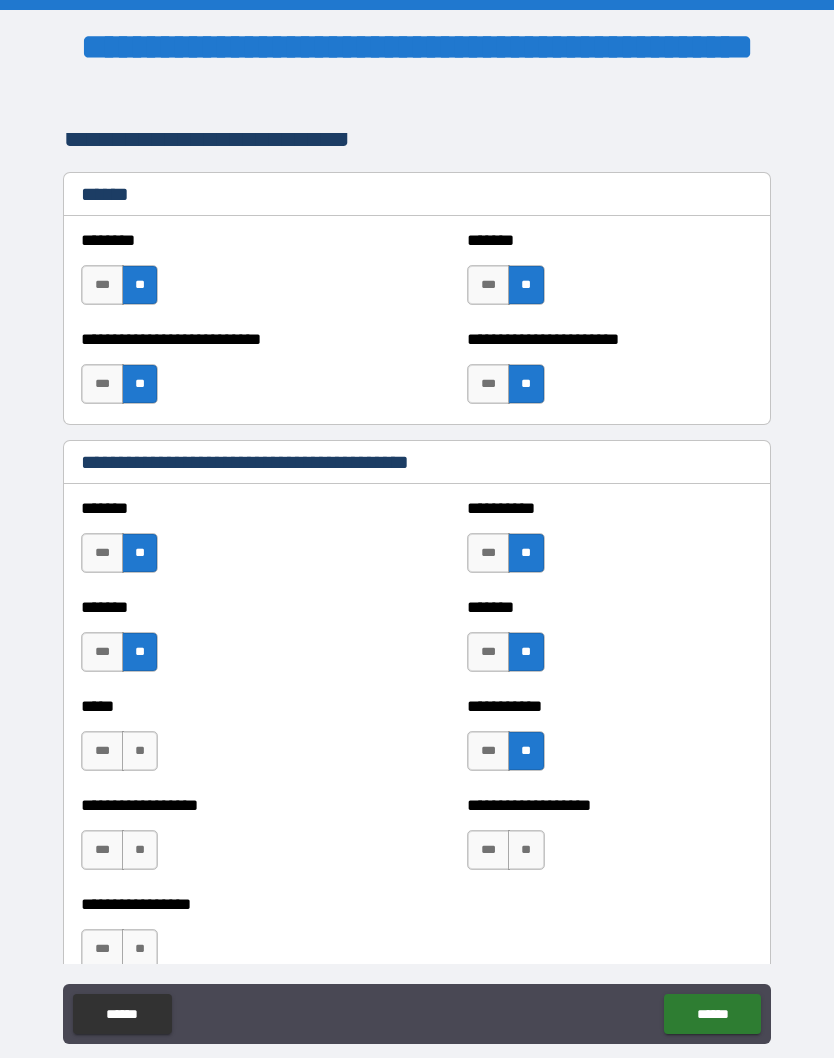click on "*** **" at bounding box center [508, 855] 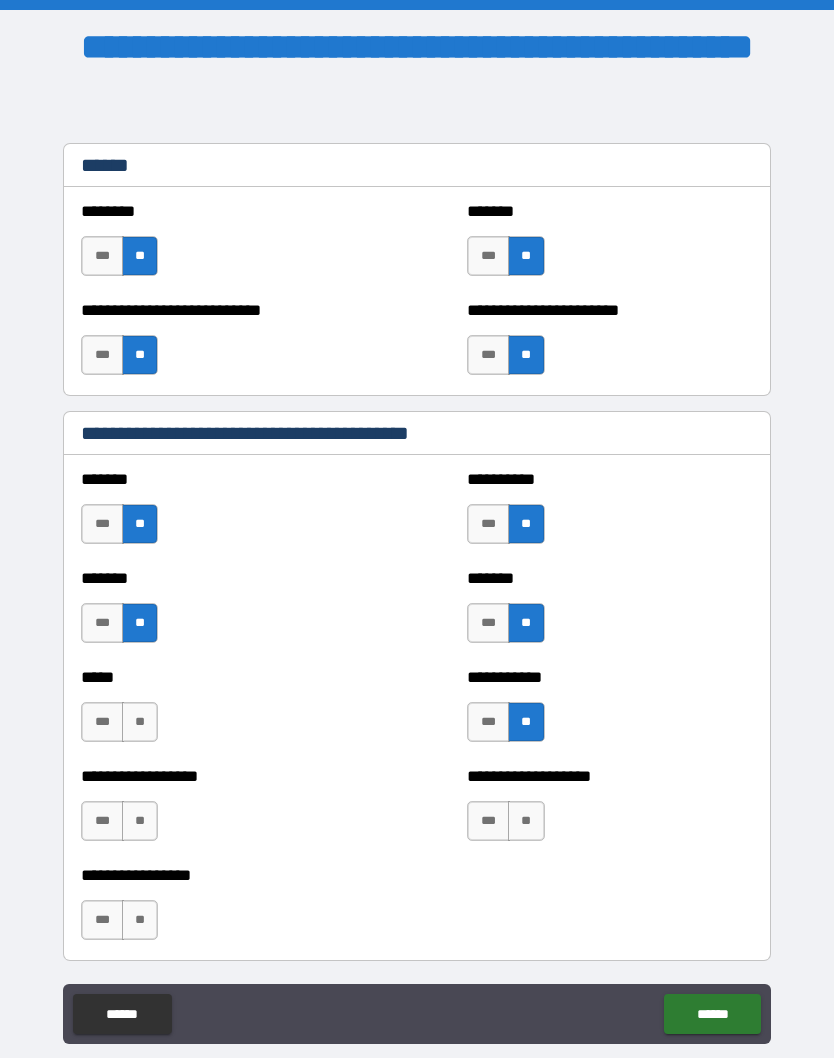 click on "**" at bounding box center (140, 722) 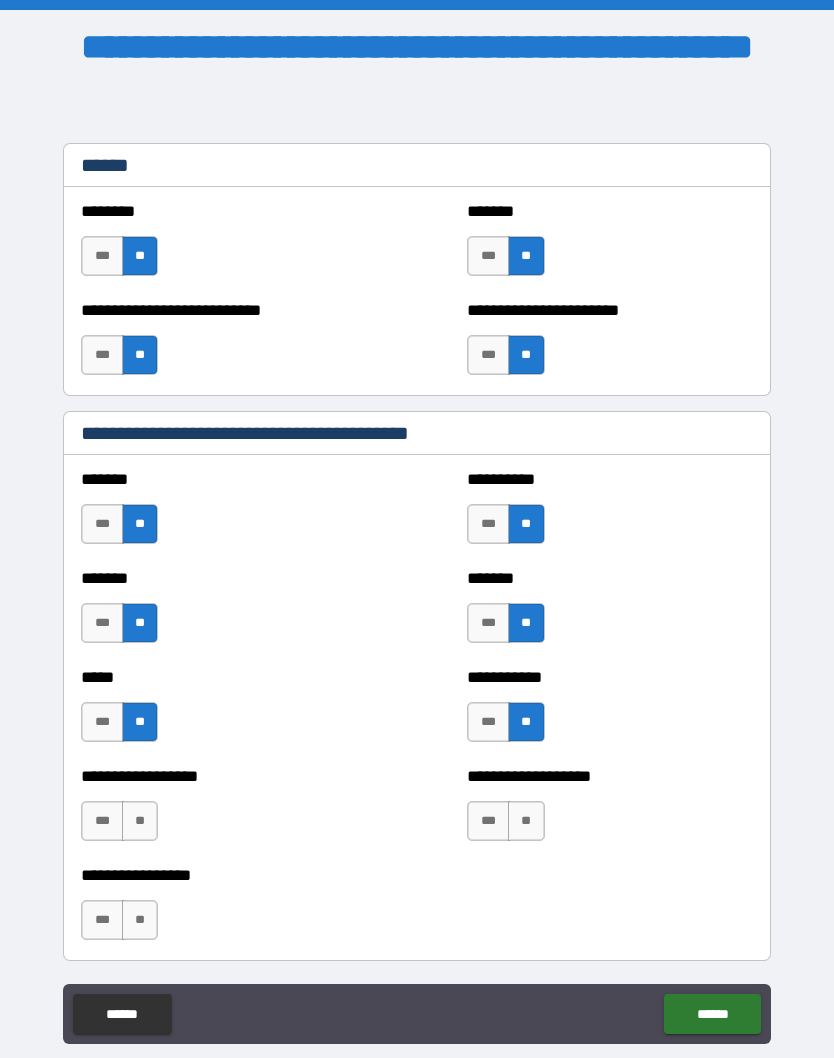 click on "**" at bounding box center [140, 821] 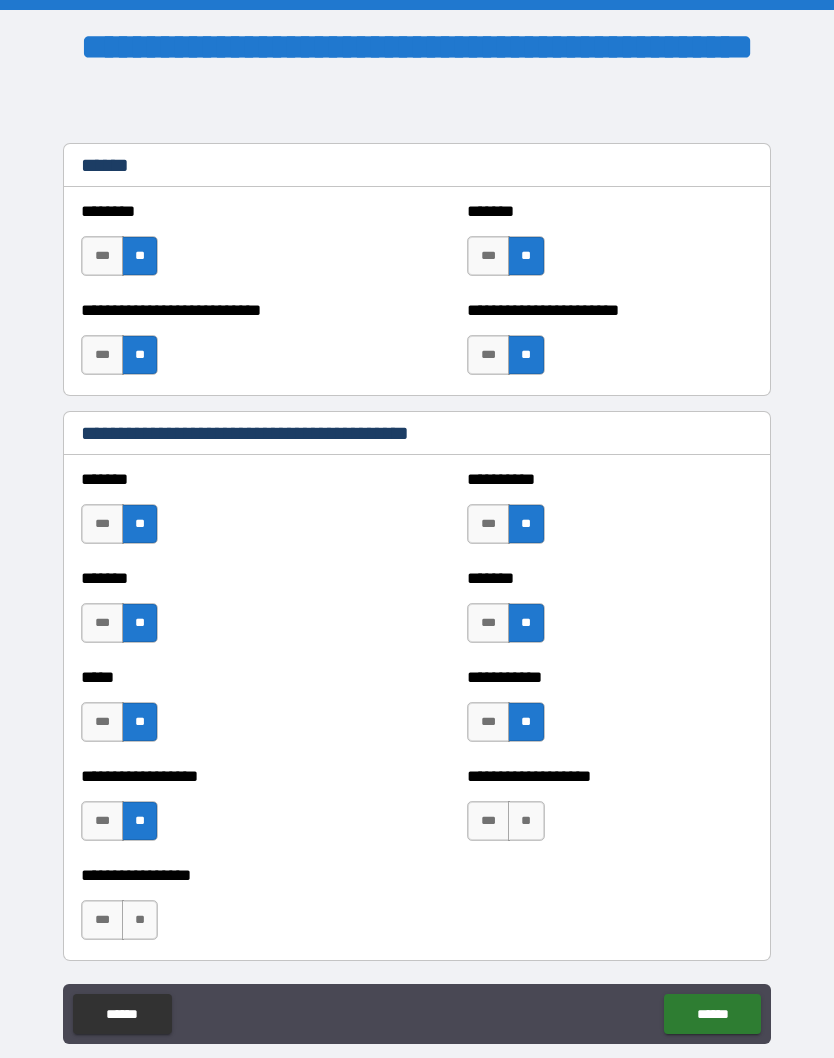 click on "**" at bounding box center [140, 920] 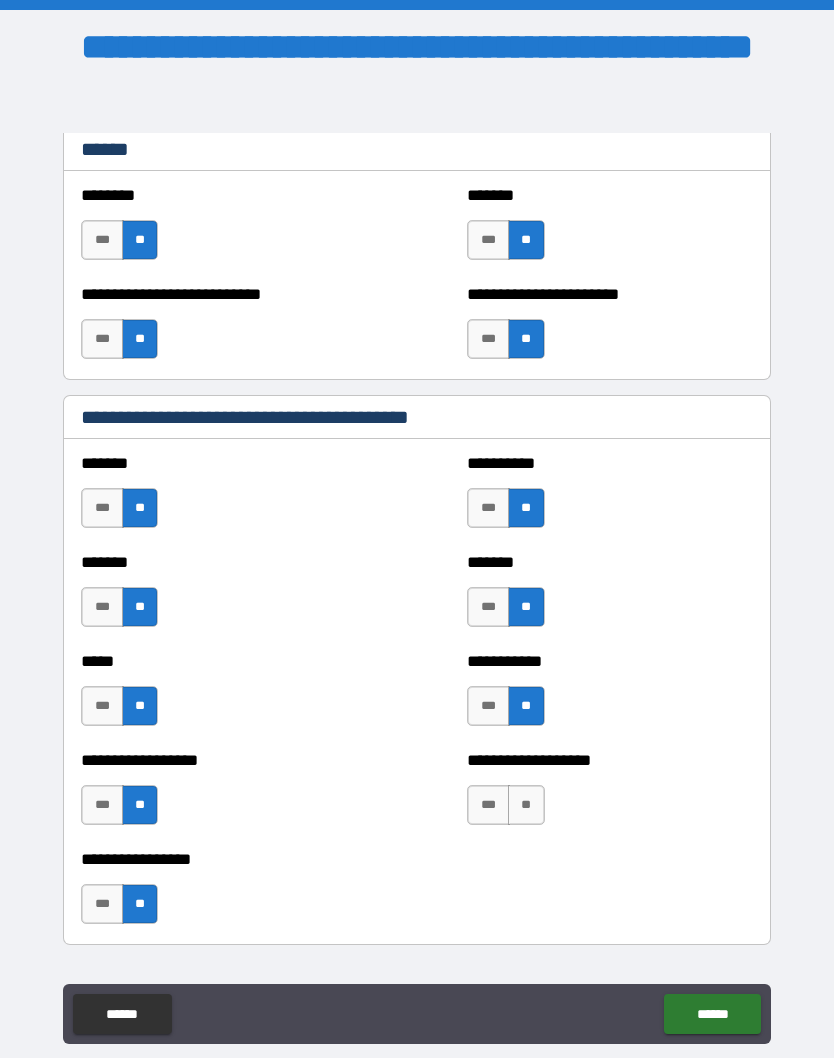 scroll, scrollTop: 1658, scrollLeft: 0, axis: vertical 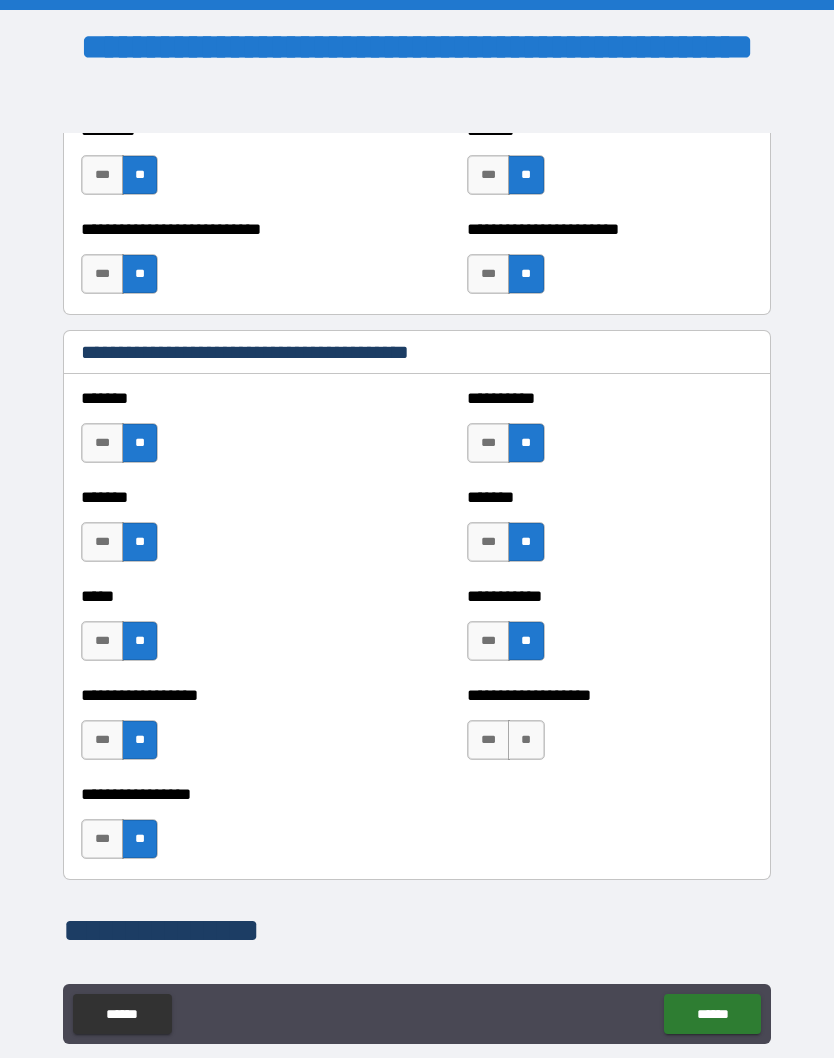 click on "***" at bounding box center (488, 740) 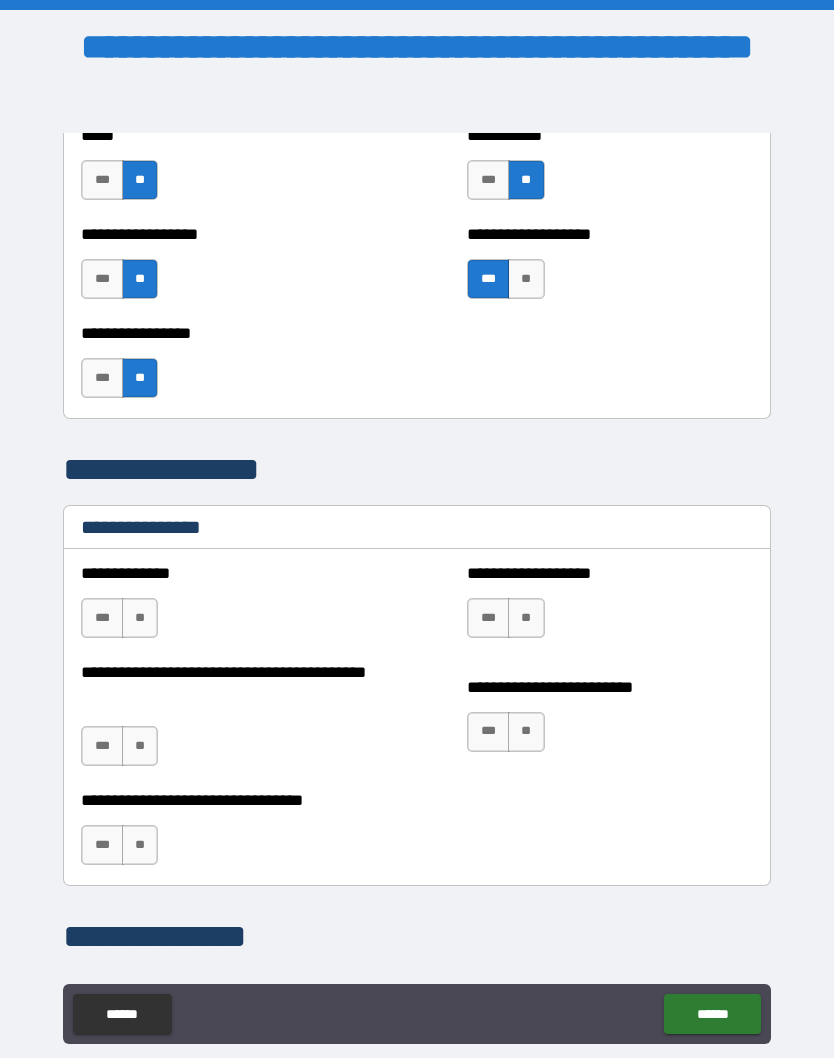 scroll, scrollTop: 2125, scrollLeft: 0, axis: vertical 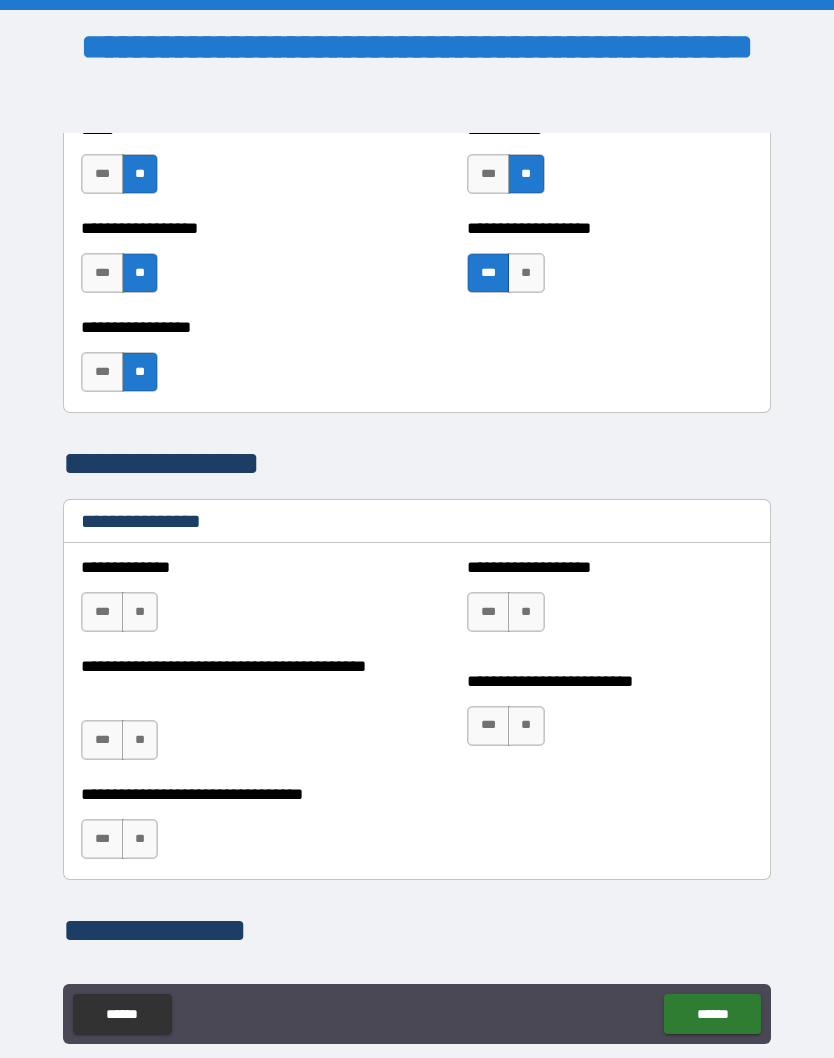 click on "***" at bounding box center (102, 612) 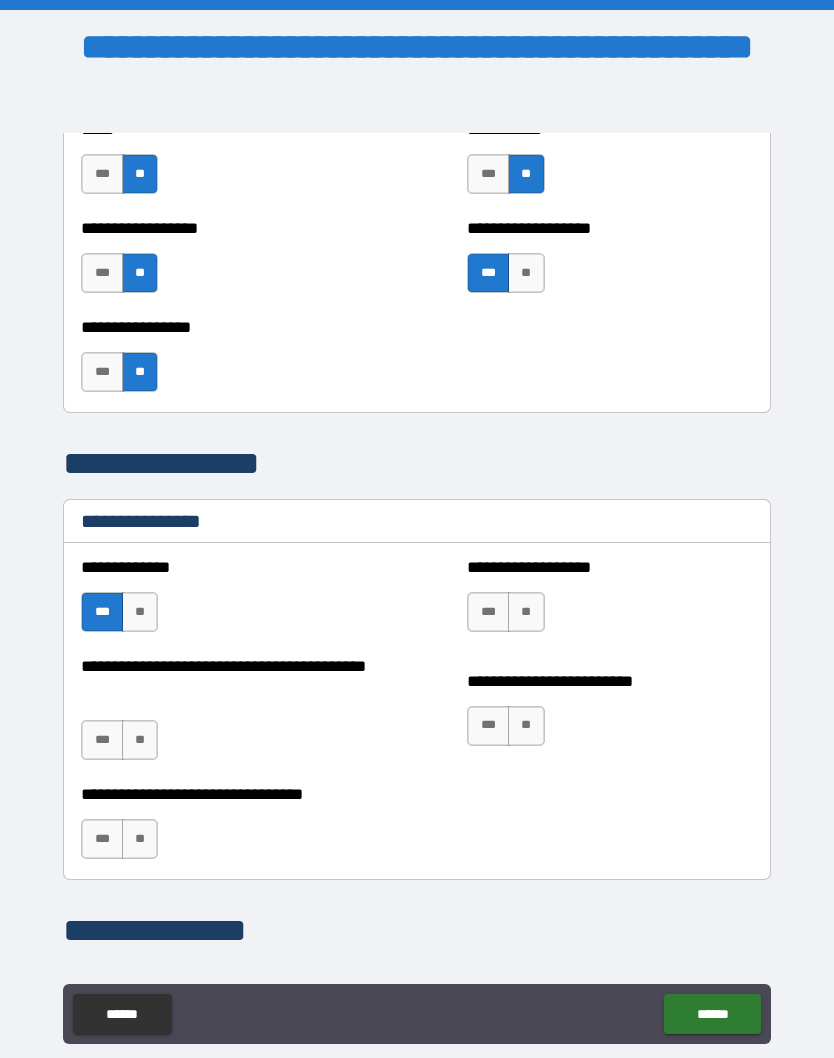 click on "**" at bounding box center (526, 612) 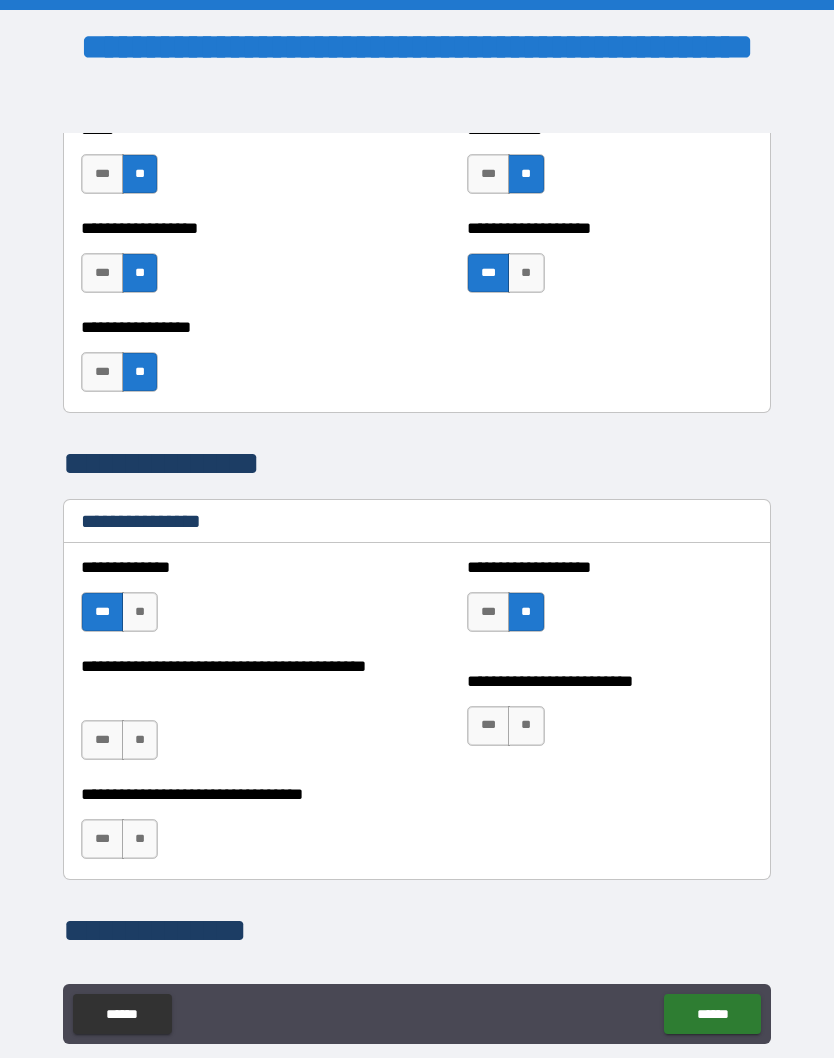 click on "**" at bounding box center (526, 726) 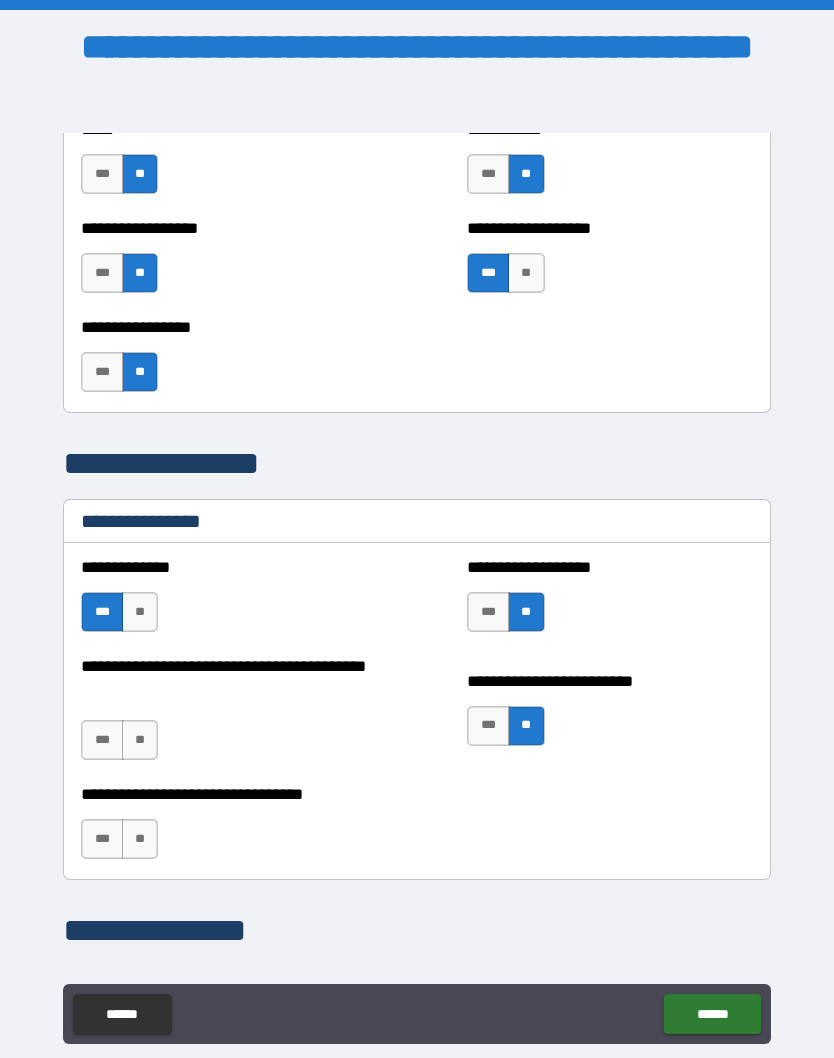 click on "**" at bounding box center (140, 740) 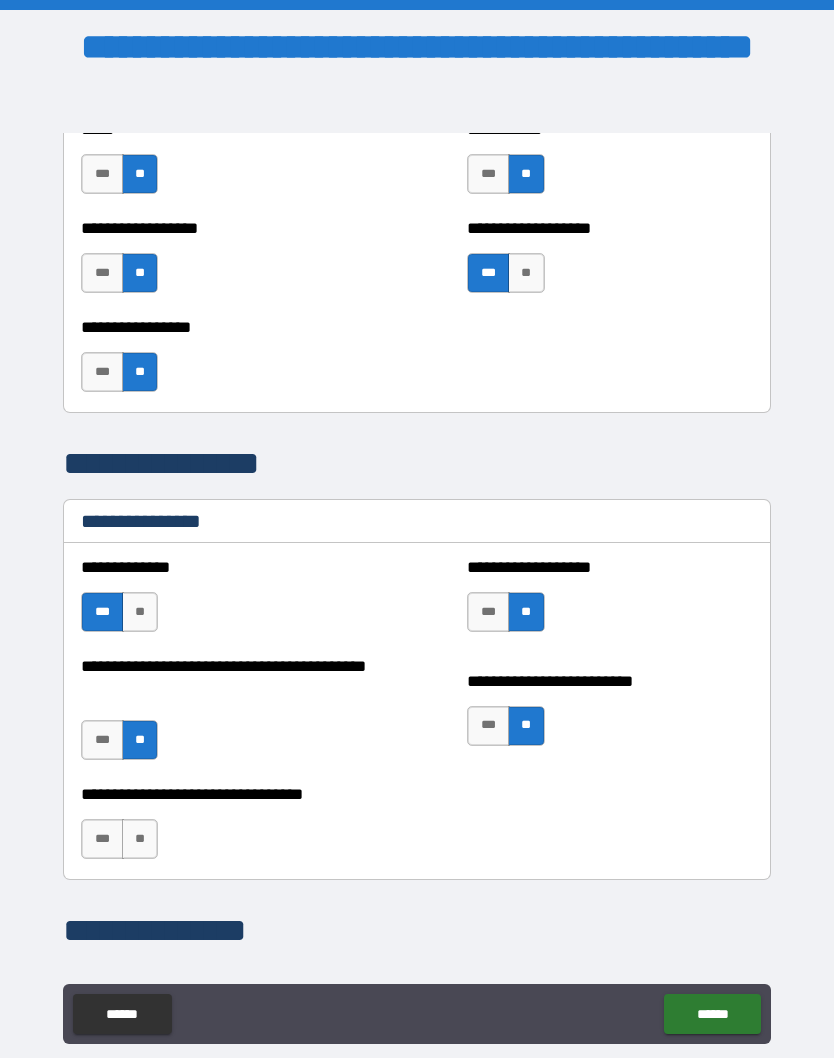 click on "**" at bounding box center [140, 839] 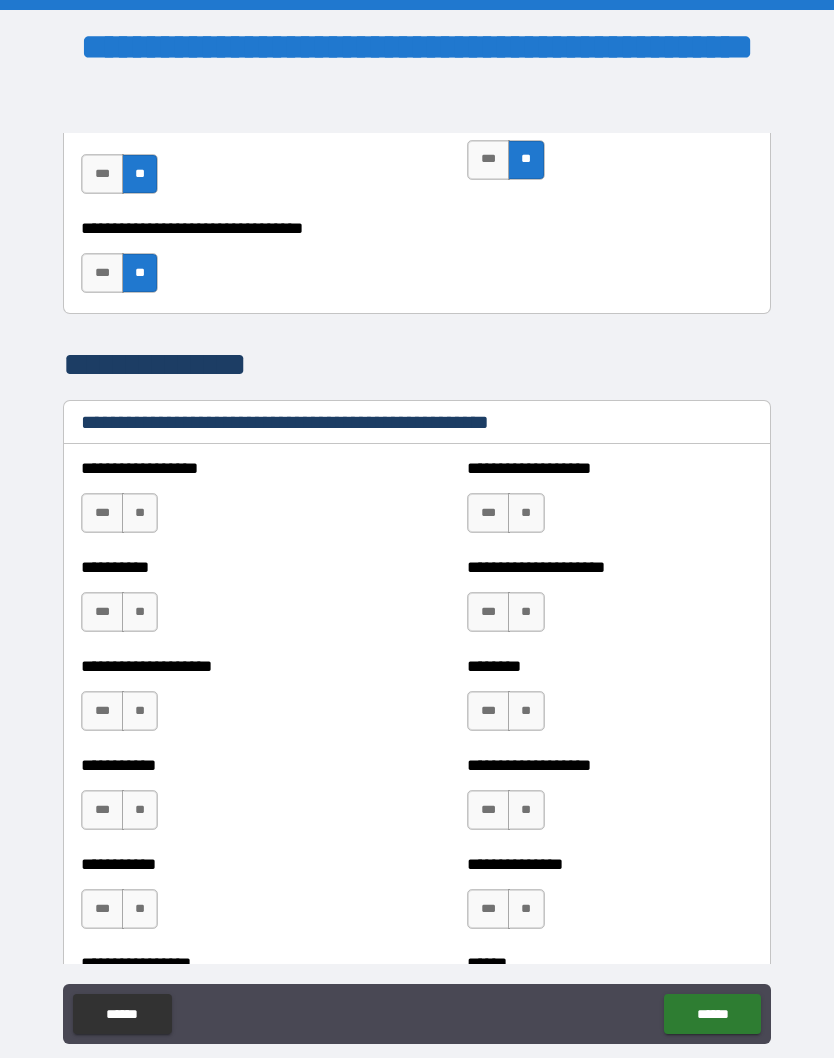 scroll, scrollTop: 2693, scrollLeft: 0, axis: vertical 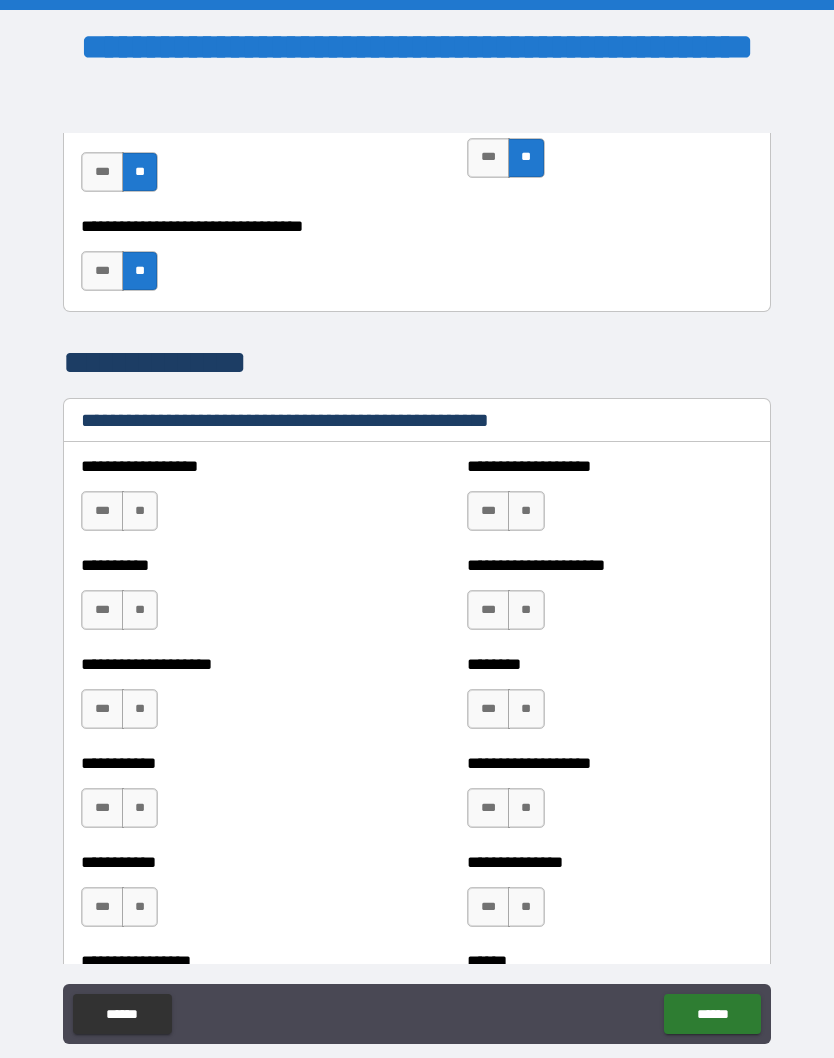 click on "**" at bounding box center (140, 511) 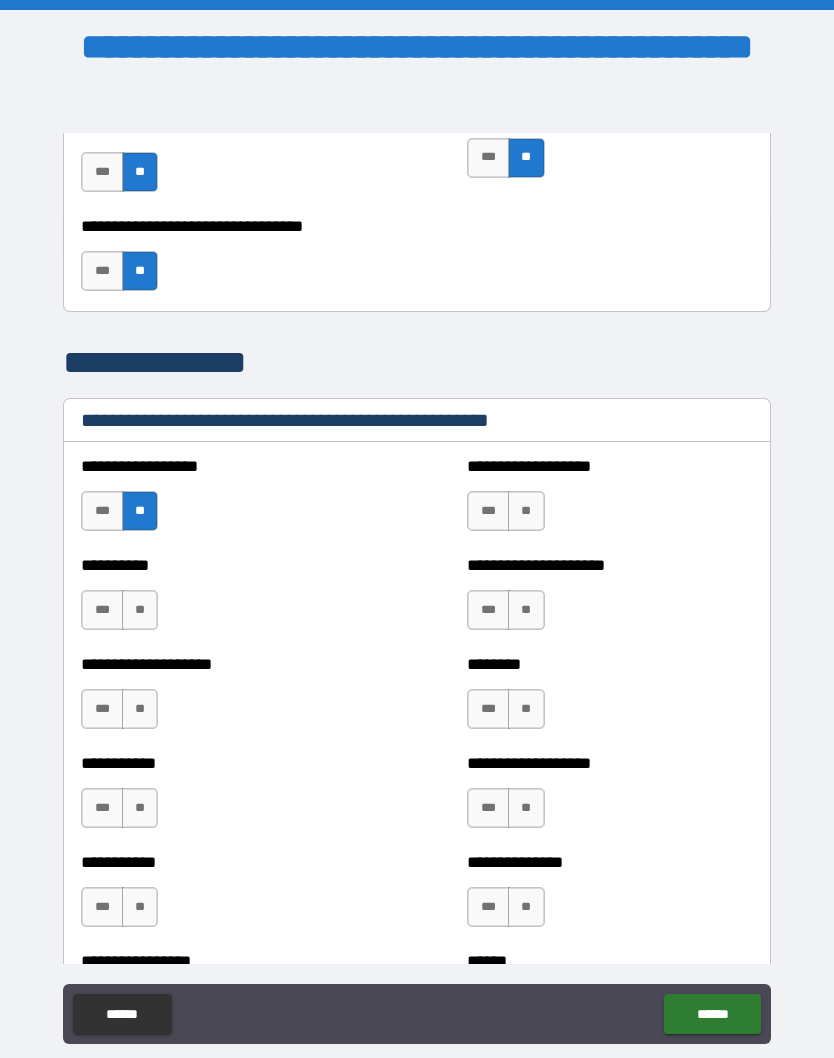 click on "***" at bounding box center [488, 511] 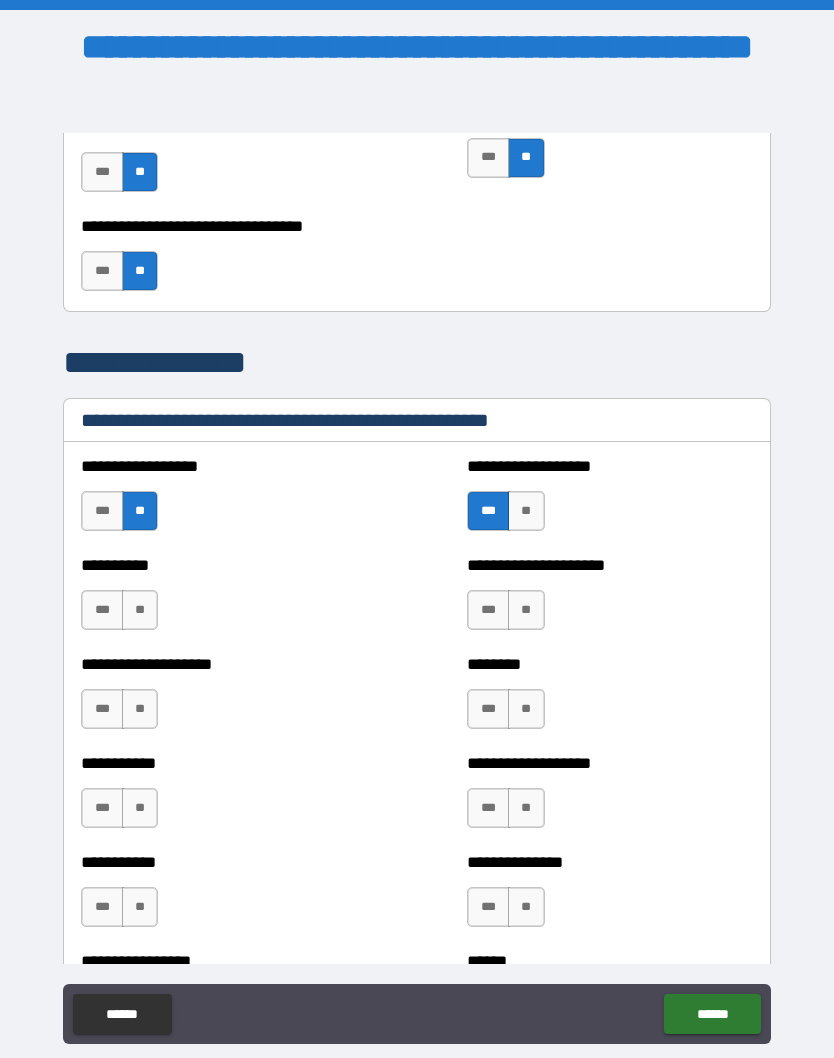 click on "**" at bounding box center [140, 610] 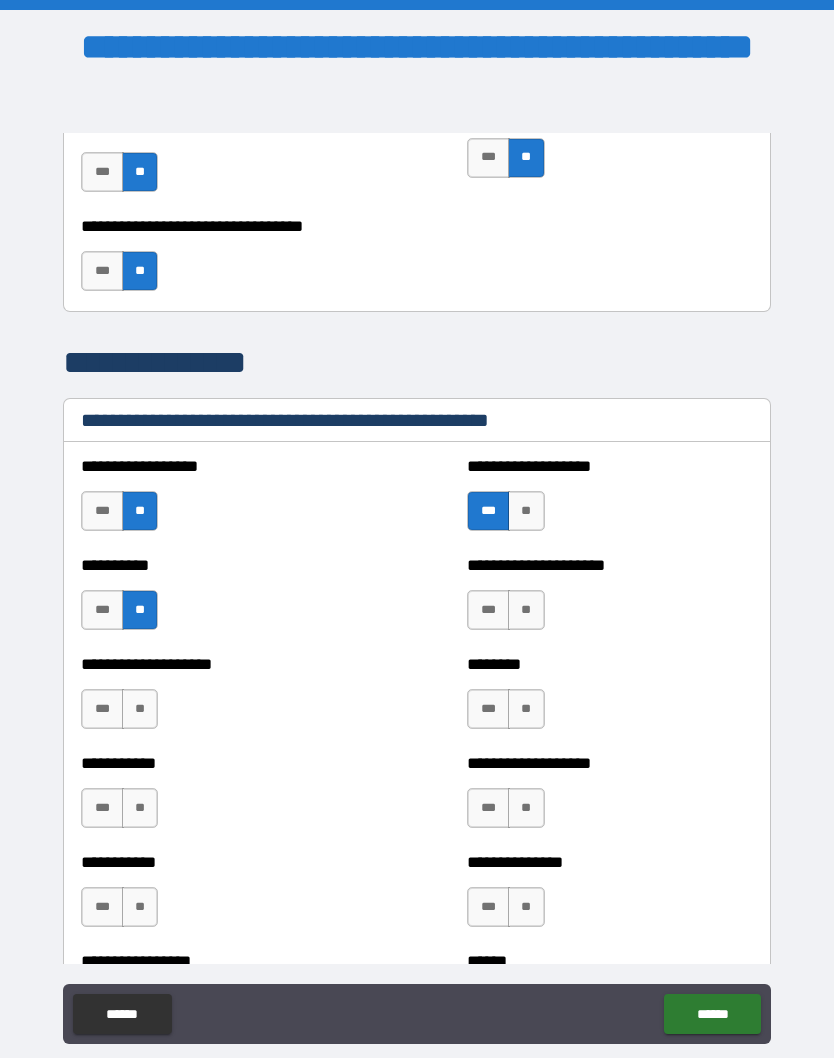 click on "**" at bounding box center [140, 709] 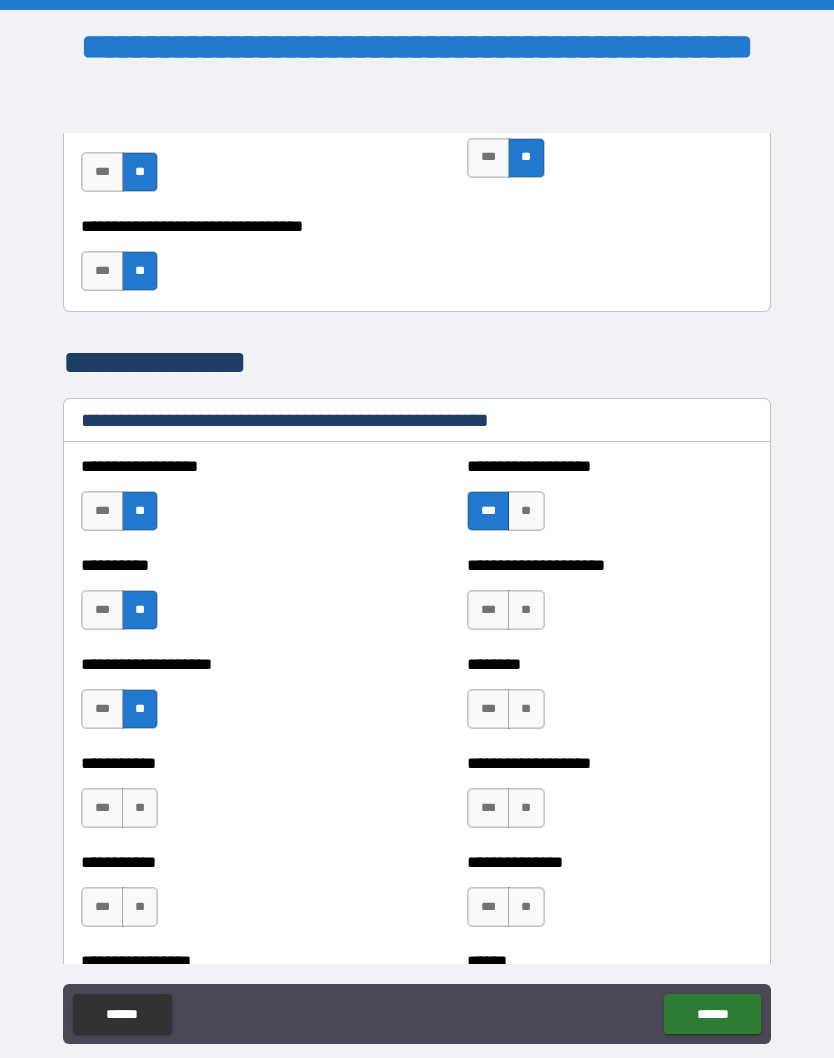 click on "**" at bounding box center [140, 808] 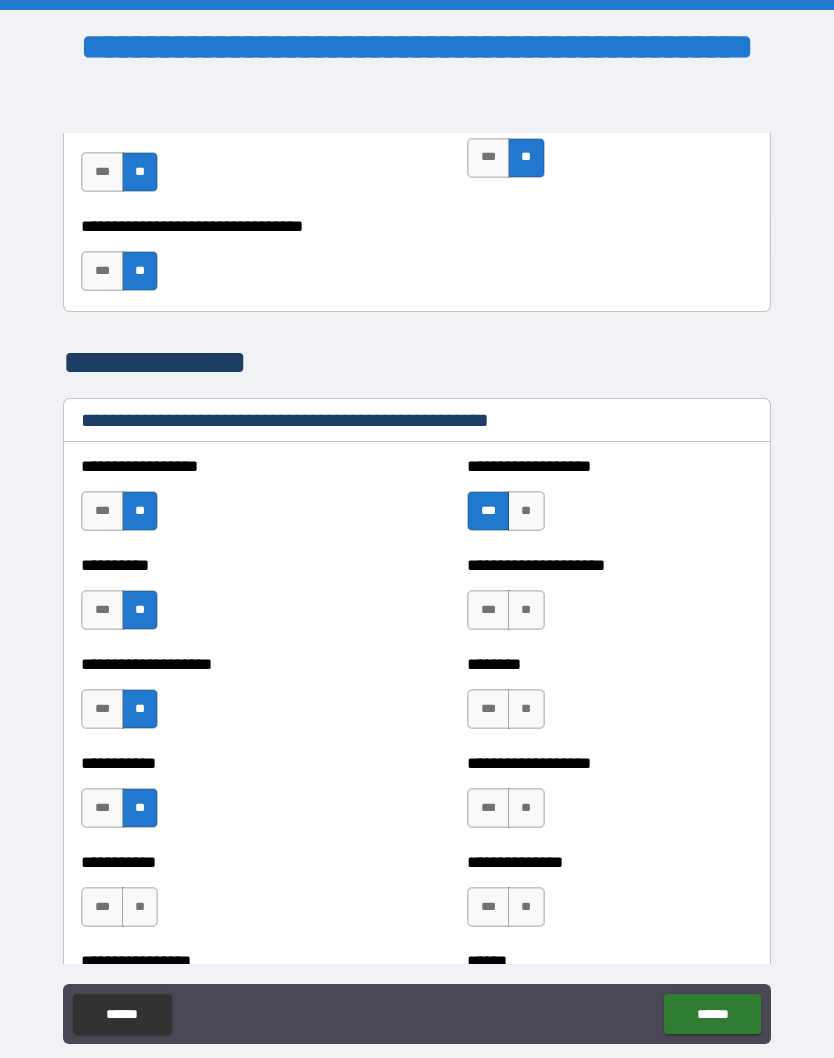 click on "**" at bounding box center [526, 610] 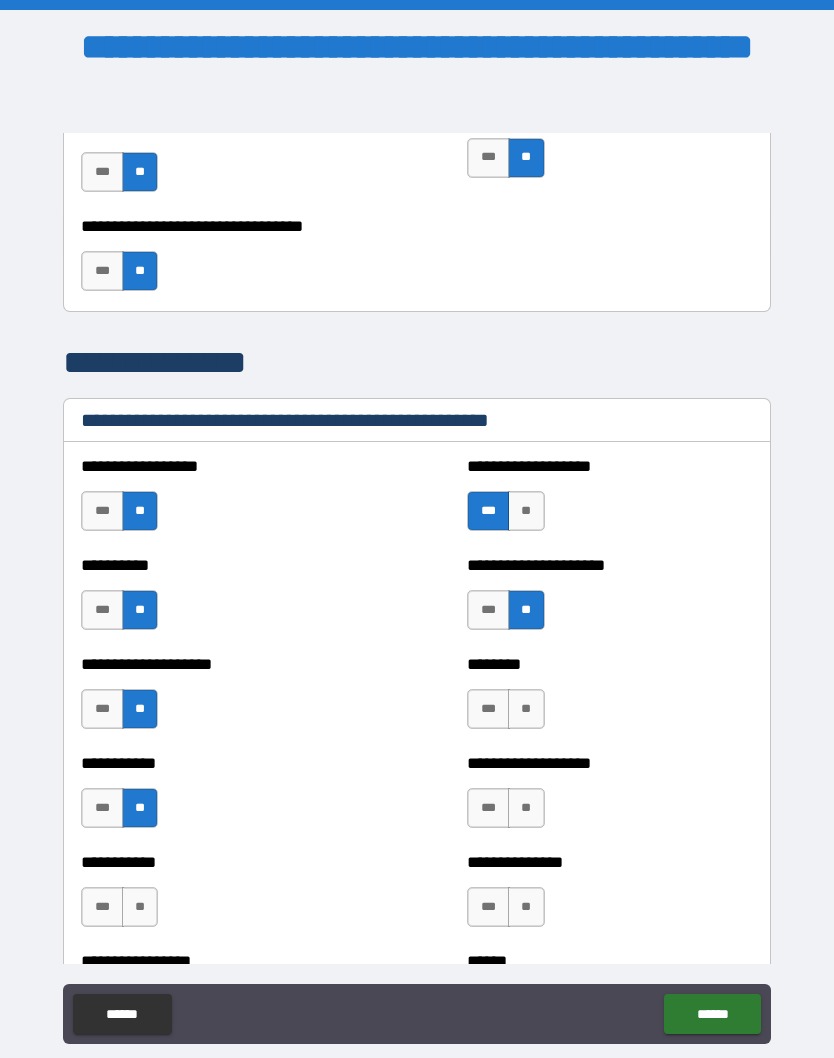 click on "**" at bounding box center [526, 709] 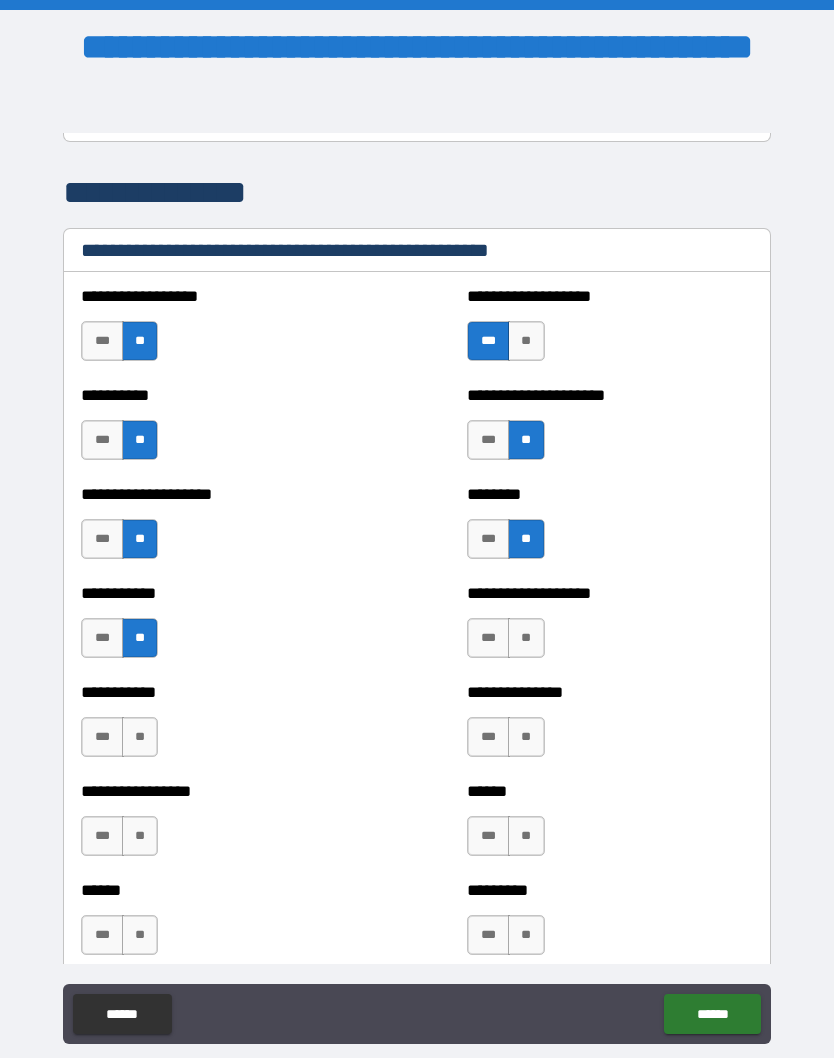 scroll, scrollTop: 2868, scrollLeft: 0, axis: vertical 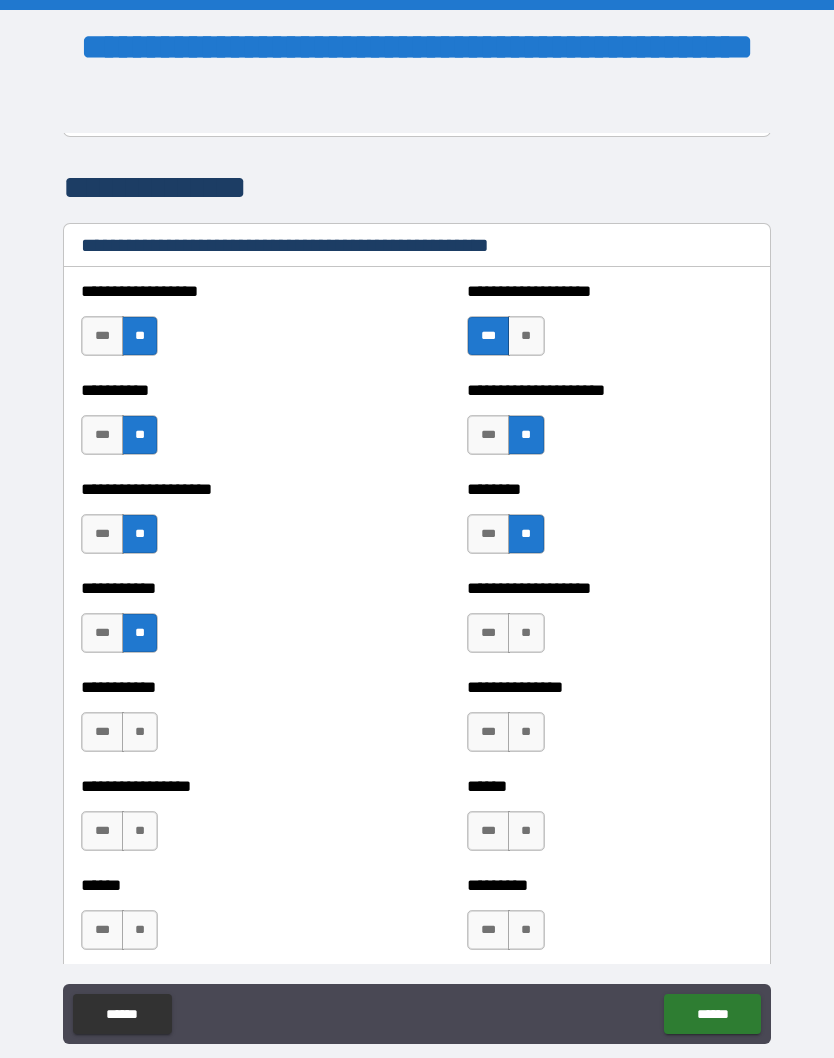 click on "**" at bounding box center [526, 633] 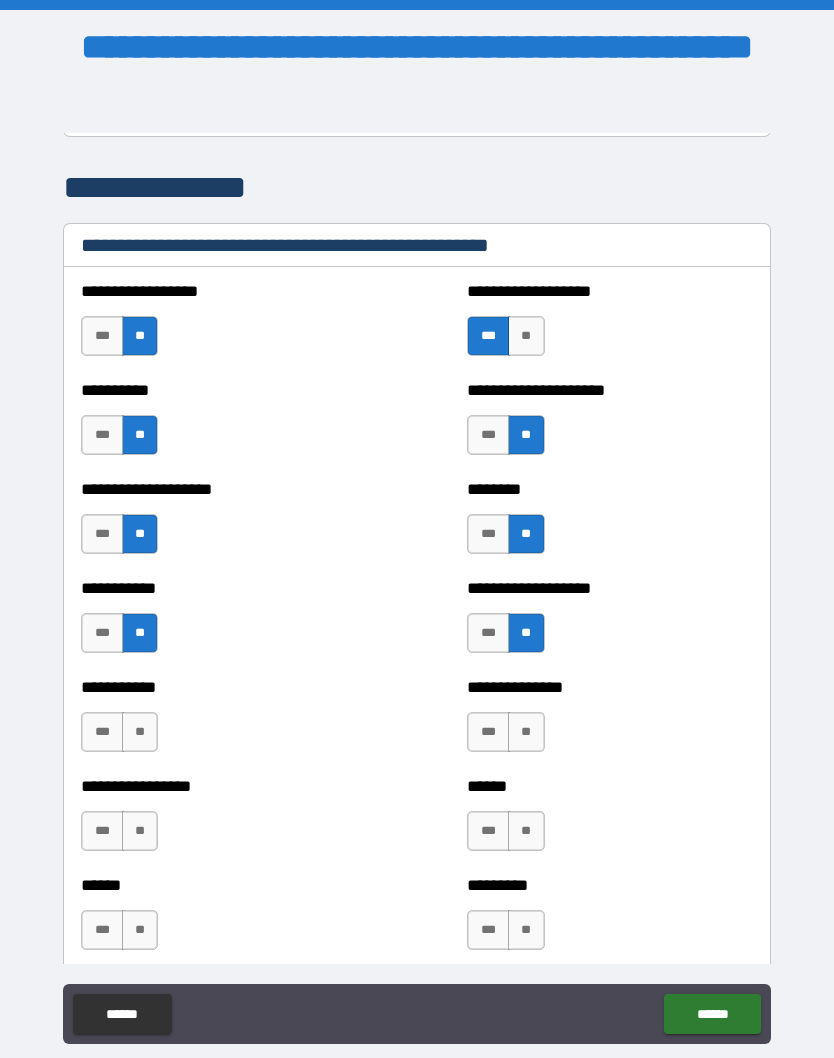 click on "**" at bounding box center (526, 732) 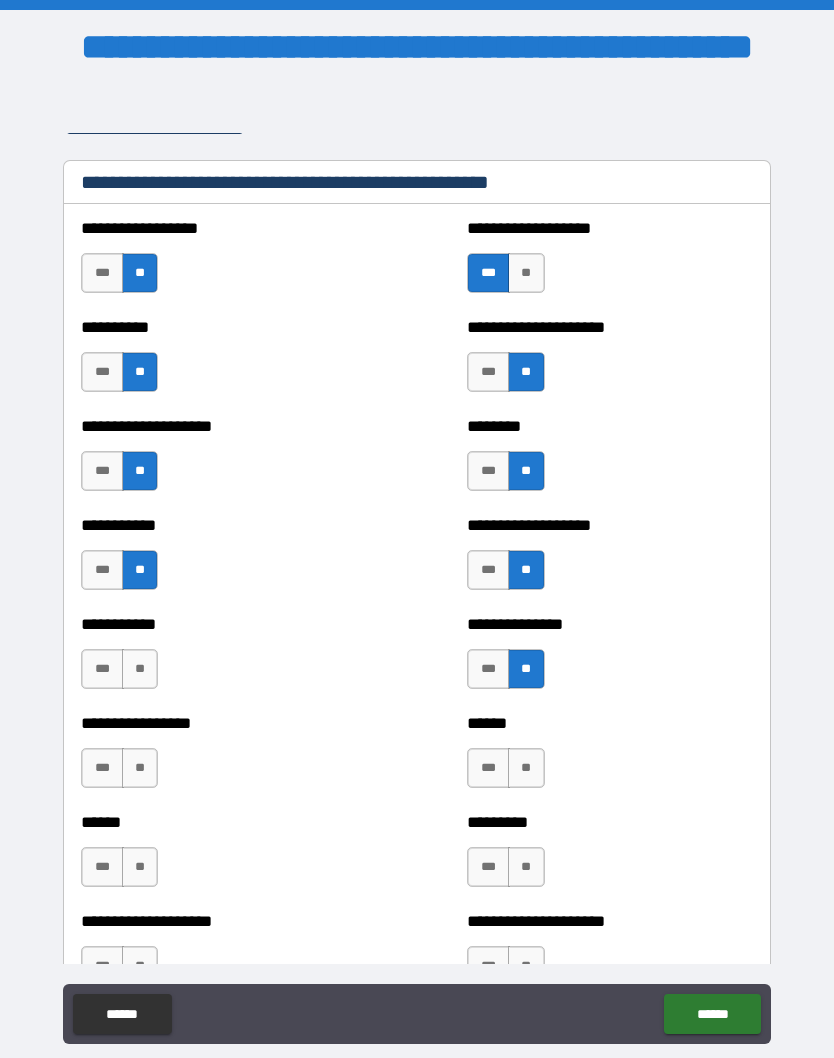 scroll, scrollTop: 2933, scrollLeft: 0, axis: vertical 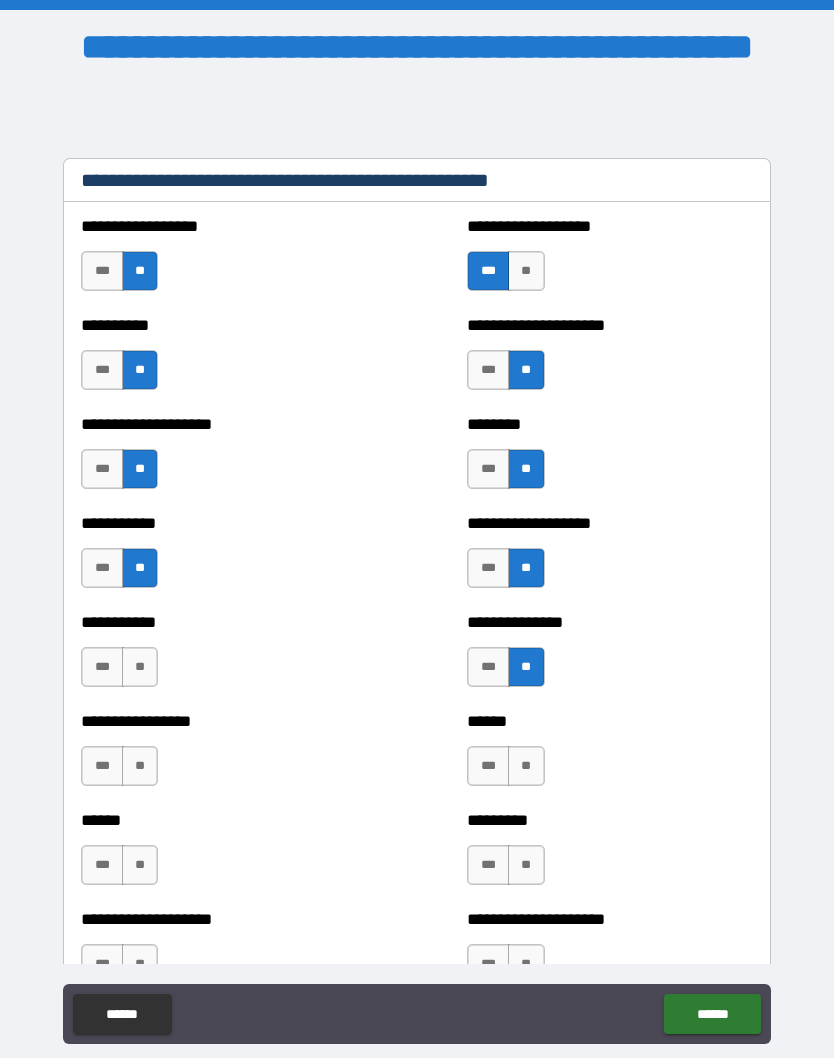 click on "**" at bounding box center (140, 667) 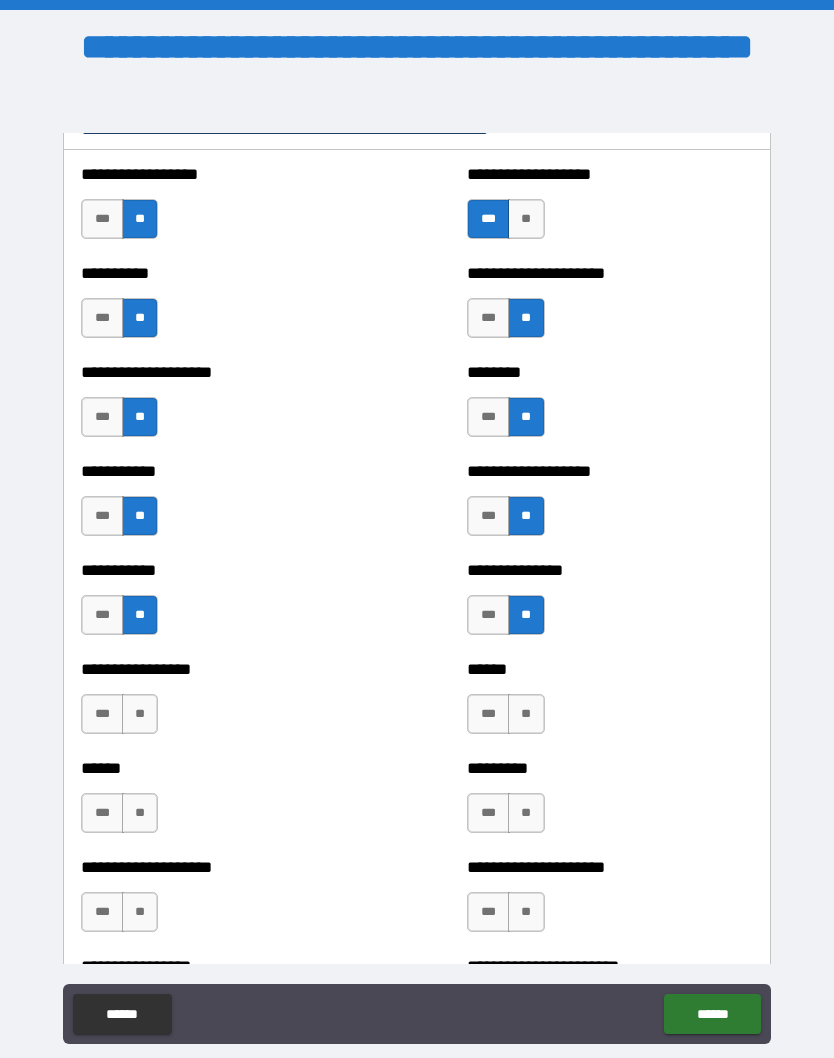 scroll, scrollTop: 2986, scrollLeft: 0, axis: vertical 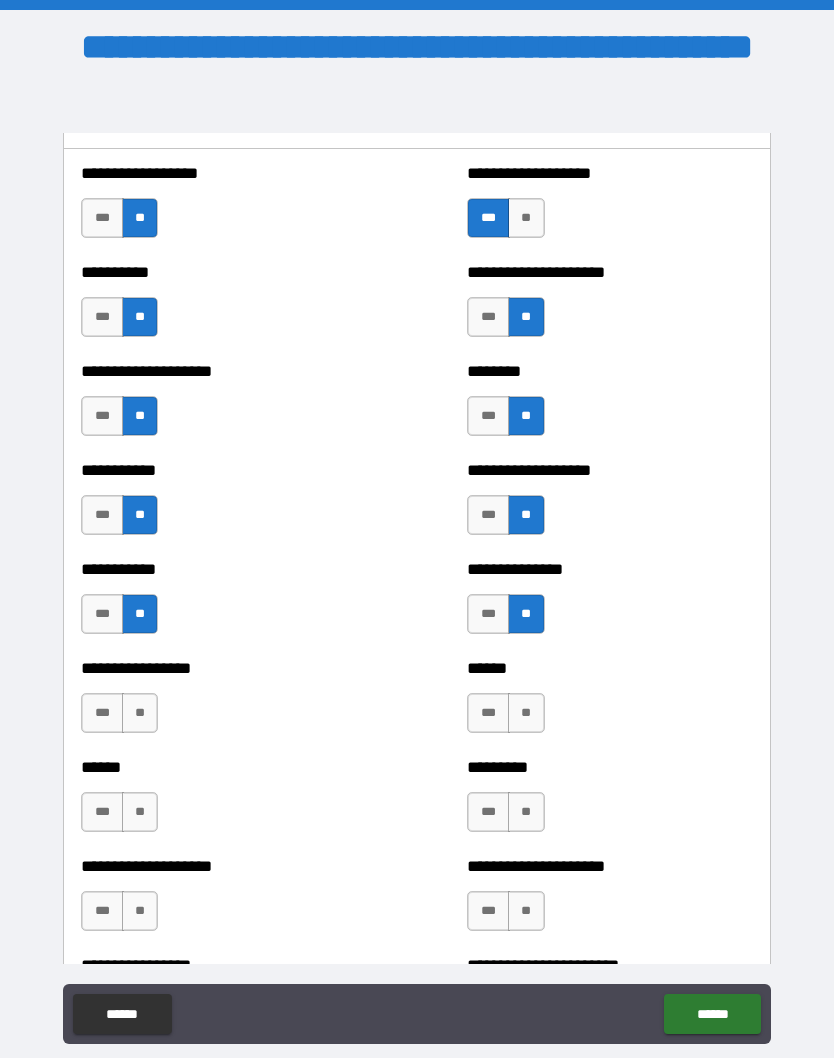 click on "**" at bounding box center [140, 713] 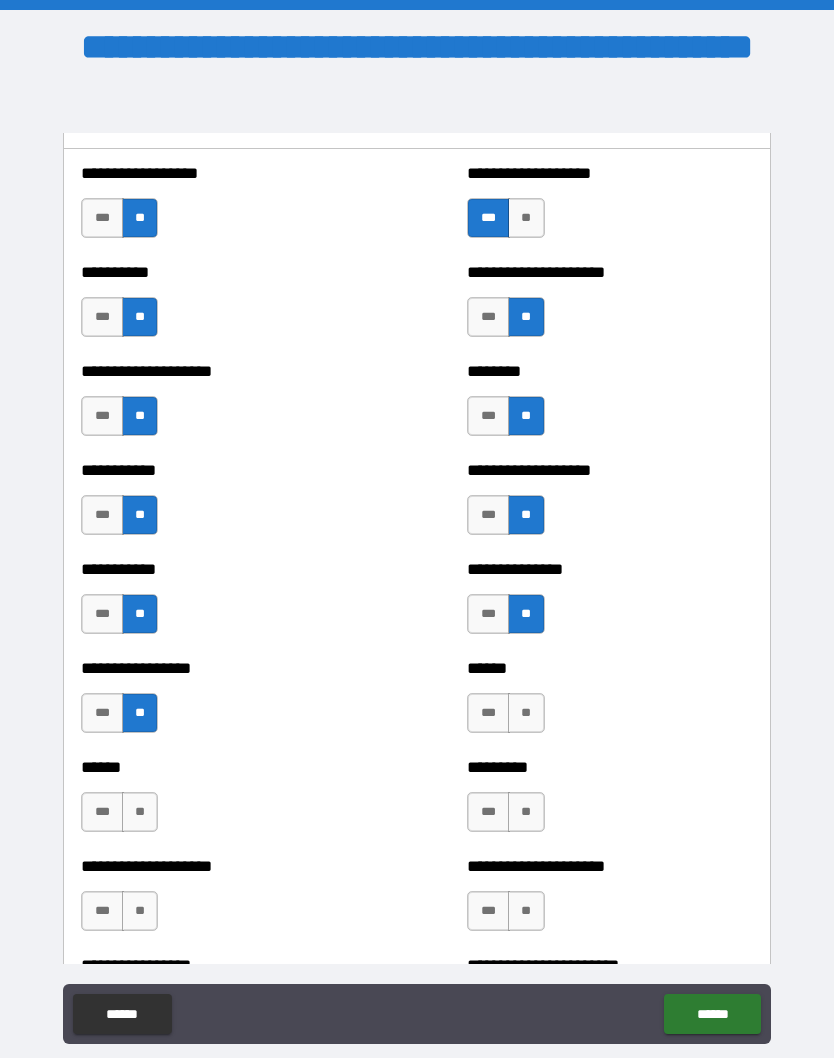 click on "**" at bounding box center [140, 812] 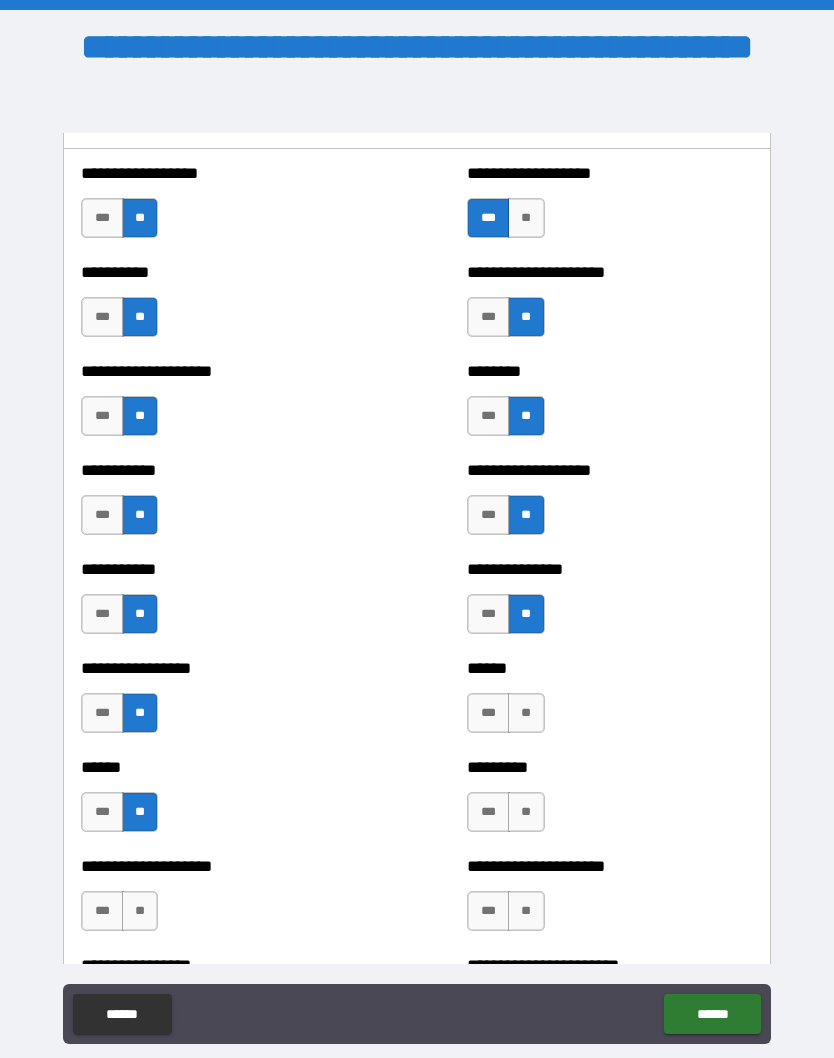 scroll, scrollTop: 3021, scrollLeft: 0, axis: vertical 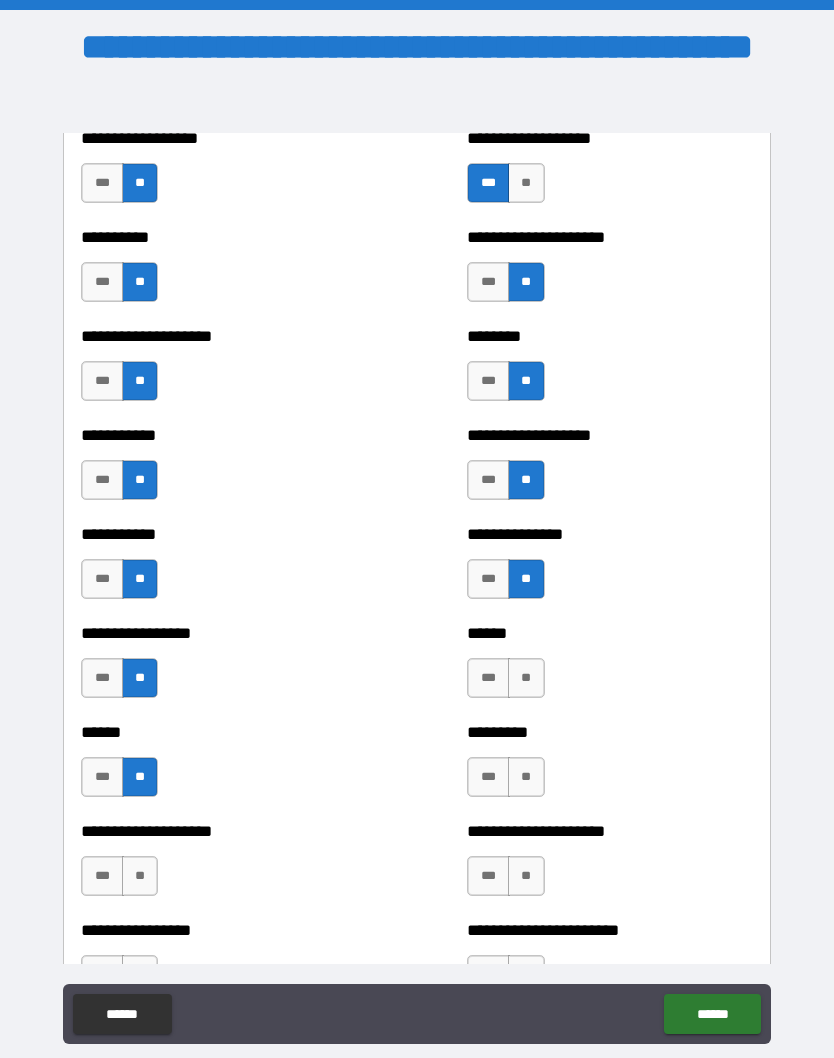 click on "**" at bounding box center (140, 876) 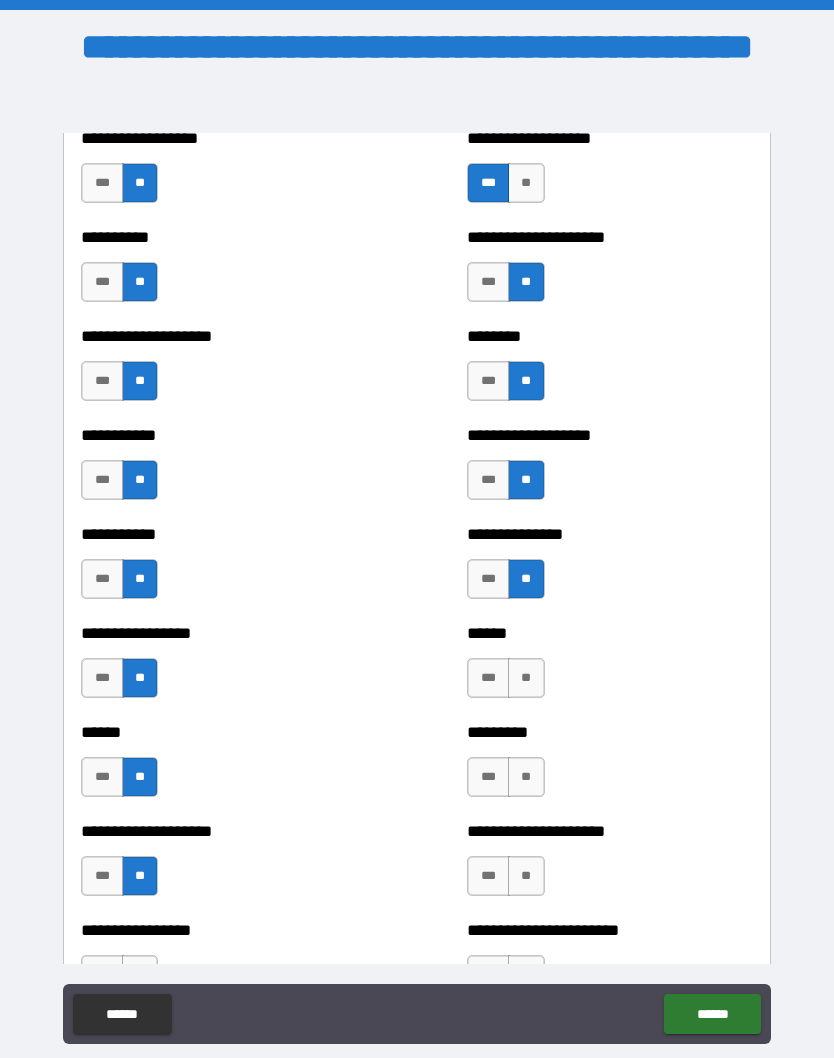 click on "**" at bounding box center [526, 678] 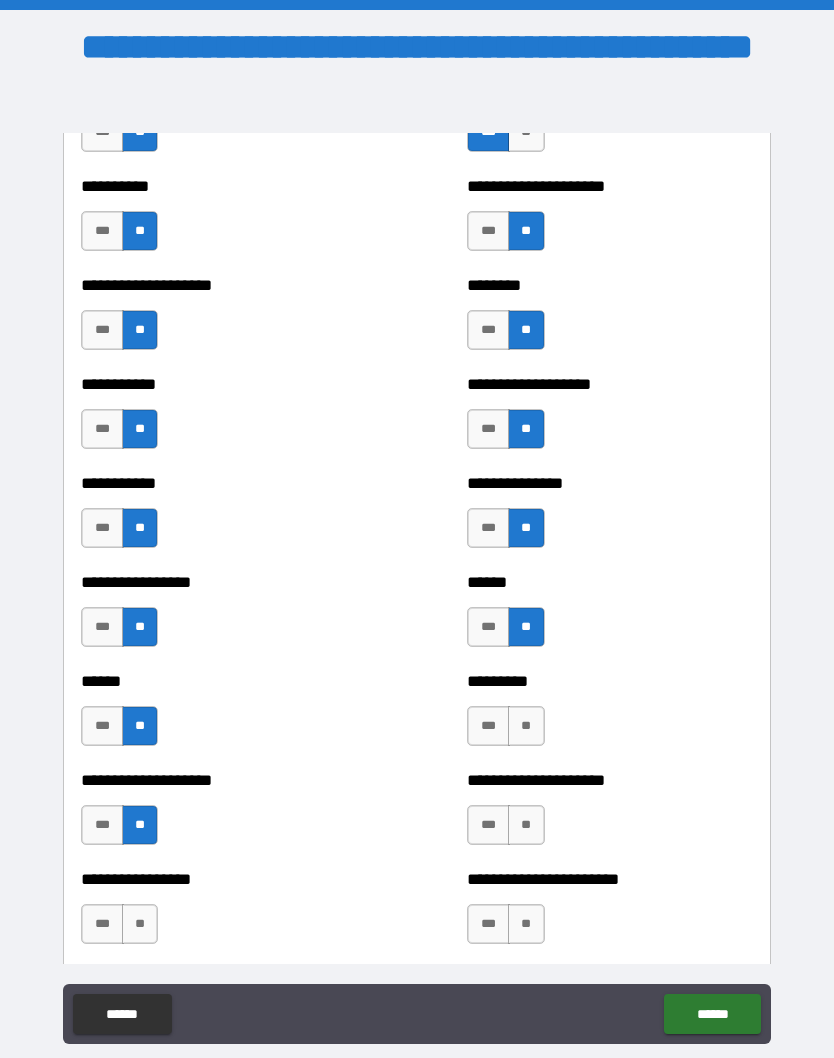 scroll, scrollTop: 3073, scrollLeft: 0, axis: vertical 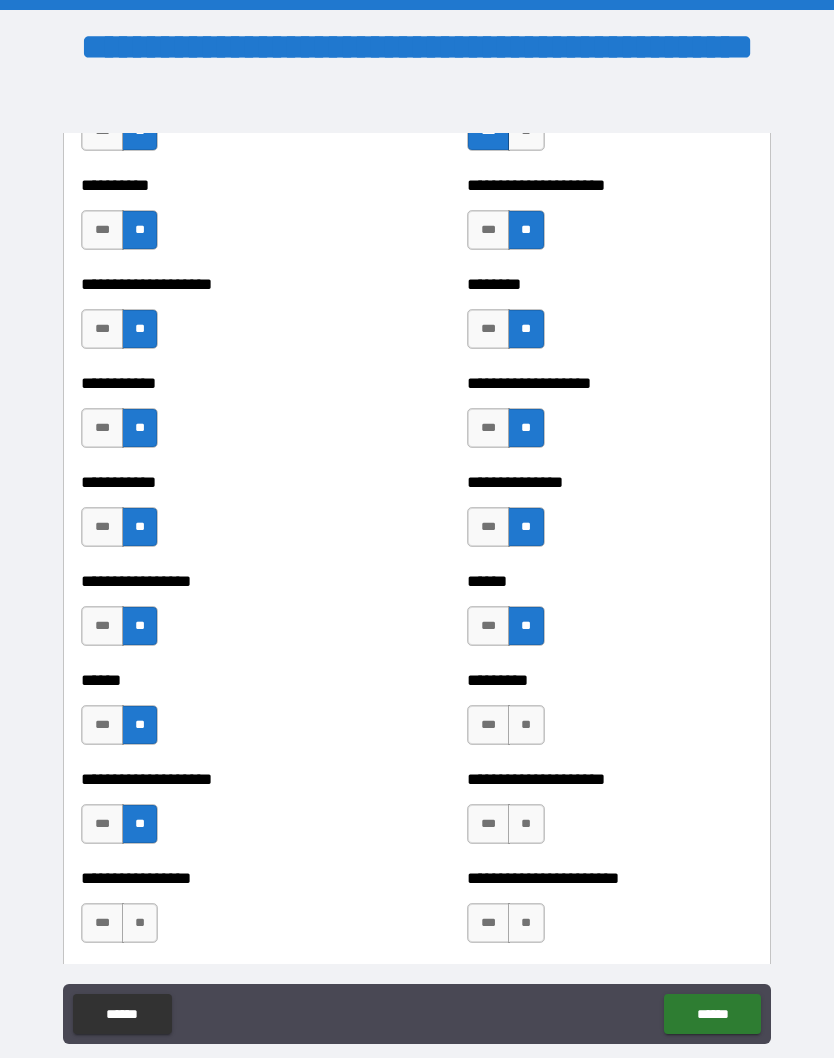 click on "***" at bounding box center [488, 626] 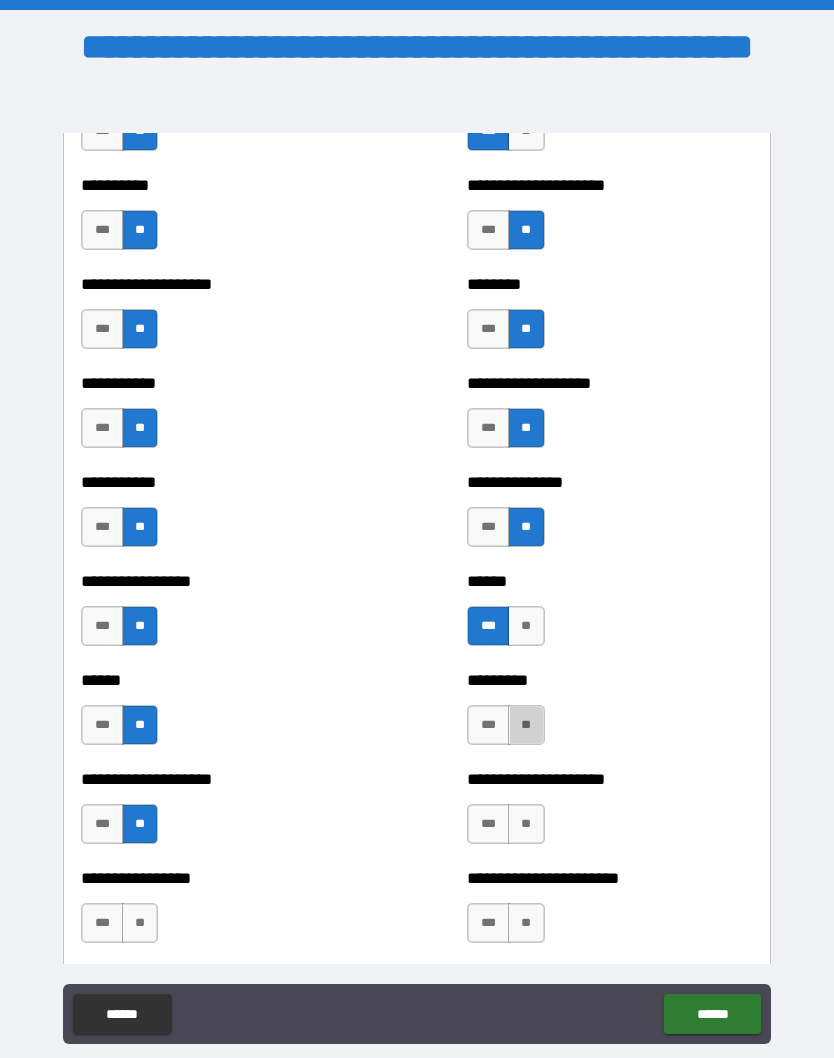click on "**" at bounding box center (526, 725) 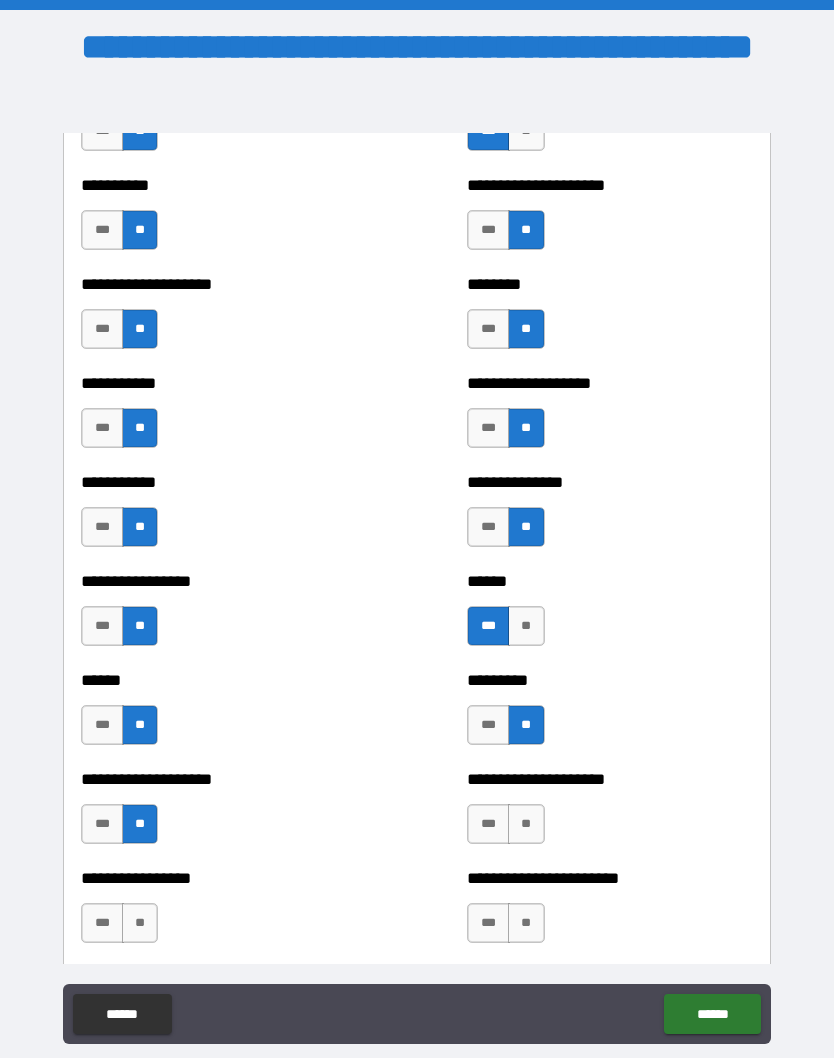 click on "***" at bounding box center (102, 824) 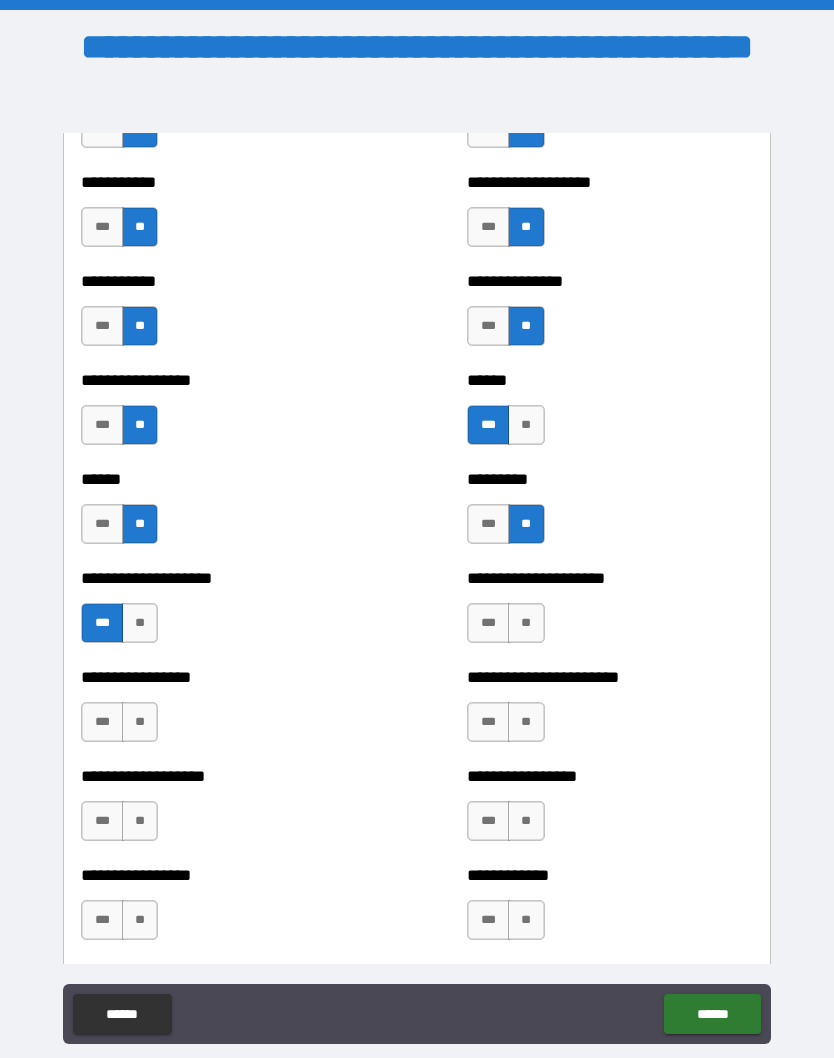 scroll, scrollTop: 3279, scrollLeft: 0, axis: vertical 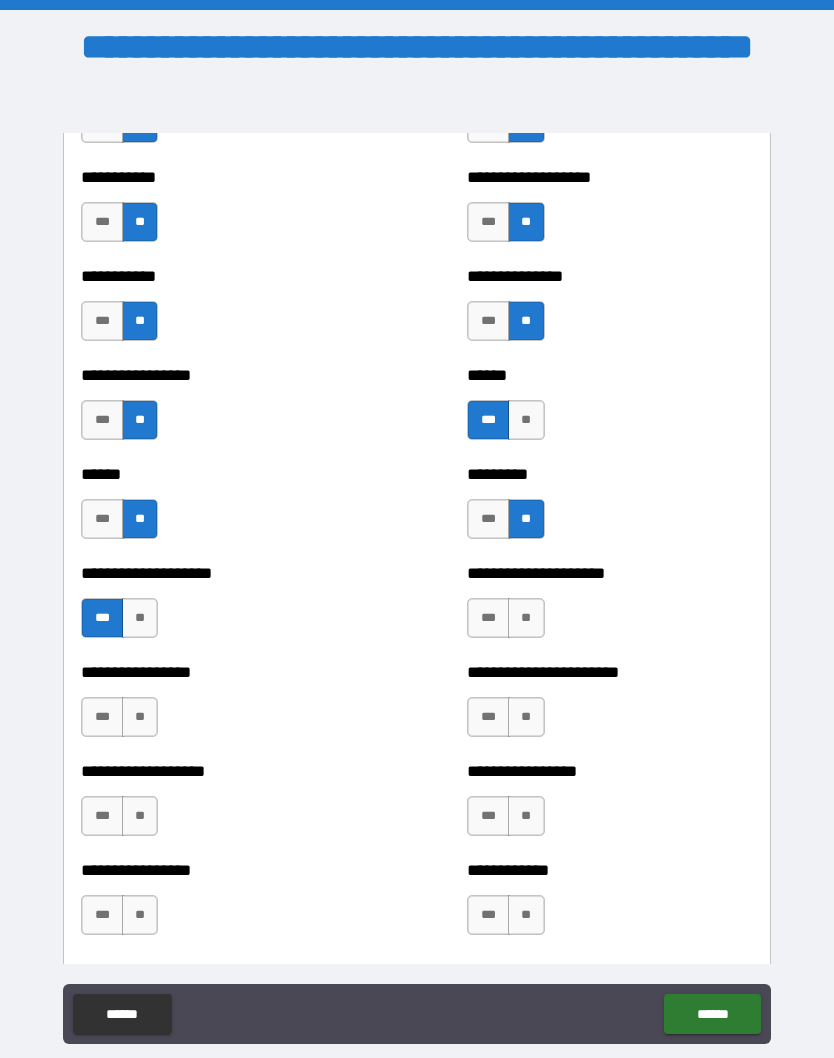click on "***" at bounding box center [102, 717] 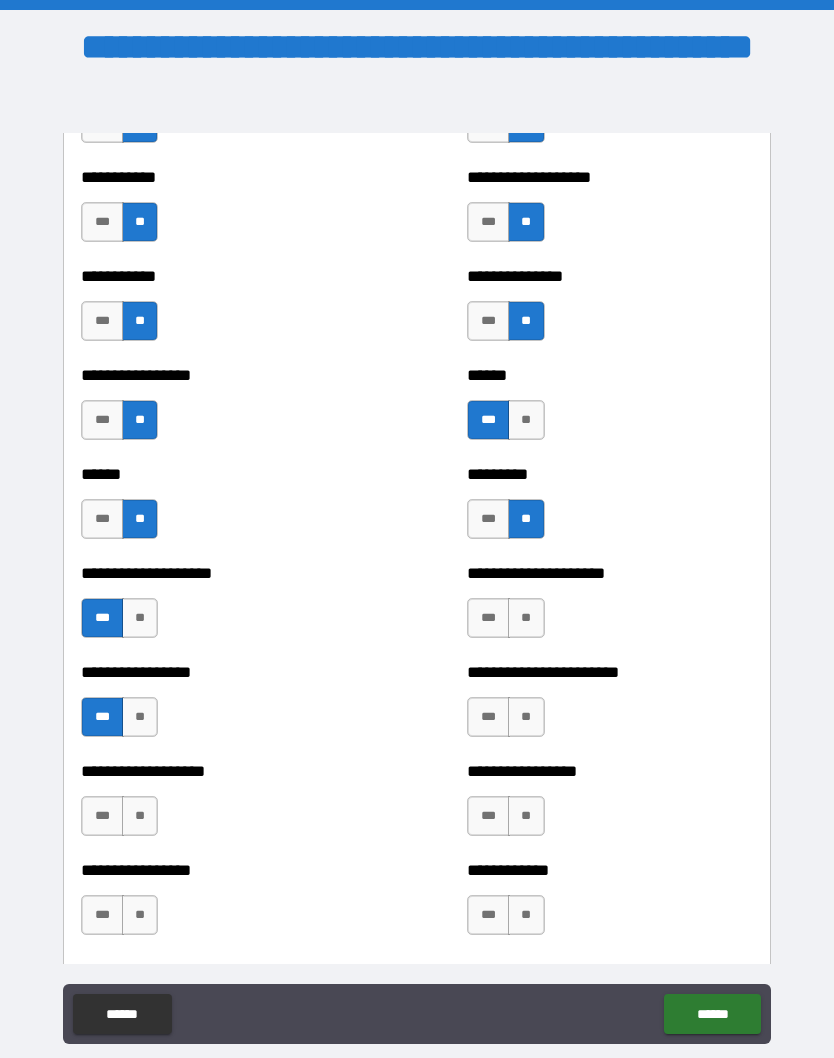 click on "**" at bounding box center [526, 618] 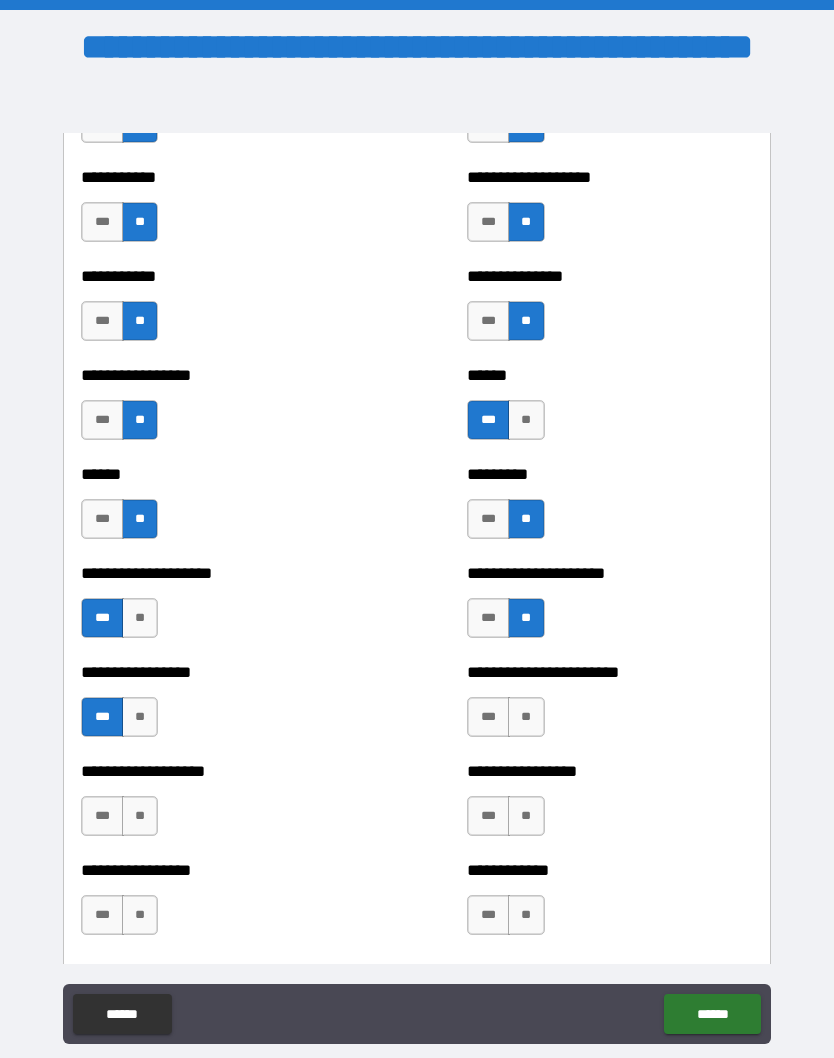 click on "**" at bounding box center (526, 717) 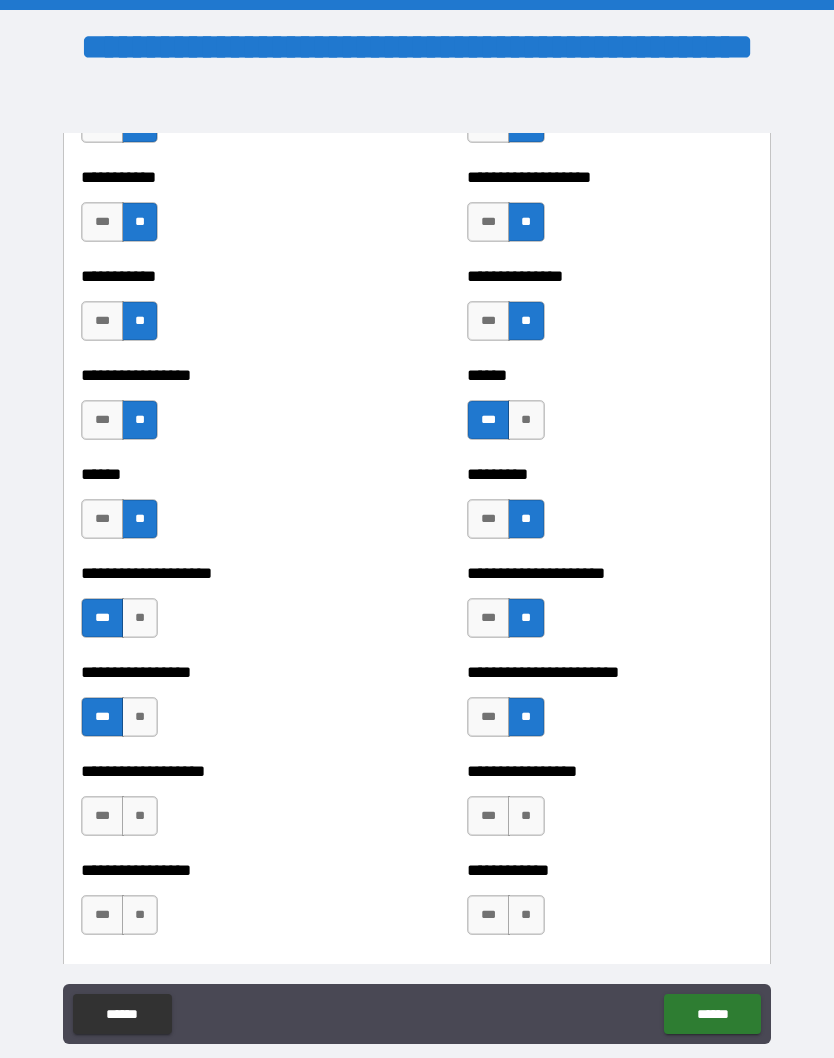 click on "**" at bounding box center [140, 816] 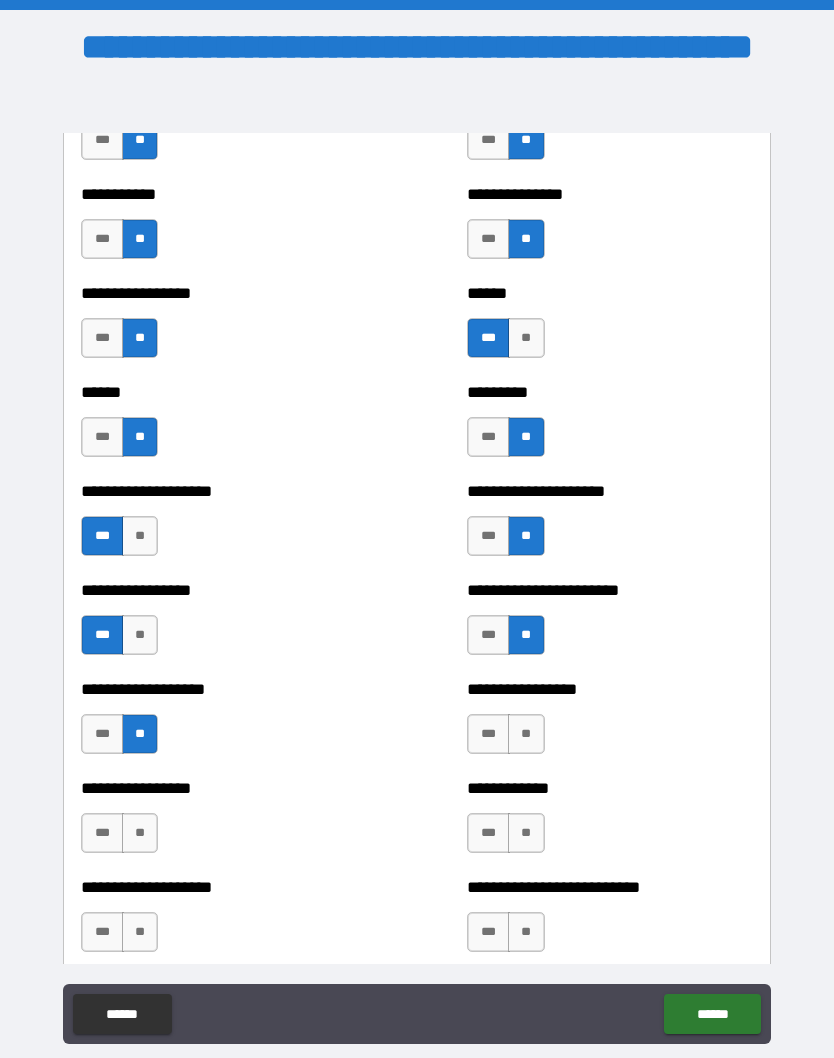 scroll, scrollTop: 3391, scrollLeft: 0, axis: vertical 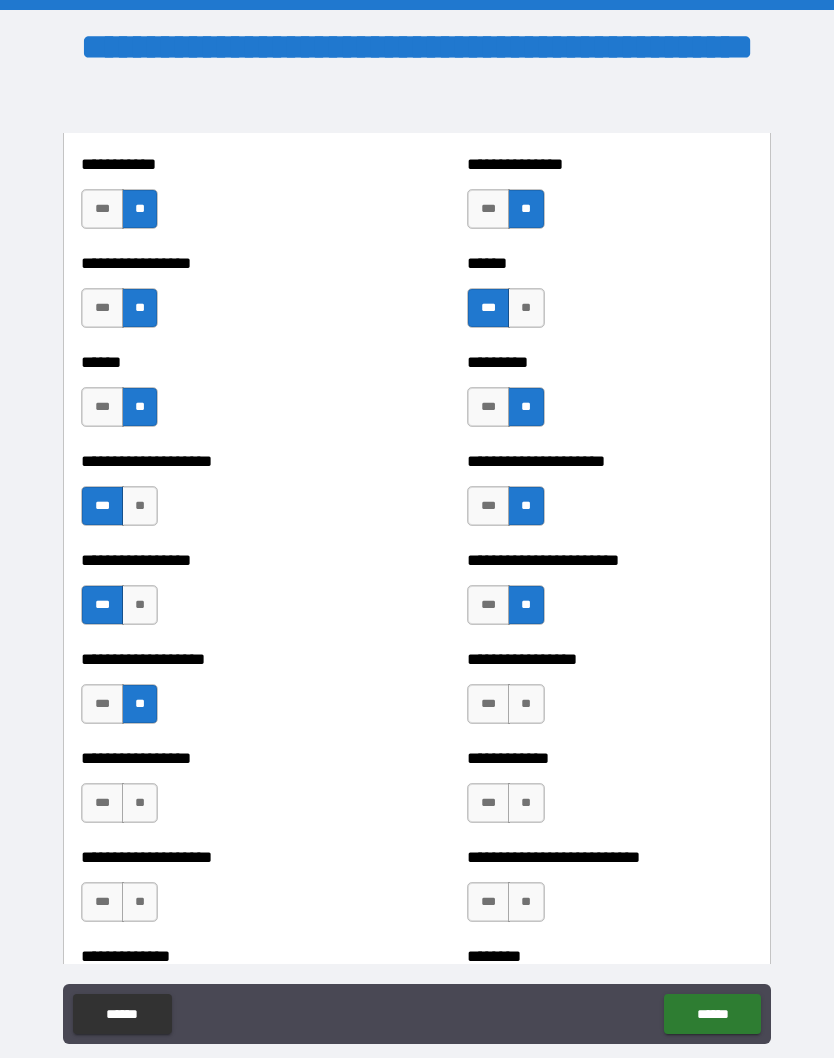 click on "**" at bounding box center (526, 704) 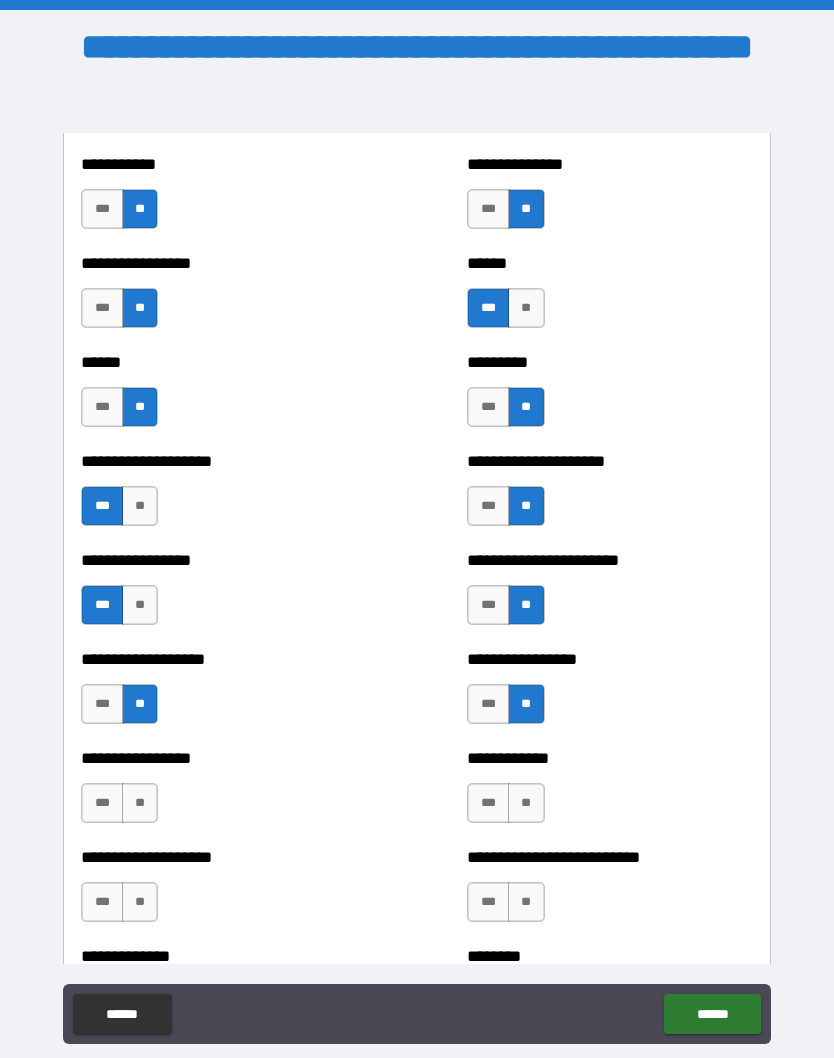 click on "**" at bounding box center [526, 803] 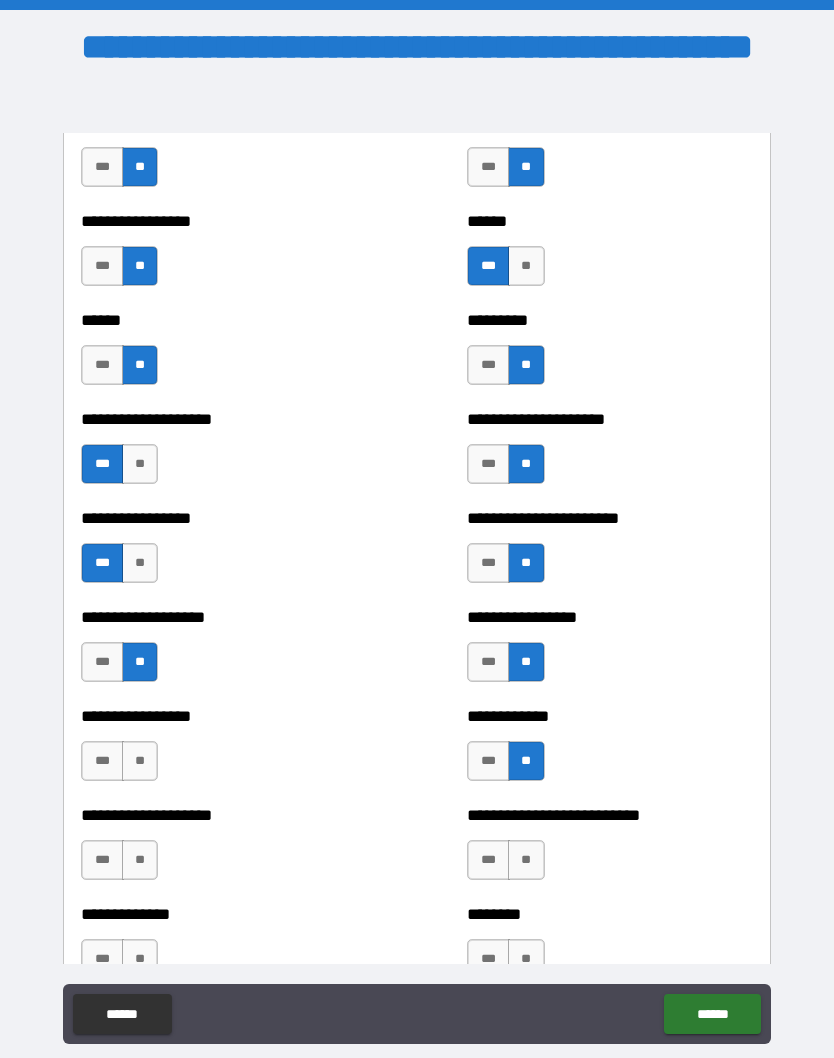 scroll, scrollTop: 3437, scrollLeft: 0, axis: vertical 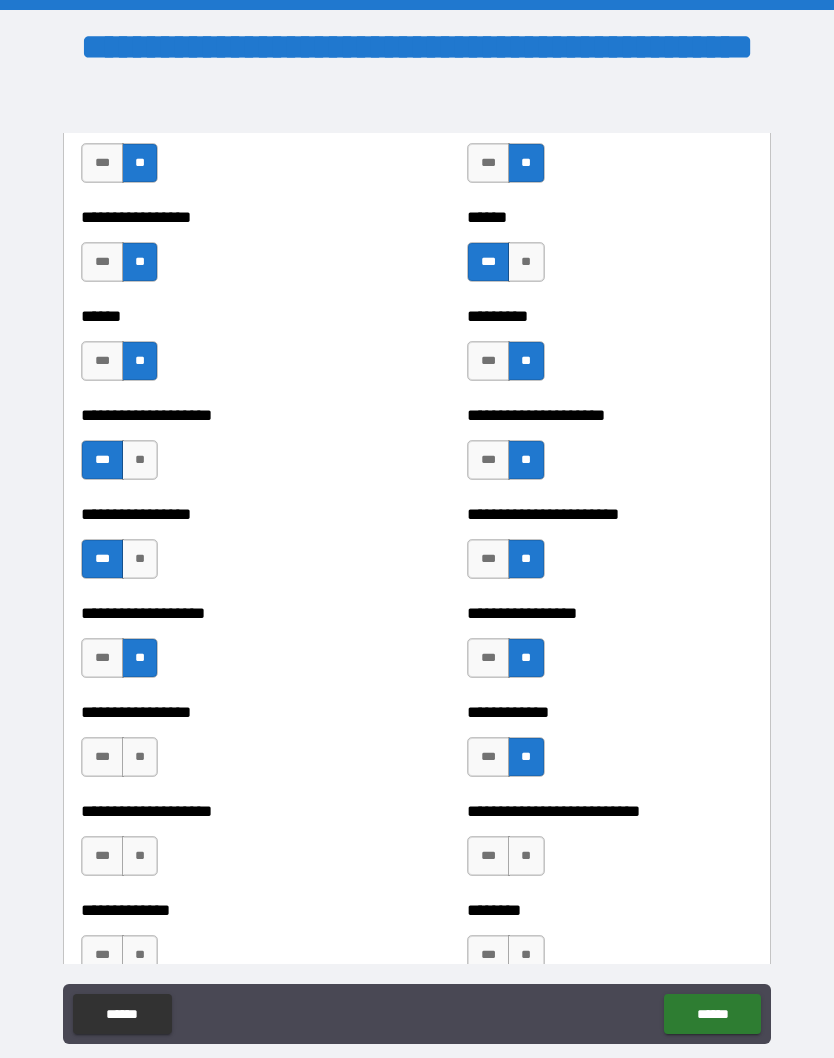 click on "**" at bounding box center (140, 757) 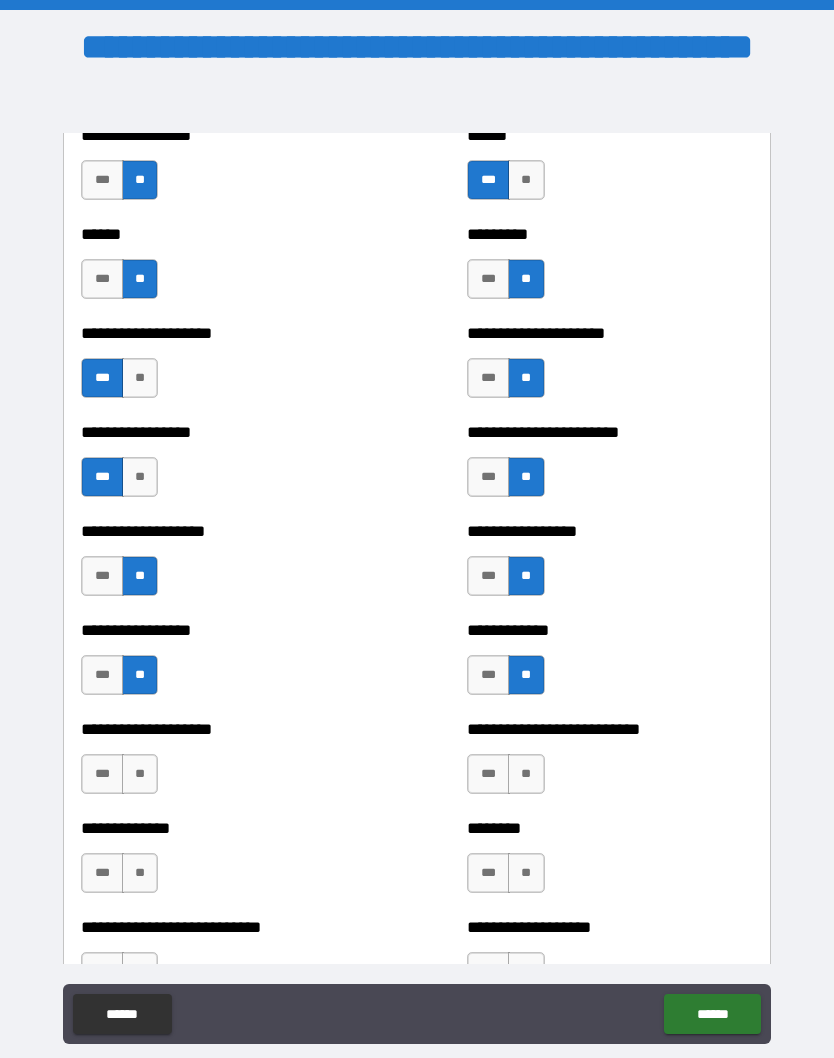 scroll, scrollTop: 3526, scrollLeft: 0, axis: vertical 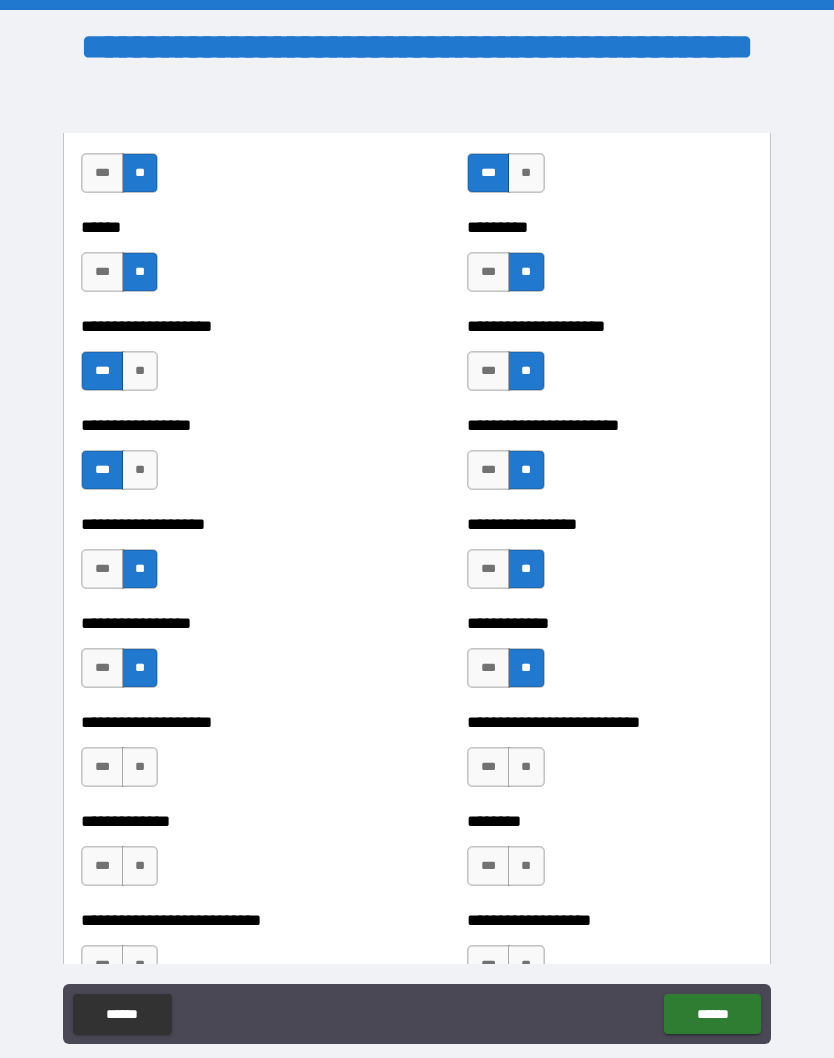 click on "**" at bounding box center (140, 767) 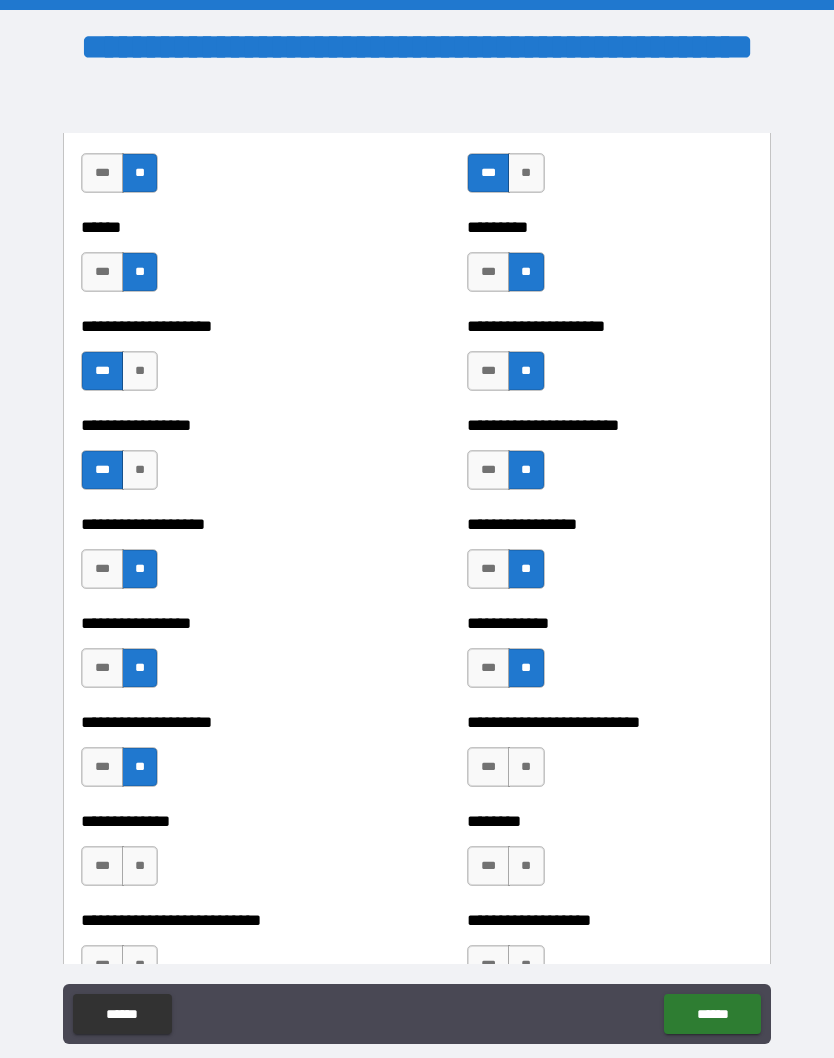 click on "**" at bounding box center [140, 866] 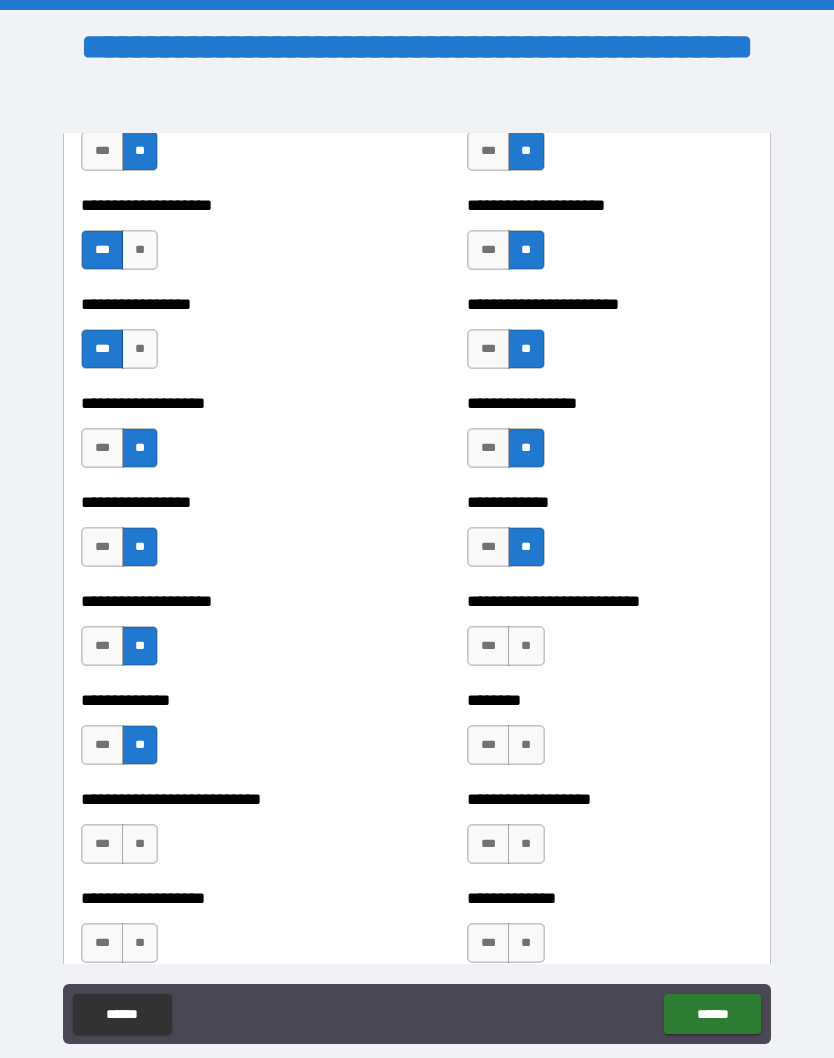scroll, scrollTop: 3650, scrollLeft: 0, axis: vertical 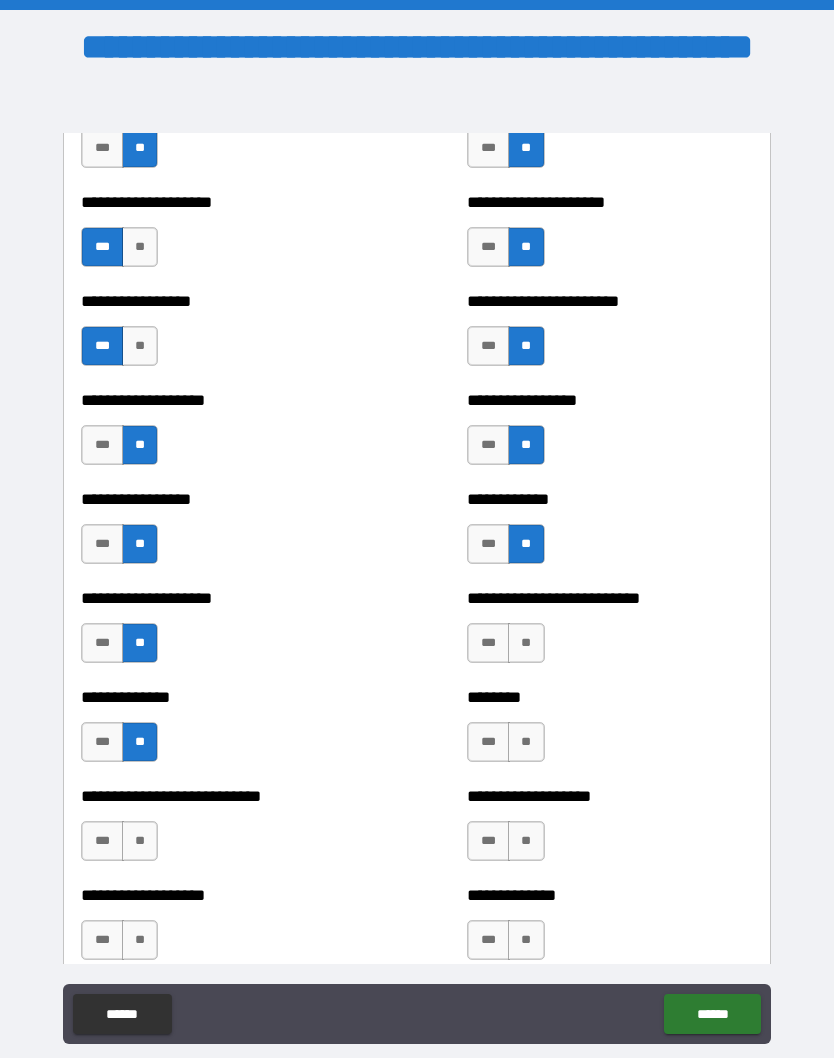 click on "**" at bounding box center [526, 643] 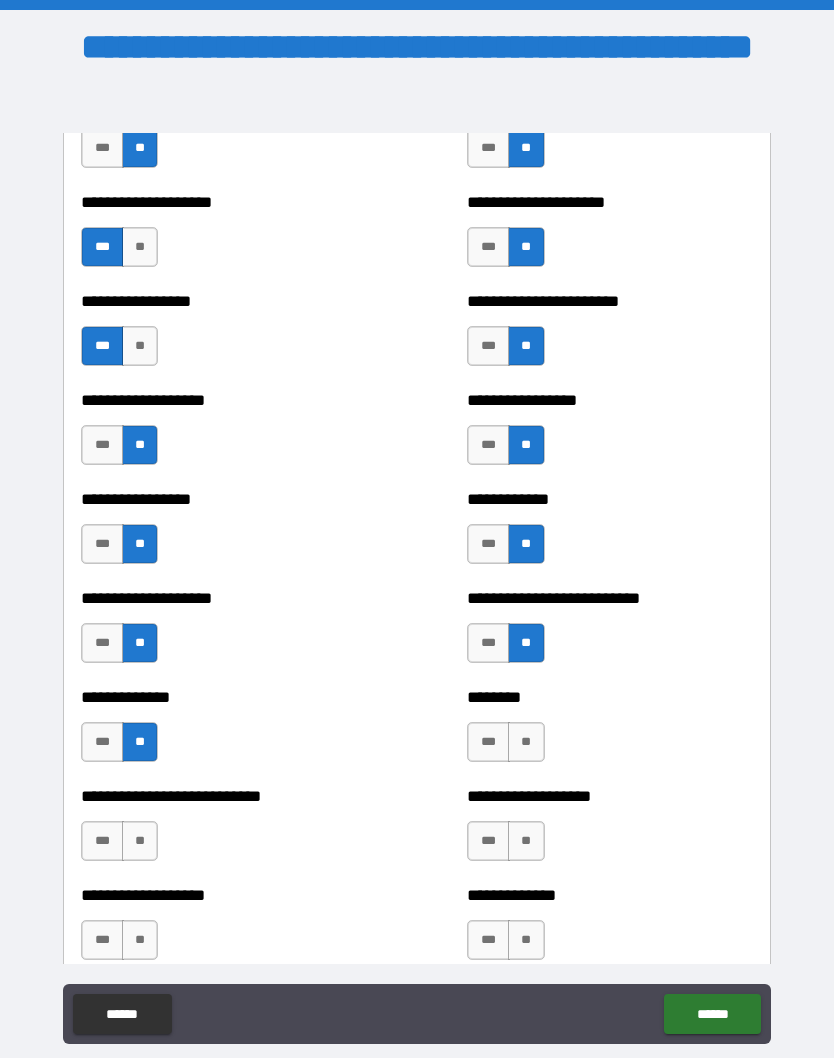 click on "**" at bounding box center [526, 742] 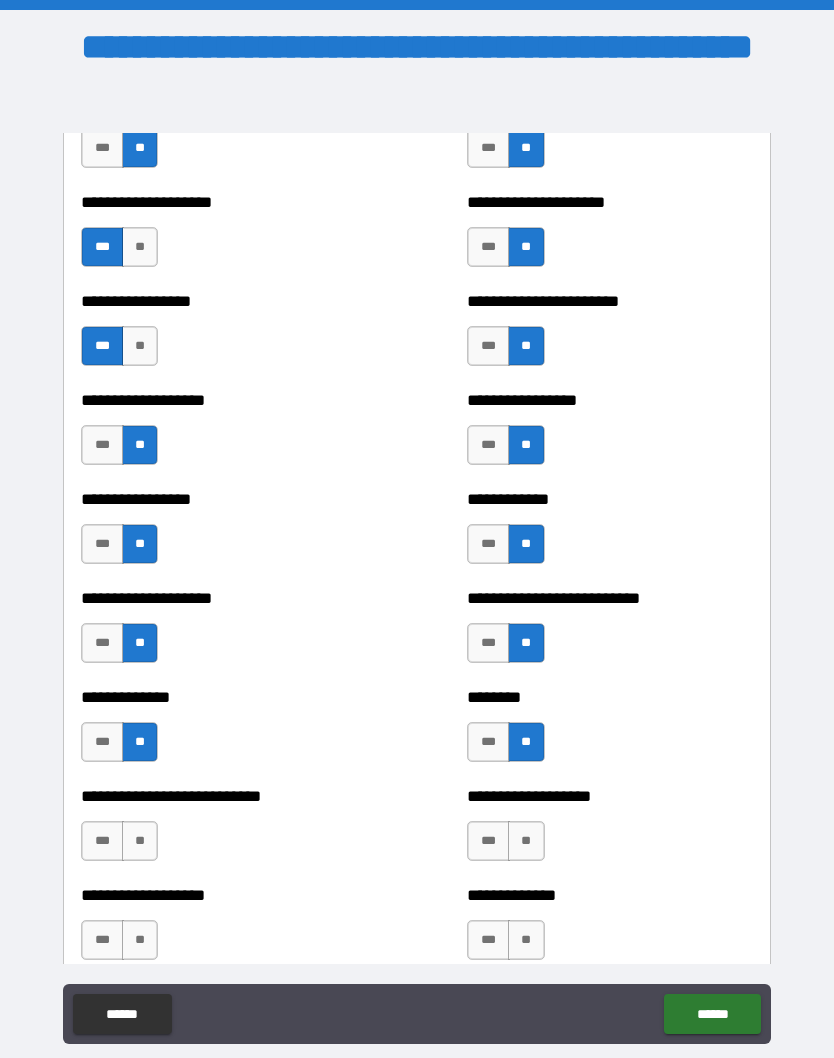 click on "**" at bounding box center [526, 841] 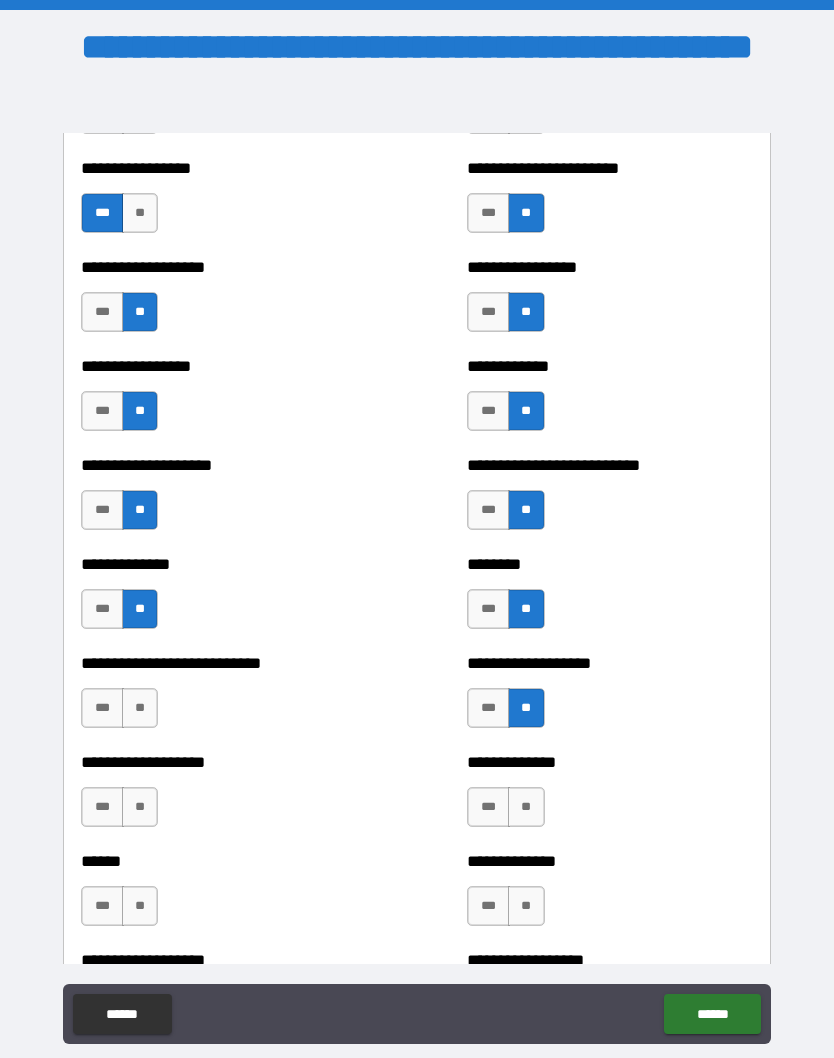 scroll, scrollTop: 3785, scrollLeft: 0, axis: vertical 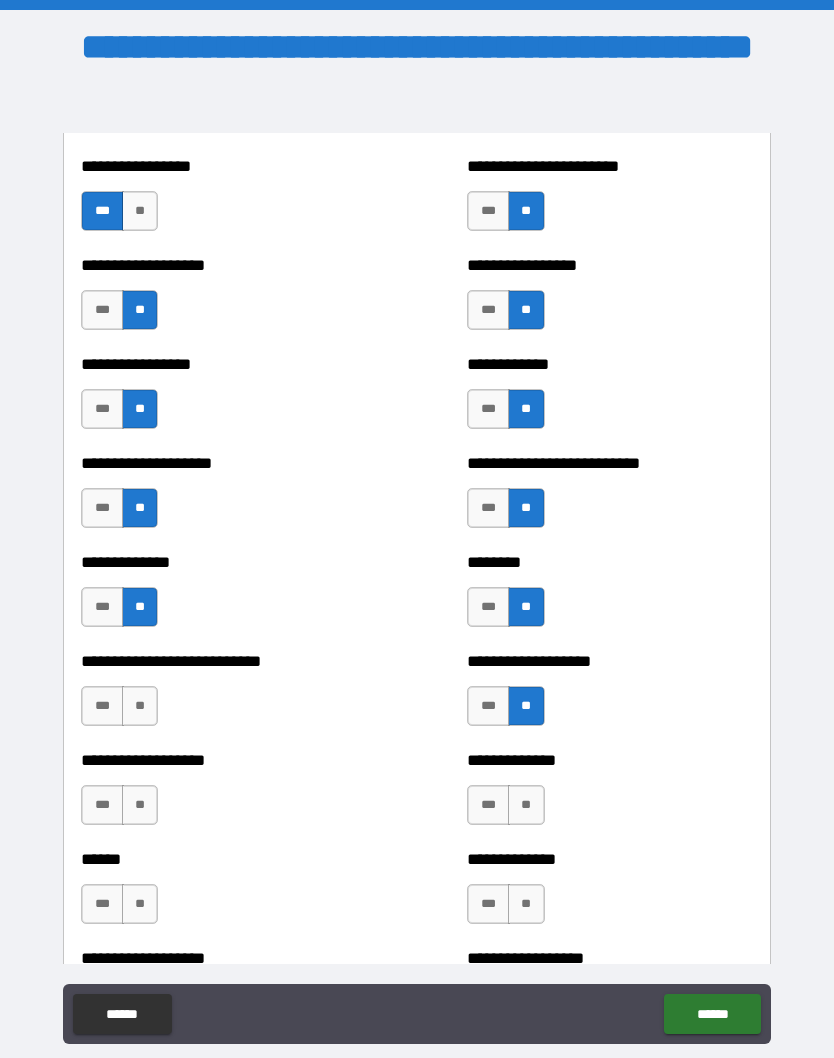 click on "**********" at bounding box center (223, 795) 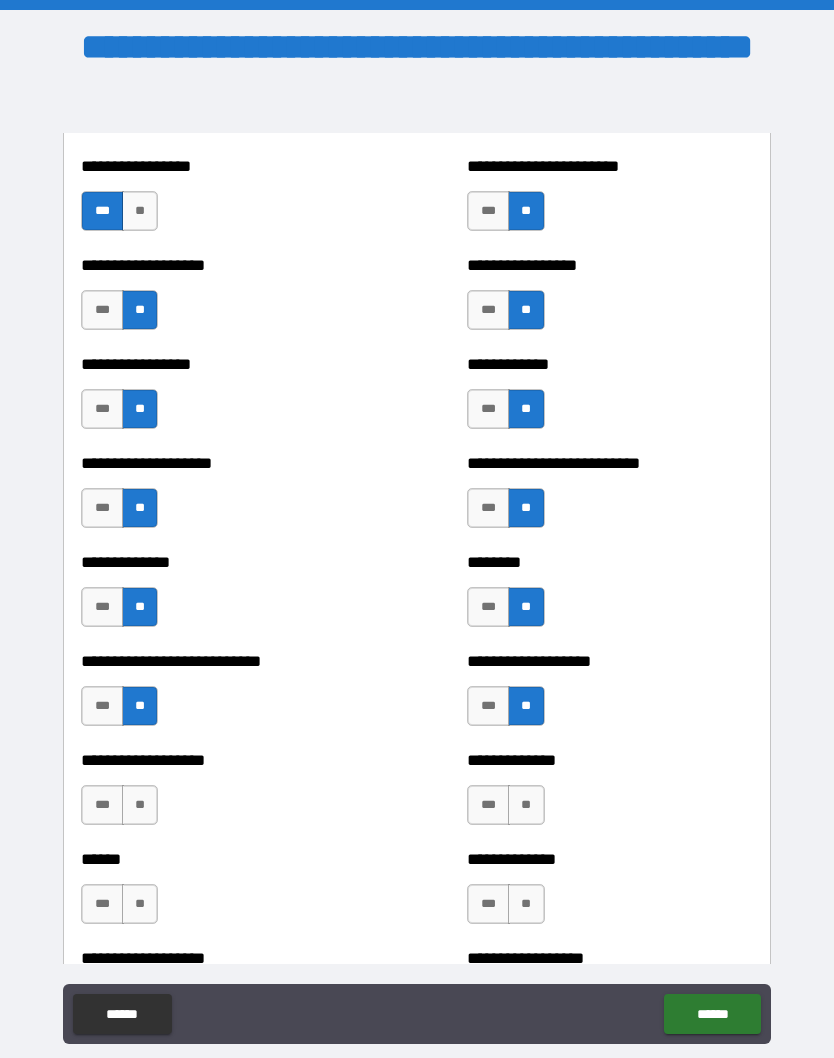 click on "**" at bounding box center [140, 805] 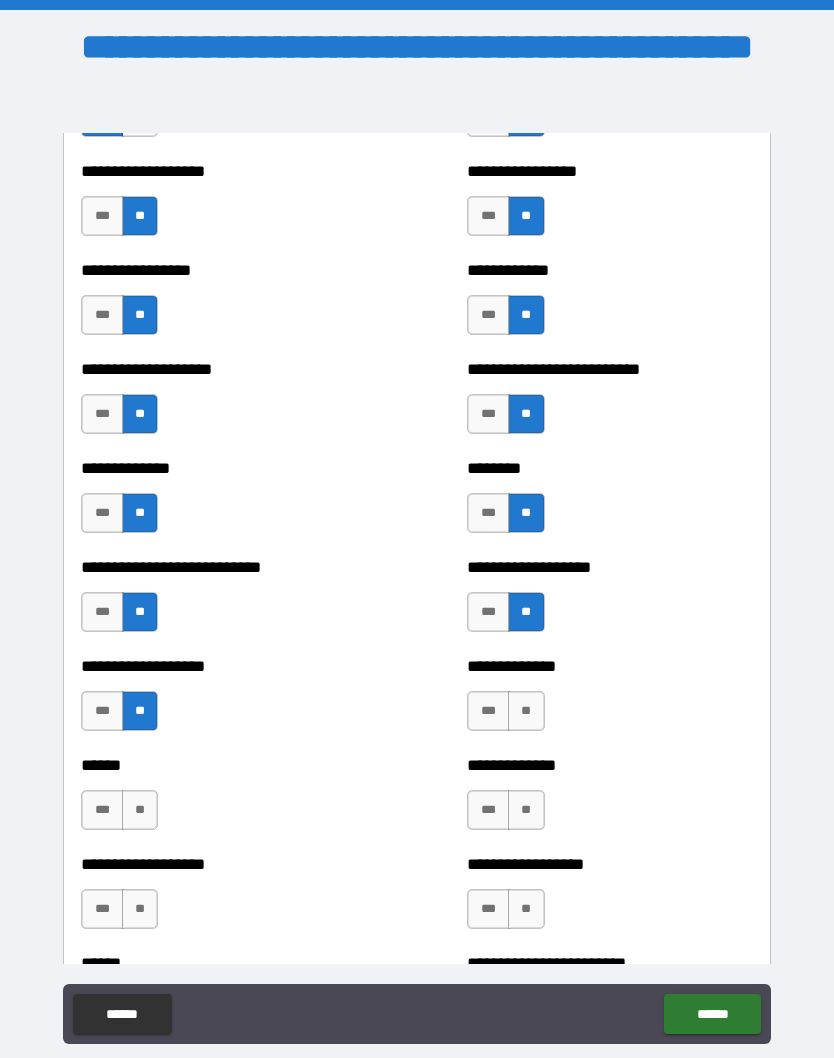 scroll, scrollTop: 3884, scrollLeft: 0, axis: vertical 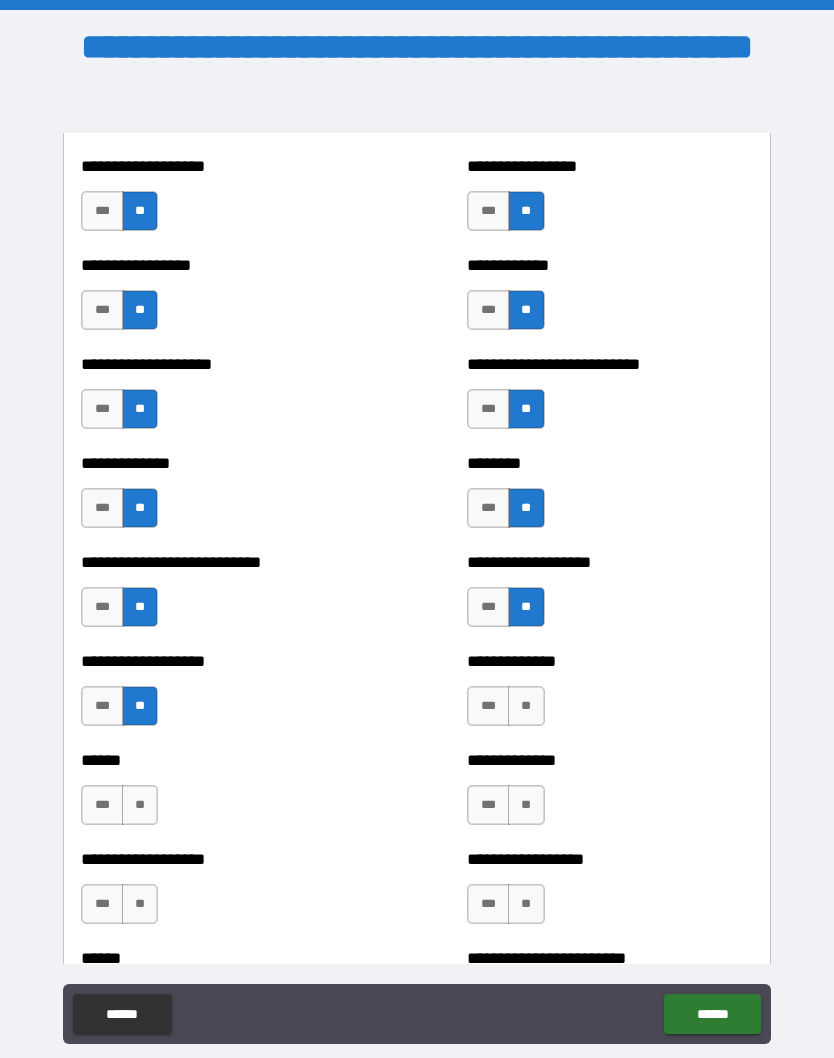 click on "**" at bounding box center [140, 805] 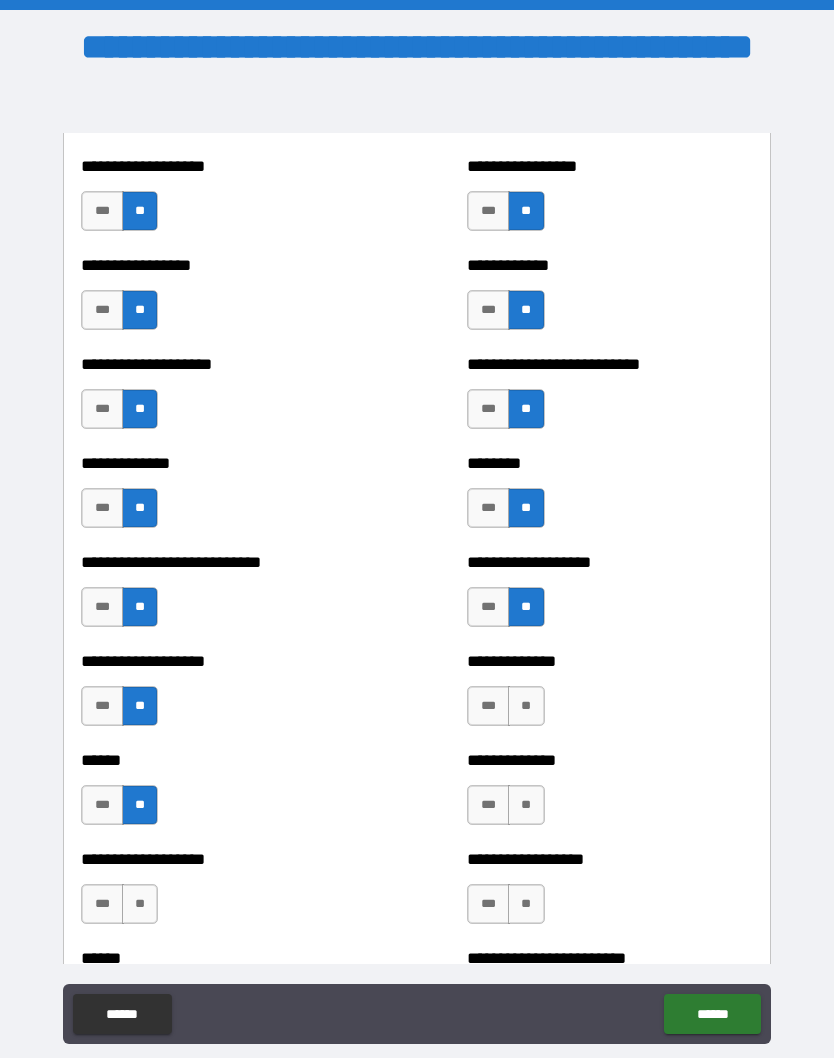 click on "**" at bounding box center (526, 706) 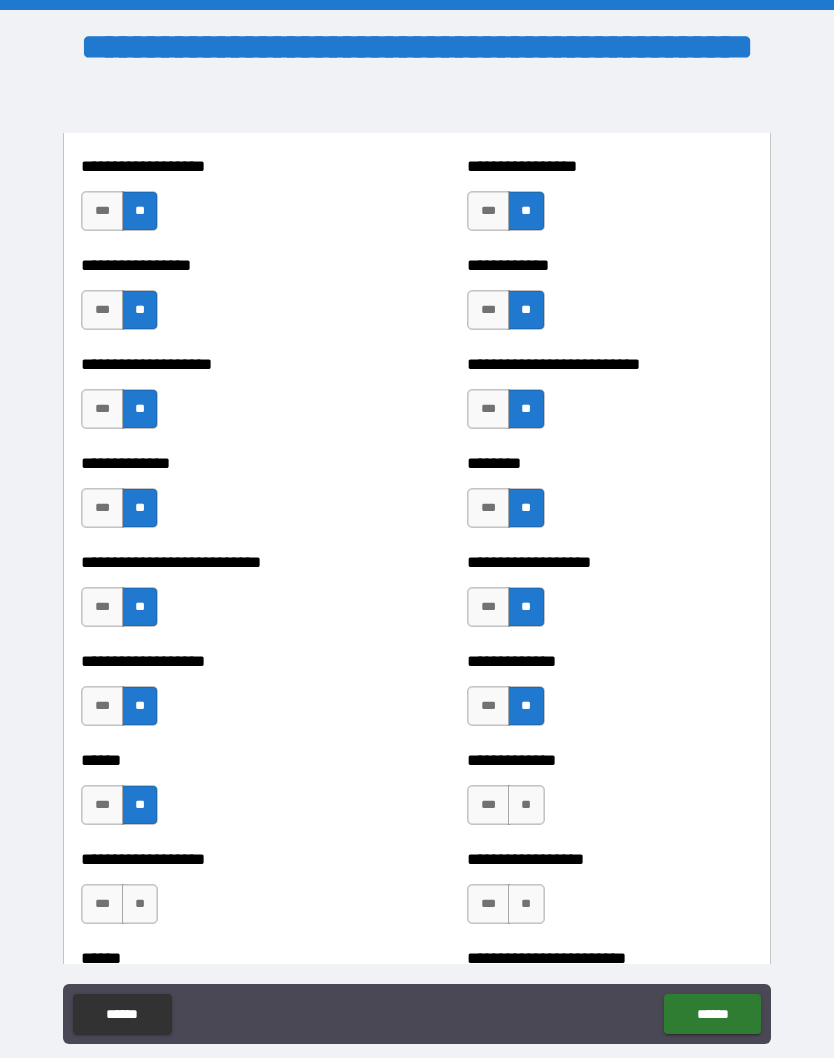 click on "**" at bounding box center [526, 805] 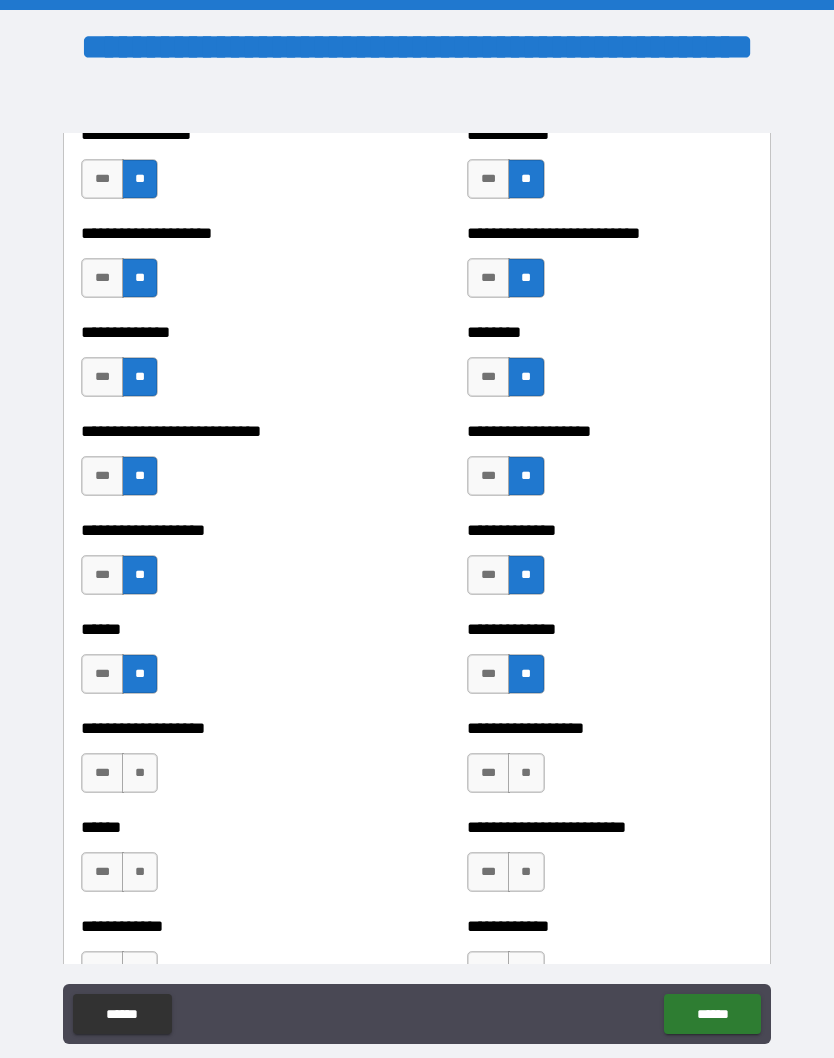 scroll, scrollTop: 4019, scrollLeft: 0, axis: vertical 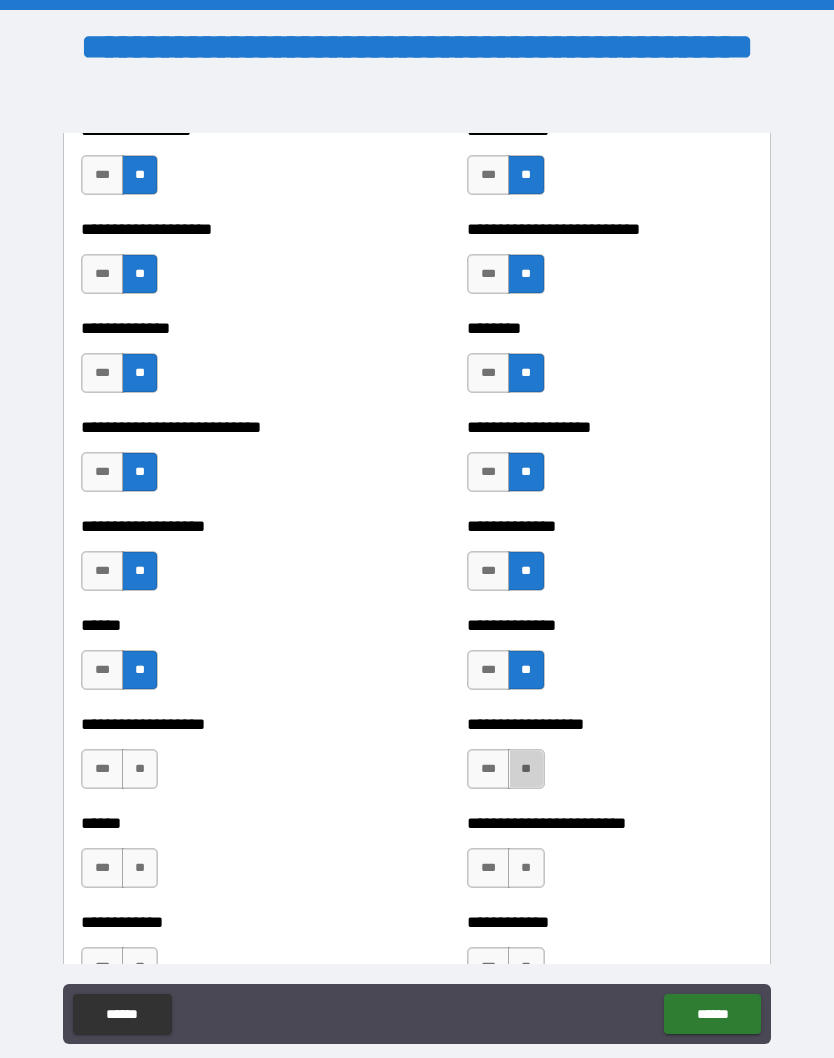 click on "**" at bounding box center [526, 769] 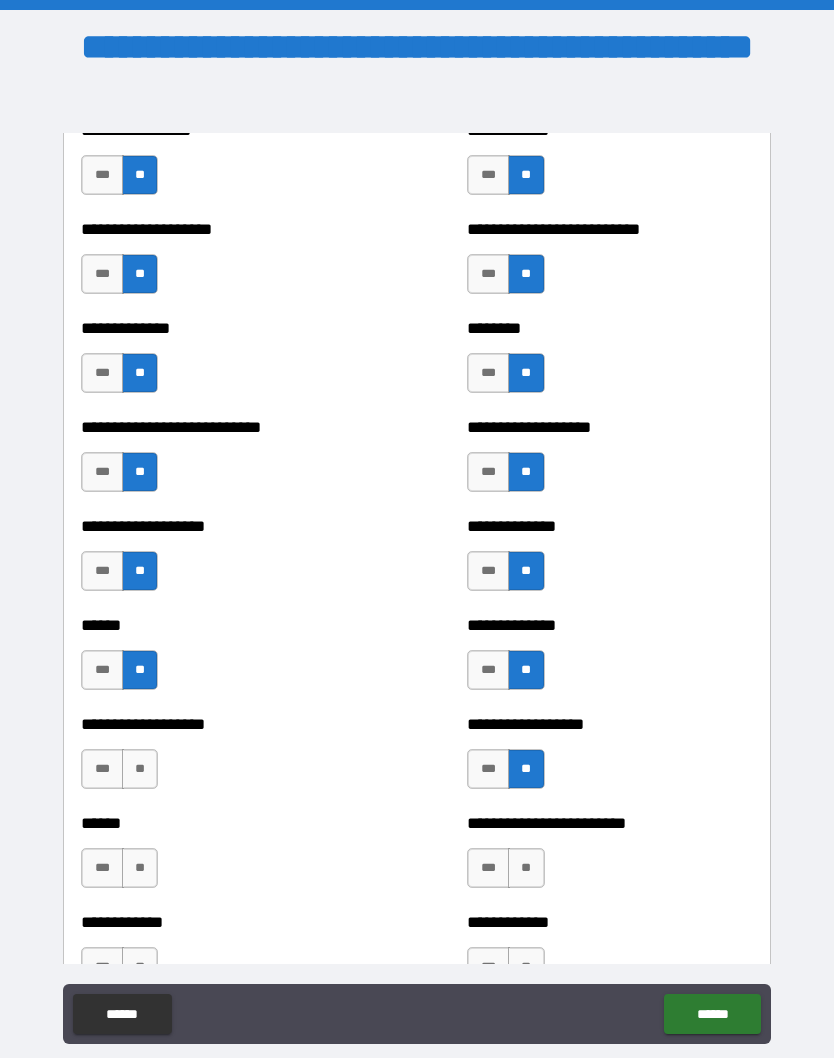 click on "**" at bounding box center (140, 769) 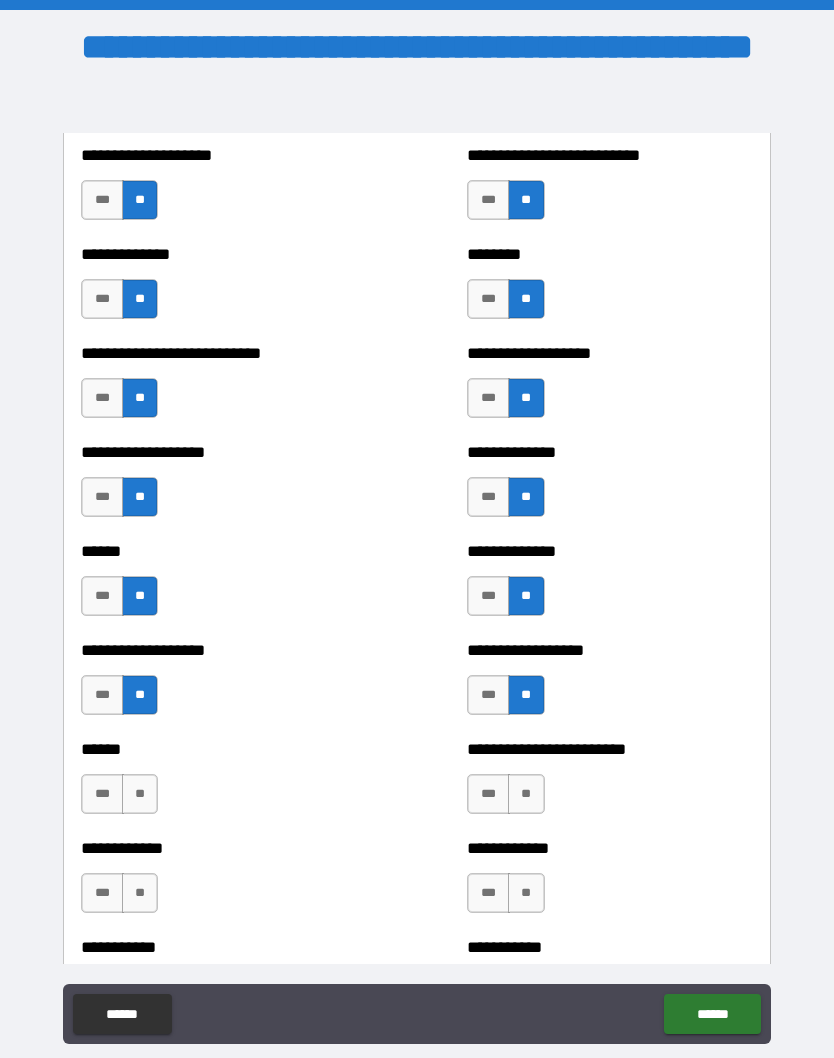 scroll, scrollTop: 4091, scrollLeft: 0, axis: vertical 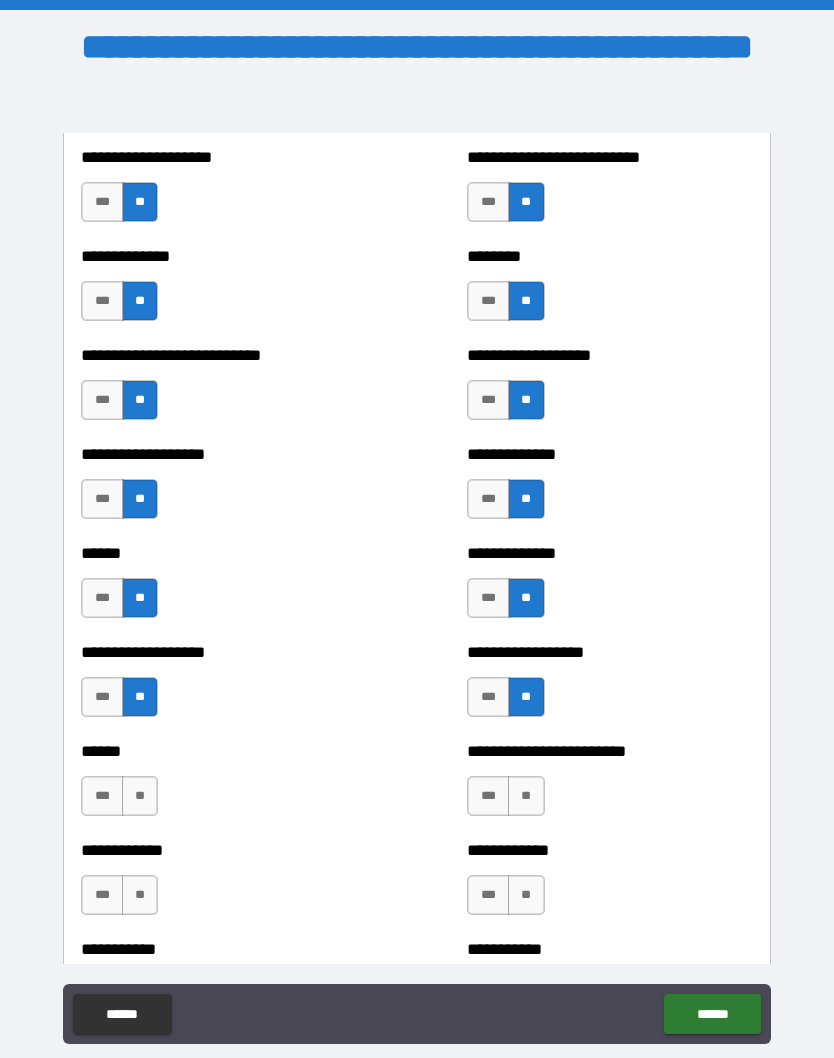 click on "***" at bounding box center (102, 796) 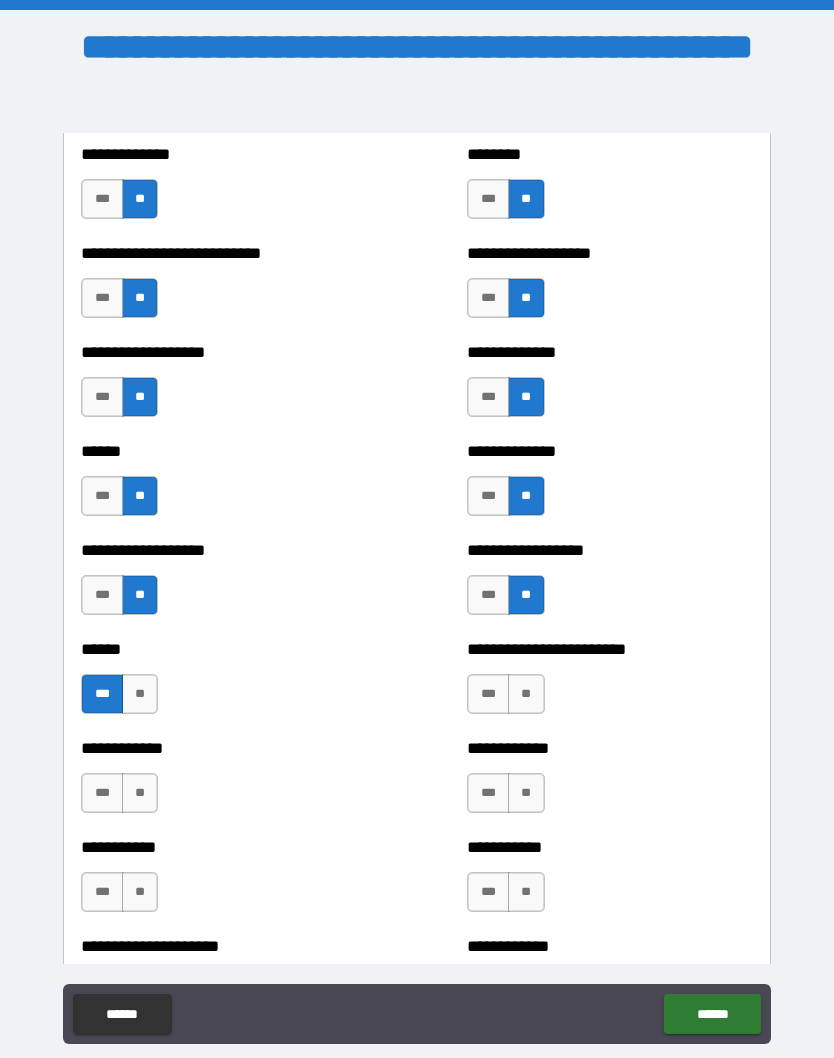 scroll, scrollTop: 4222, scrollLeft: 0, axis: vertical 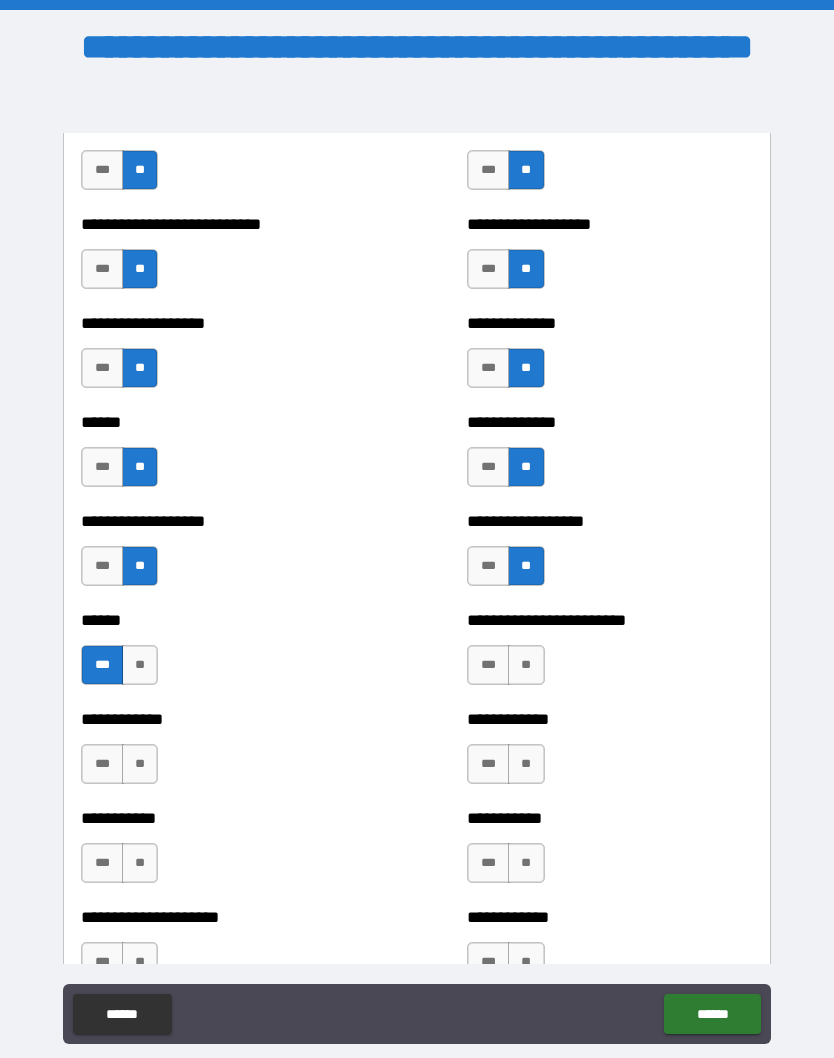 click on "**" at bounding box center (140, 764) 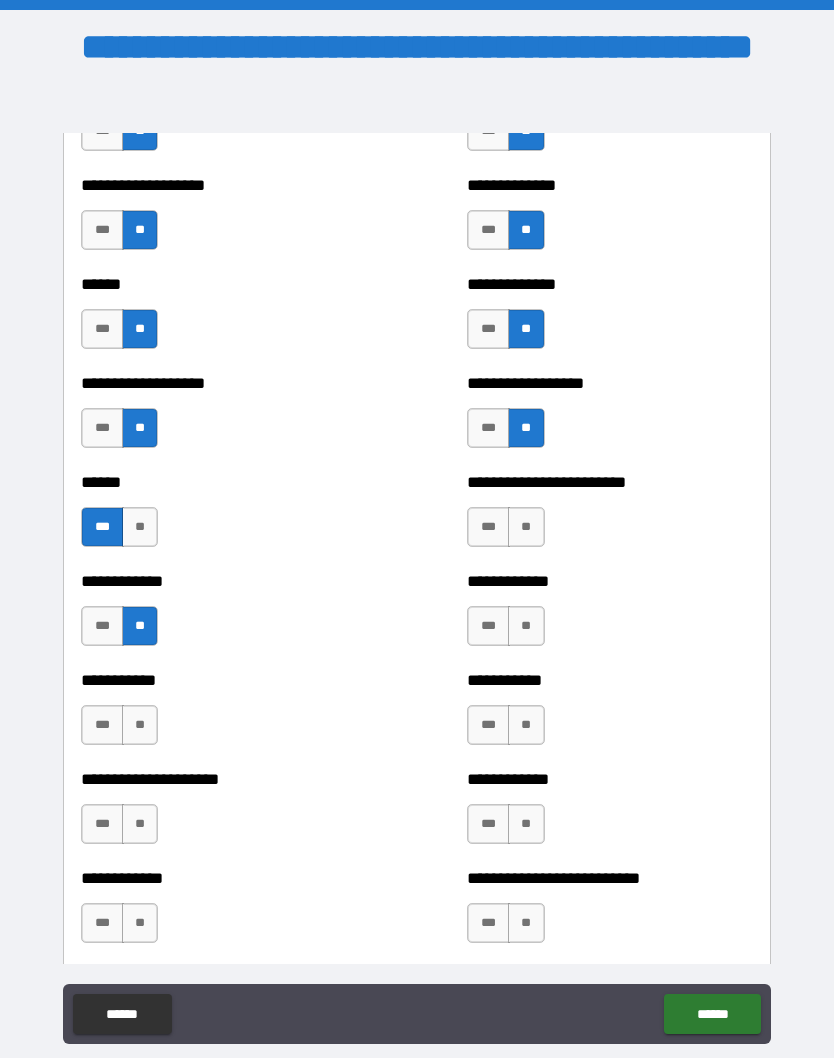 scroll, scrollTop: 4361, scrollLeft: 0, axis: vertical 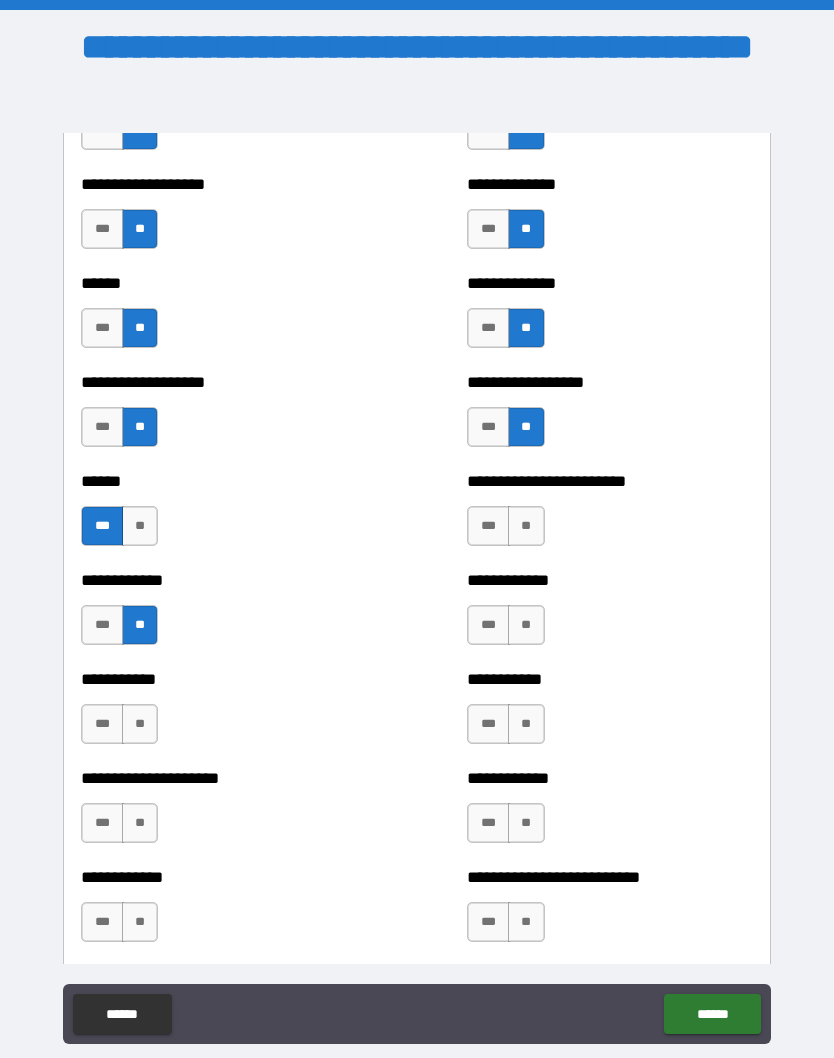 click on "***" at bounding box center (488, 526) 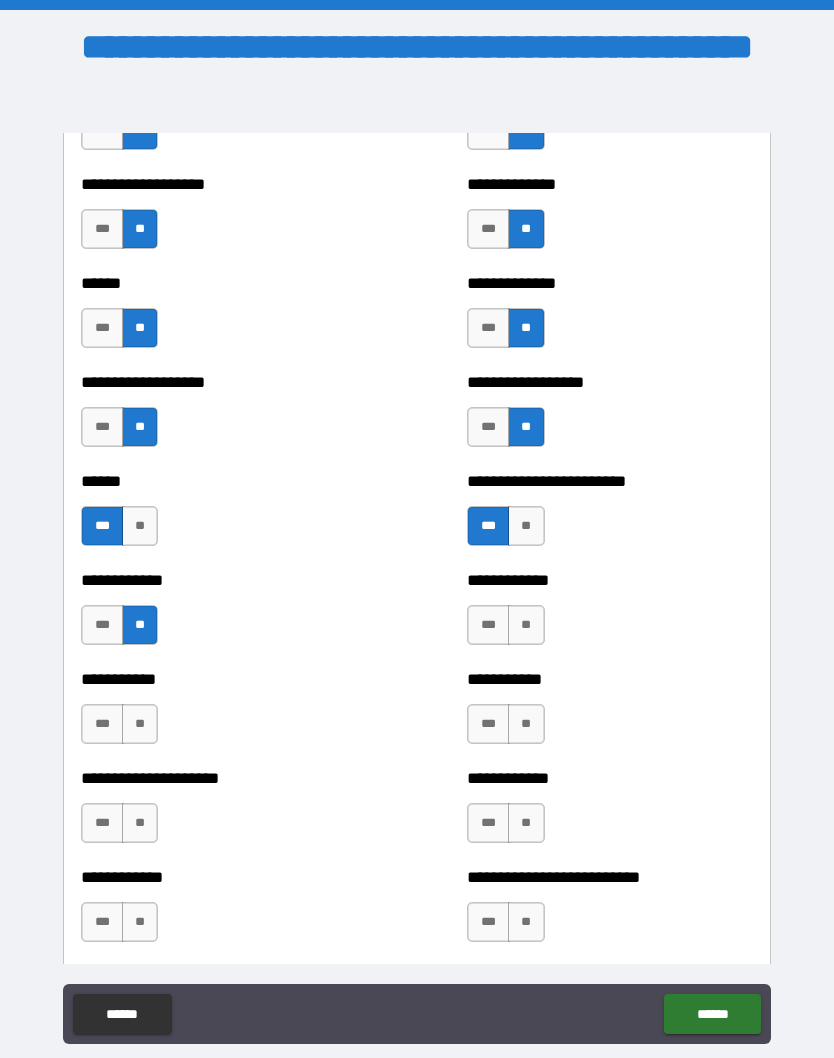 click on "***" at bounding box center [488, 625] 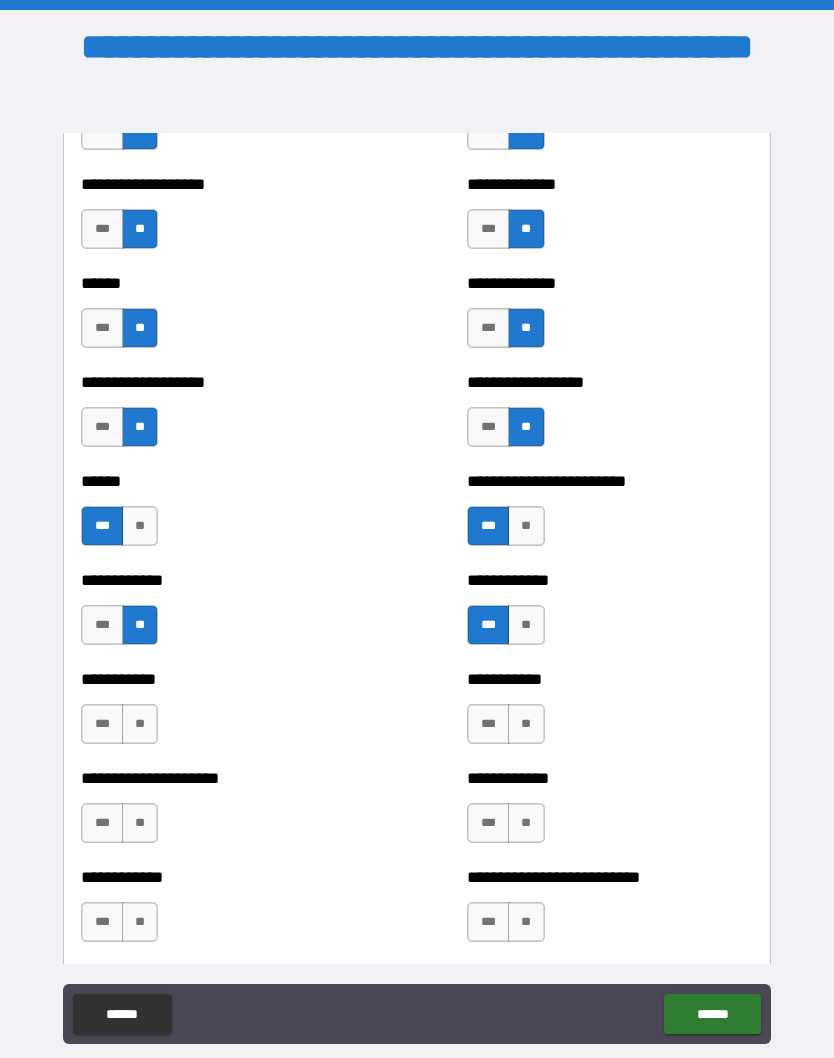 click on "**" at bounding box center [140, 724] 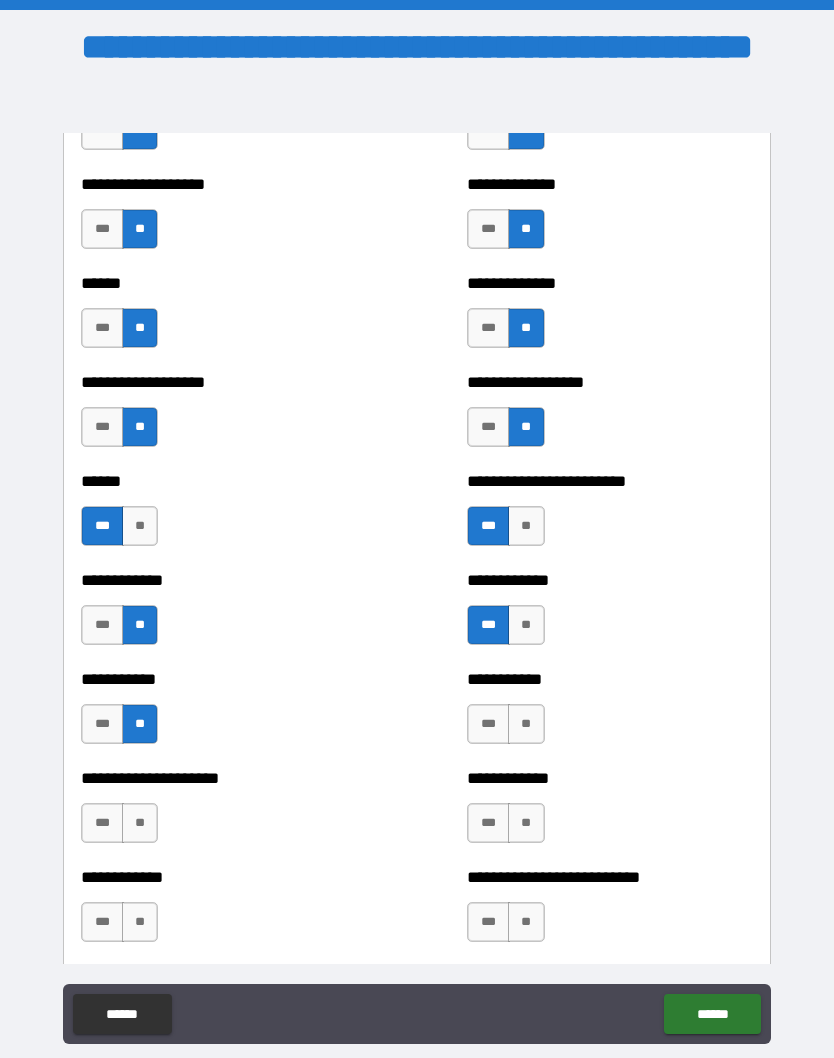 click on "**" at bounding box center (526, 724) 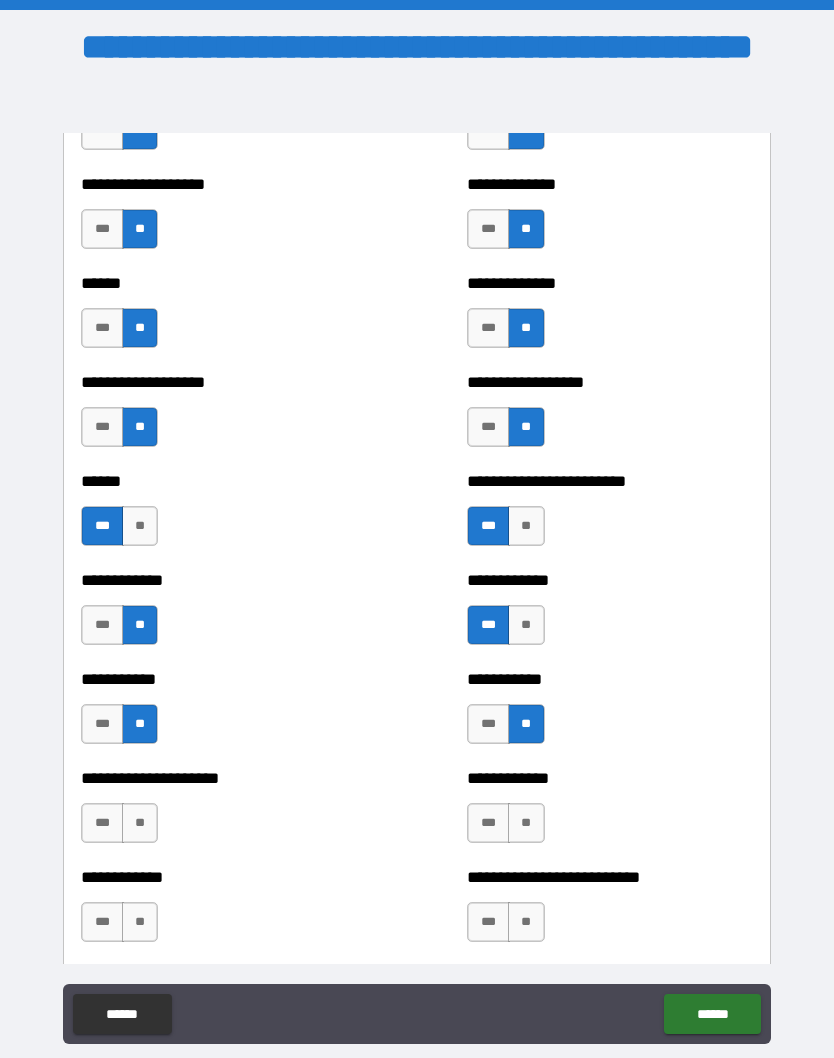 click on "***" at bounding box center (488, 823) 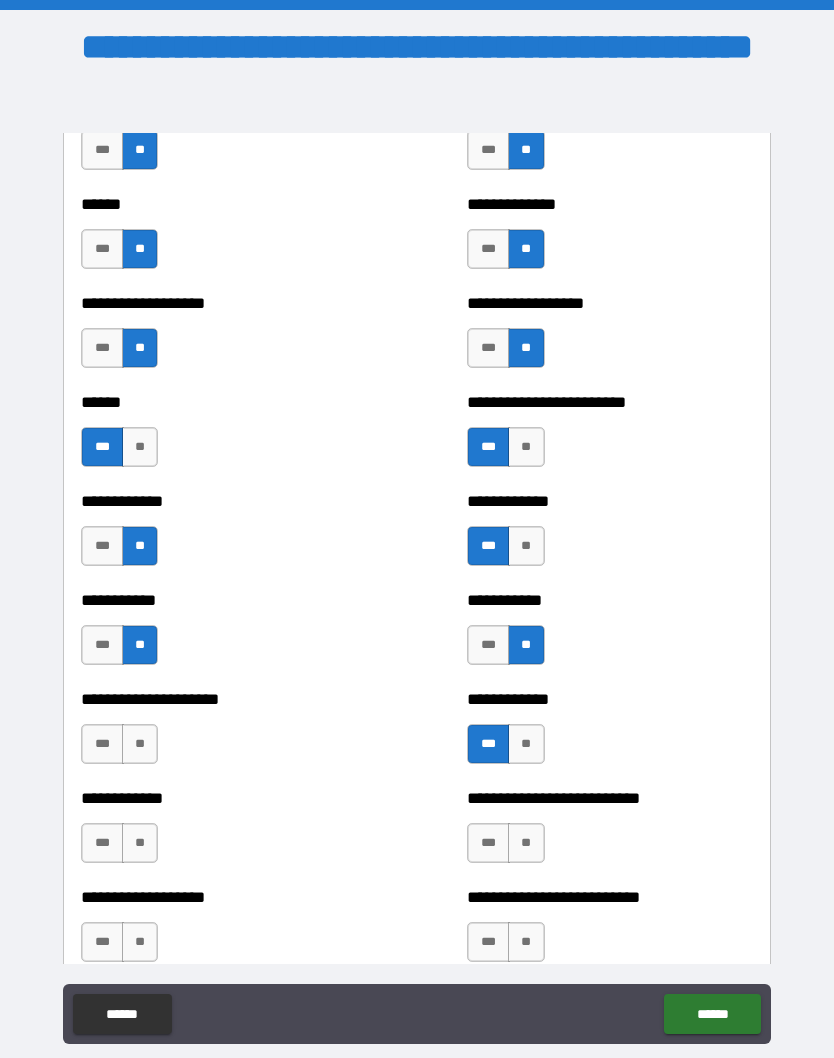 scroll, scrollTop: 4441, scrollLeft: 0, axis: vertical 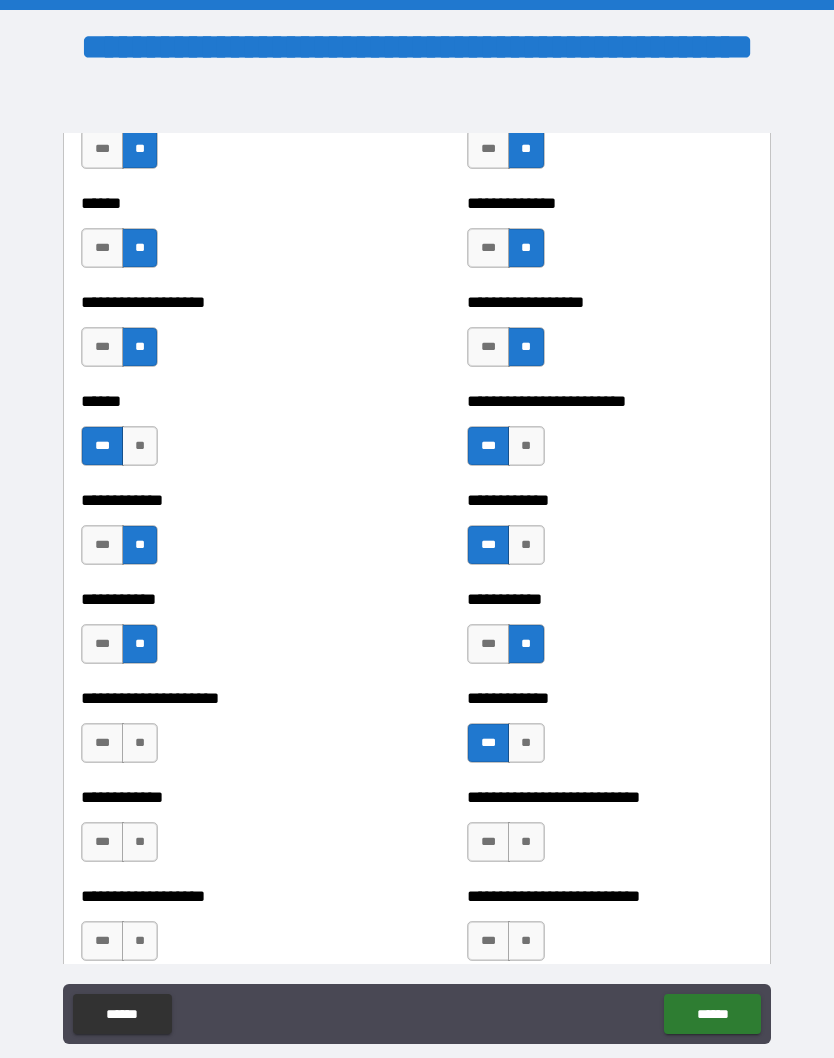 click on "**" at bounding box center (140, 743) 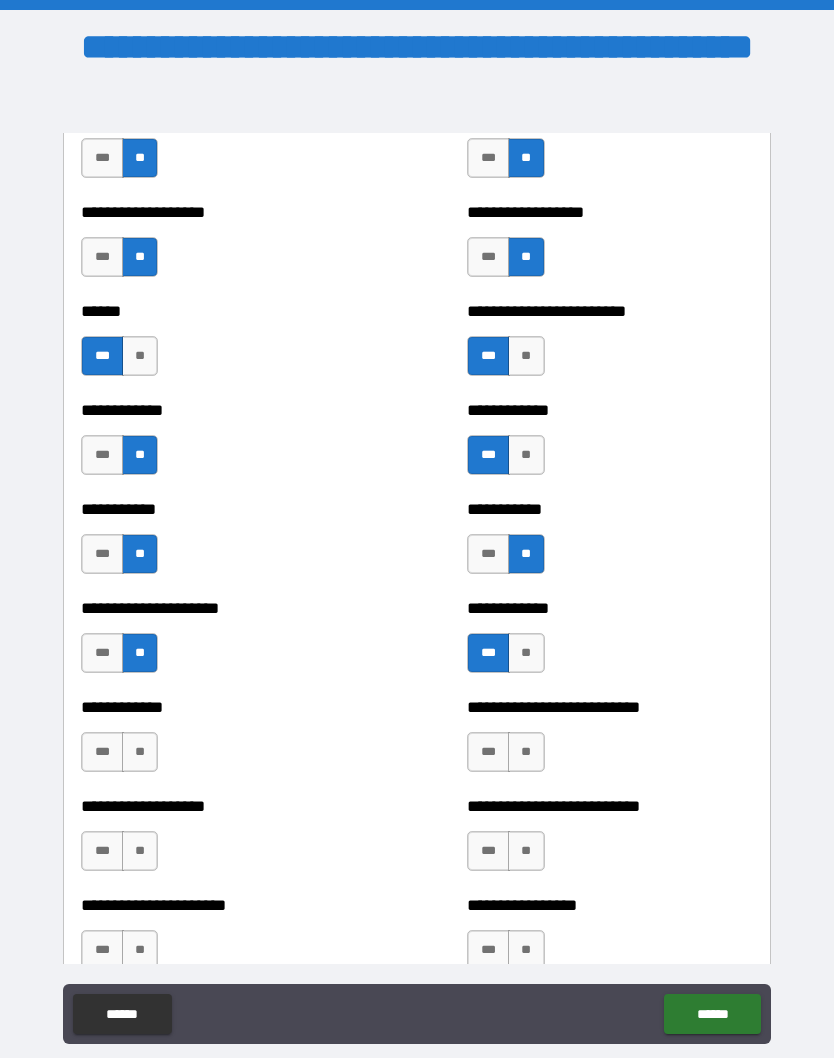 click on "**" at bounding box center (140, 752) 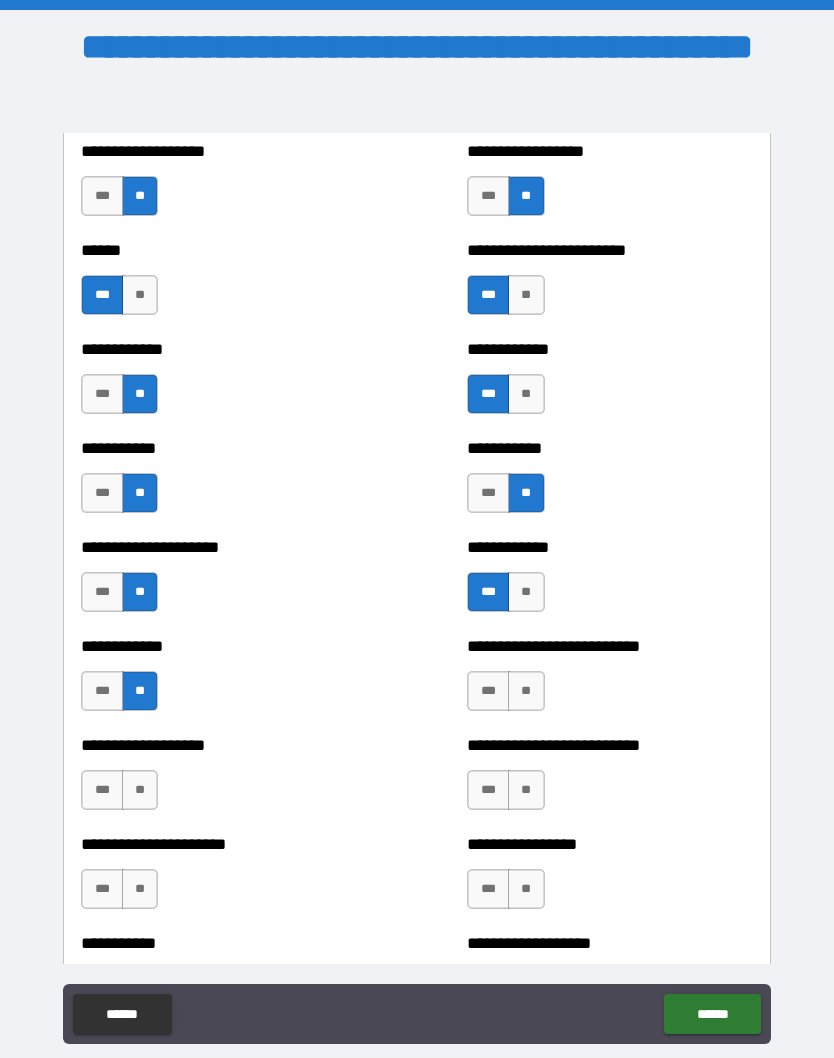 scroll, scrollTop: 4598, scrollLeft: 0, axis: vertical 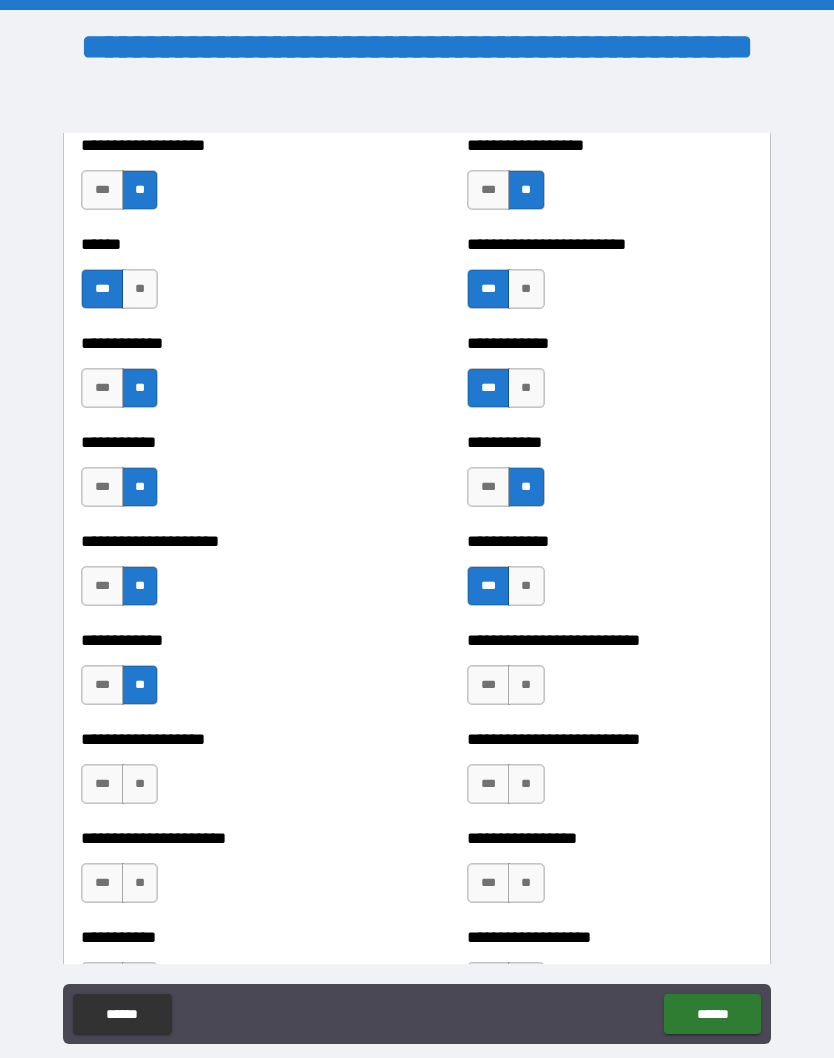 click on "**" at bounding box center [140, 784] 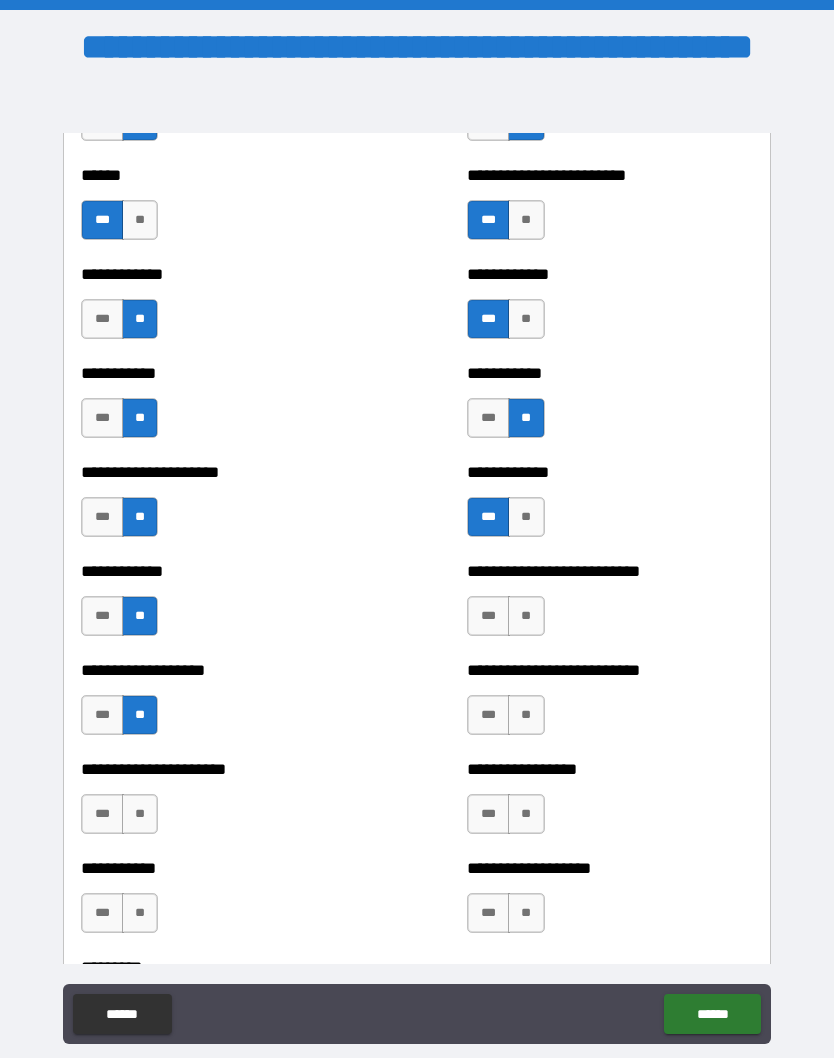 scroll, scrollTop: 4668, scrollLeft: 0, axis: vertical 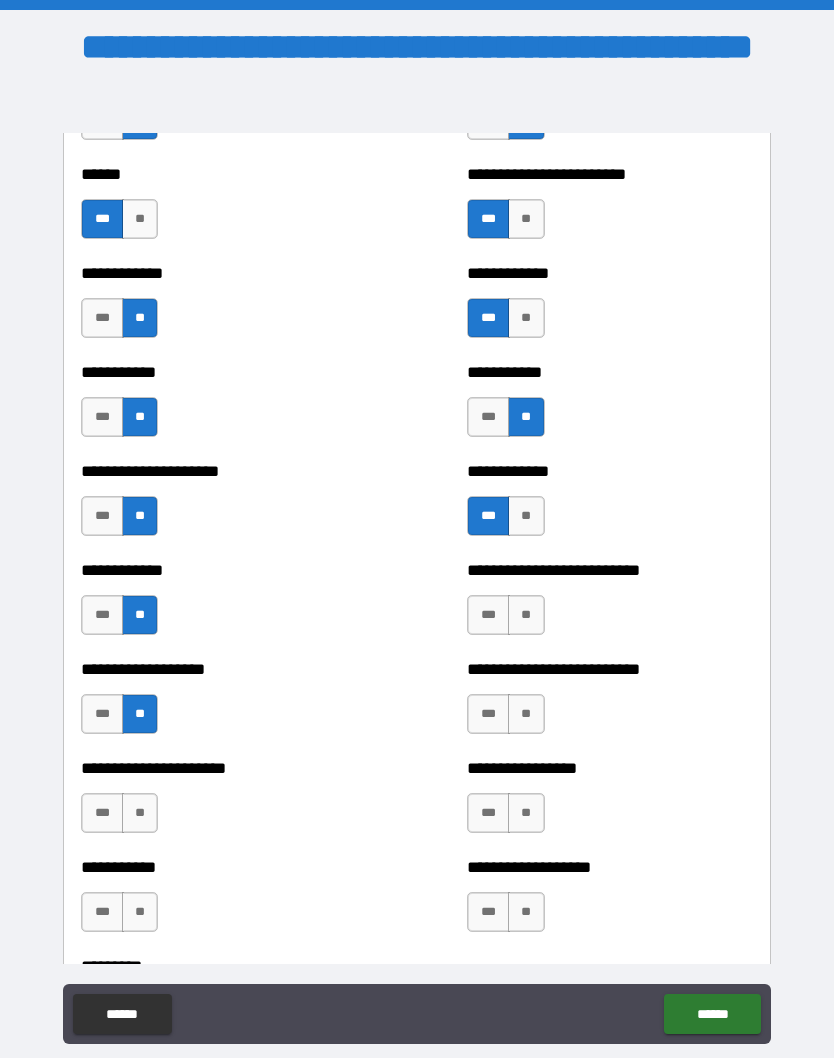 click on "***" at bounding box center [488, 615] 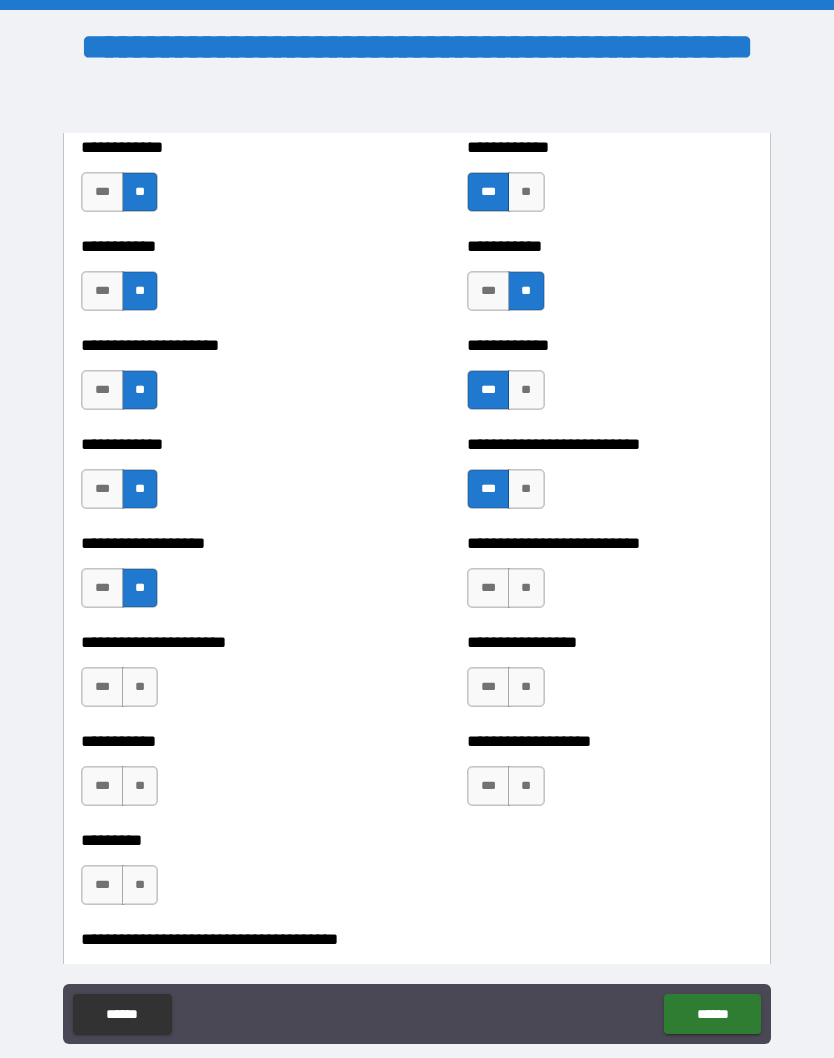 scroll, scrollTop: 4796, scrollLeft: 0, axis: vertical 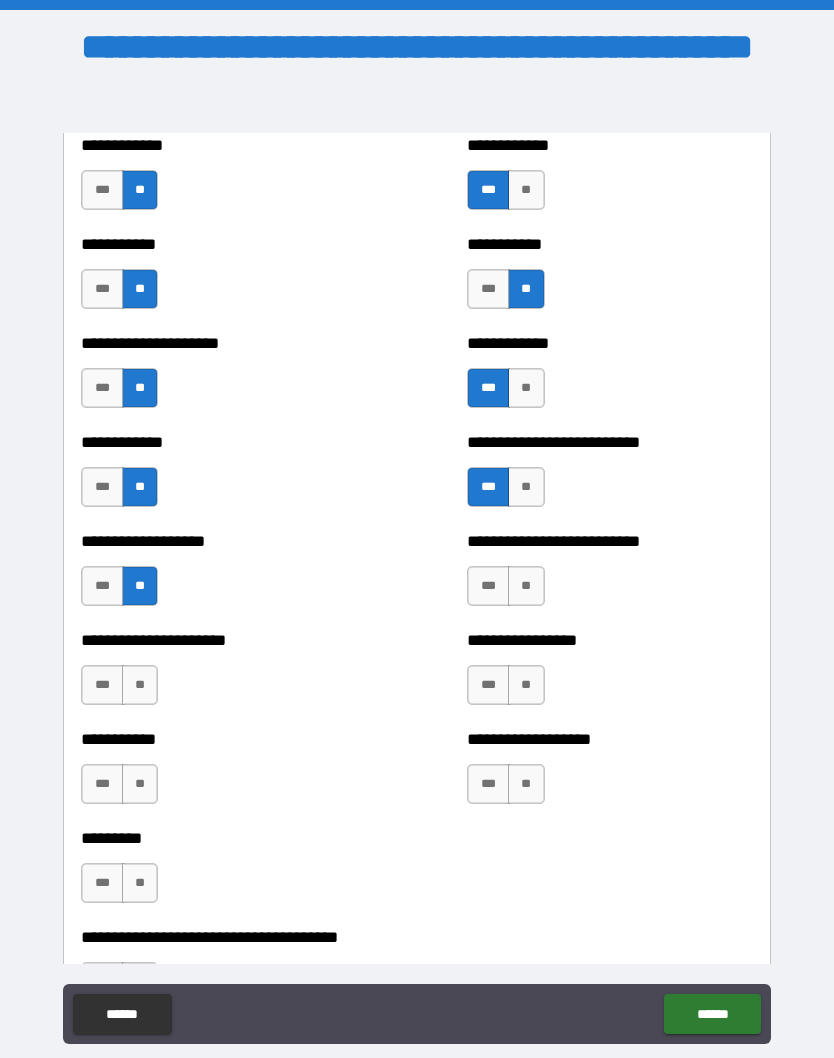 click on "**" at bounding box center [526, 586] 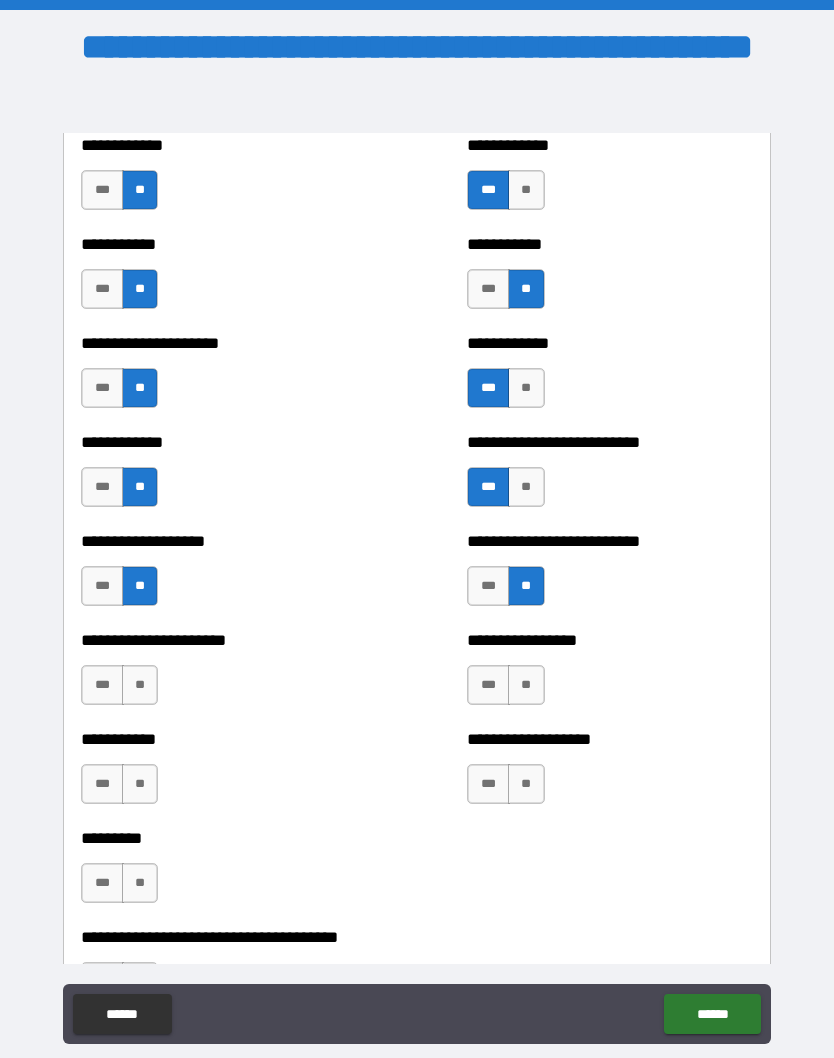click on "**" at bounding box center [526, 685] 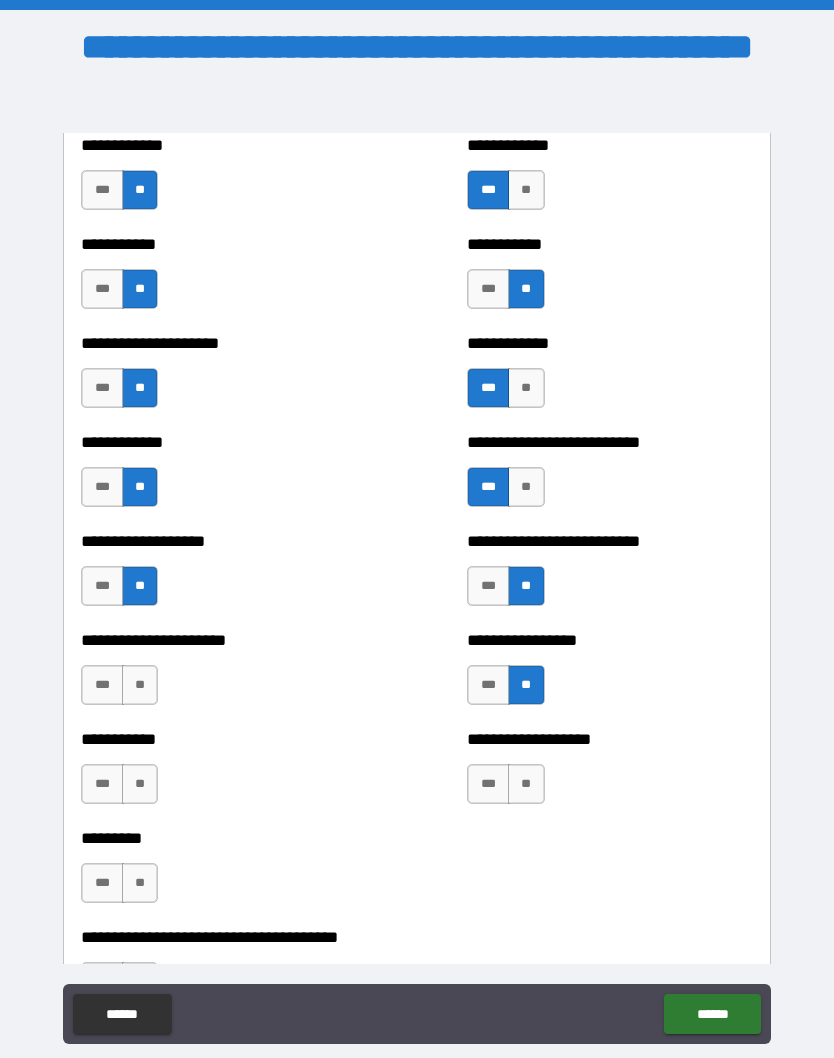click on "**" at bounding box center [526, 784] 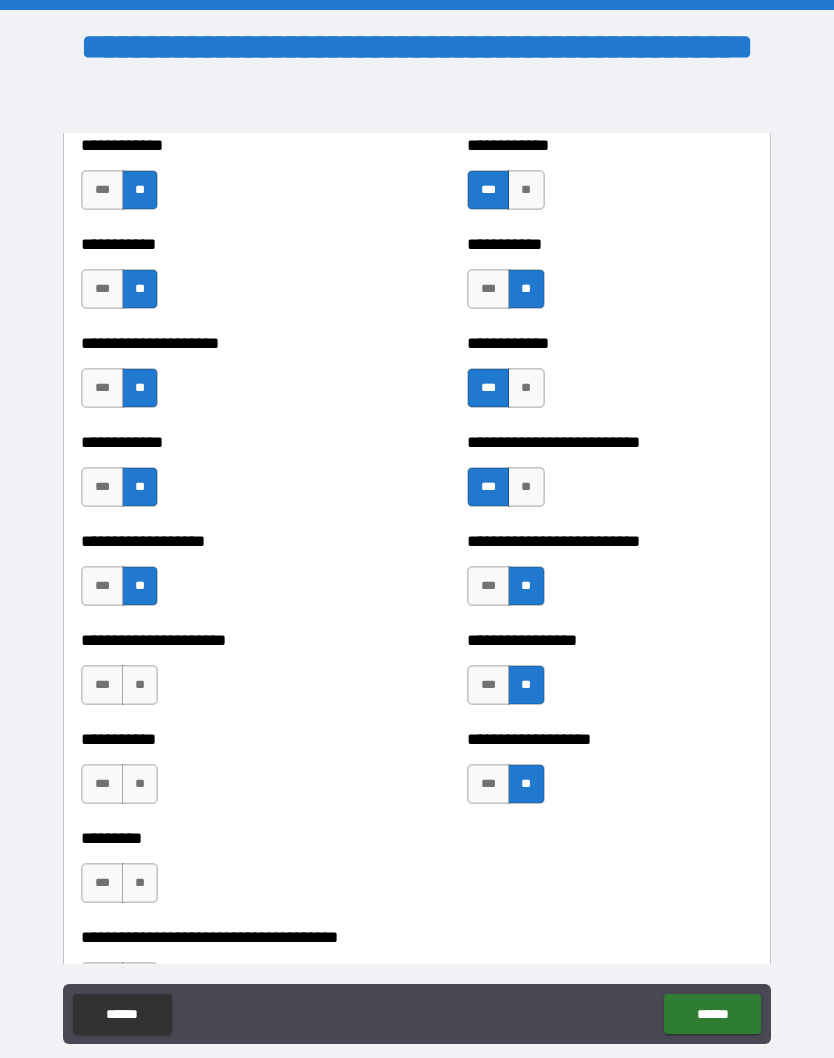click on "**********" at bounding box center [223, 640] 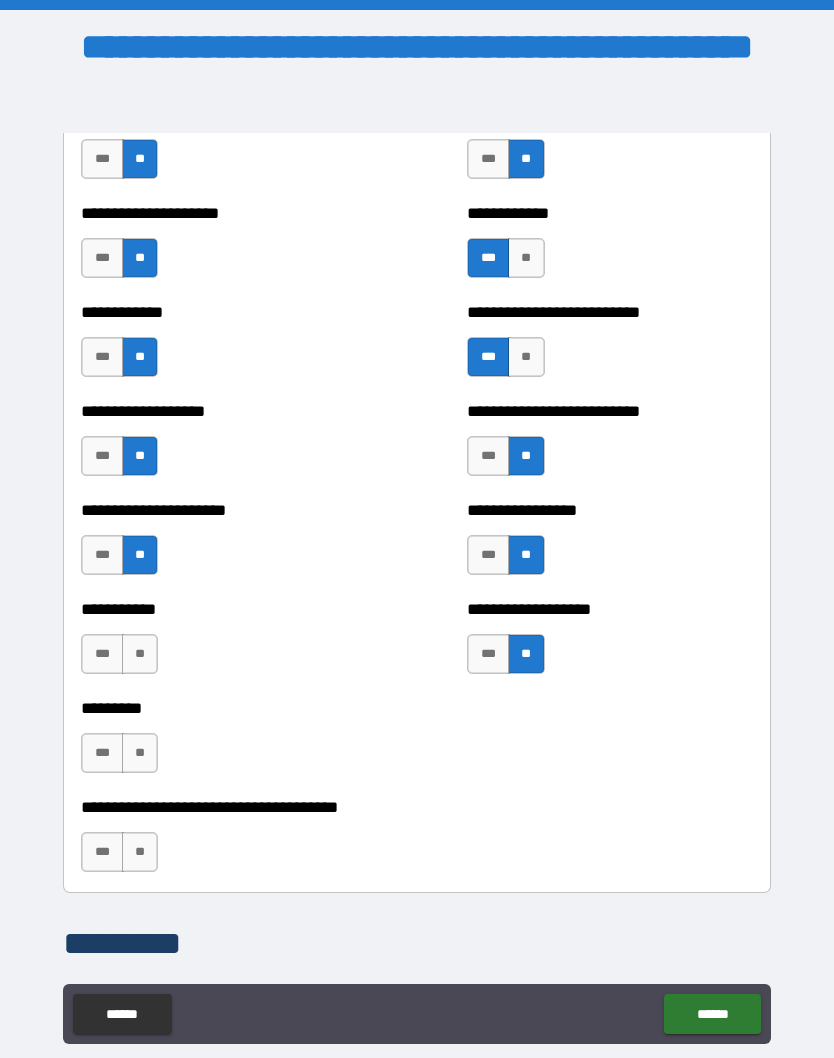 scroll, scrollTop: 4929, scrollLeft: 0, axis: vertical 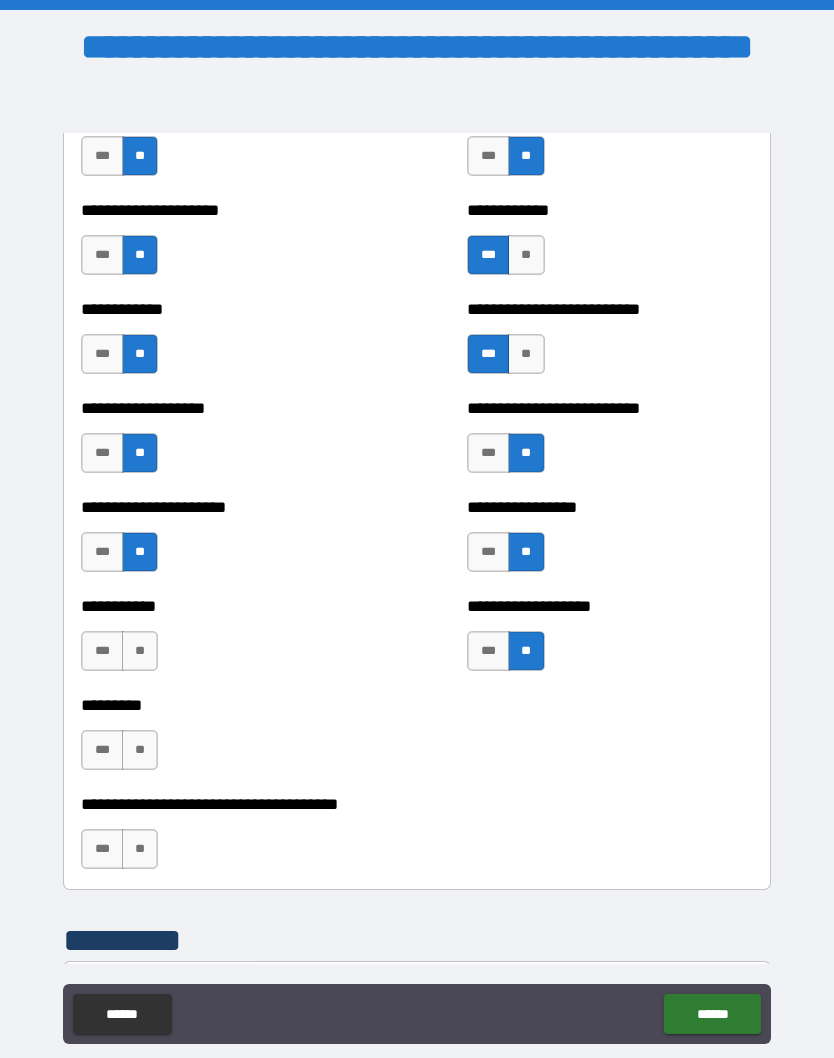 click on "**" at bounding box center (140, 651) 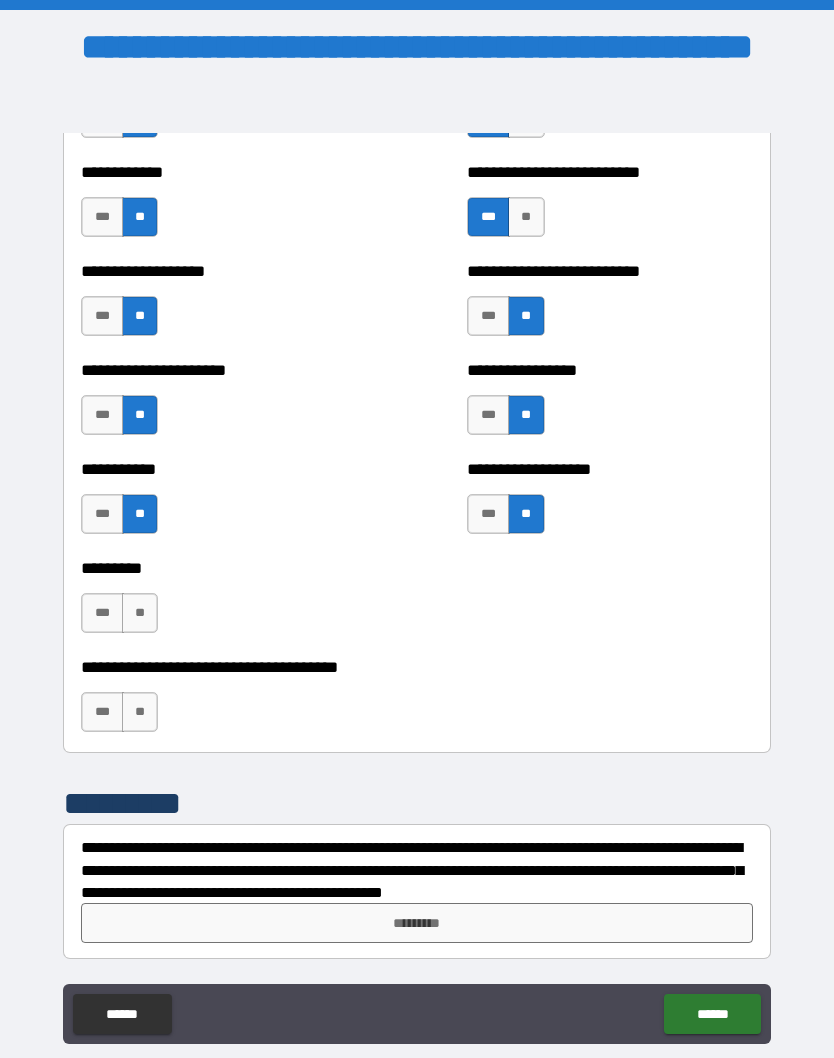 scroll, scrollTop: 5066, scrollLeft: 0, axis: vertical 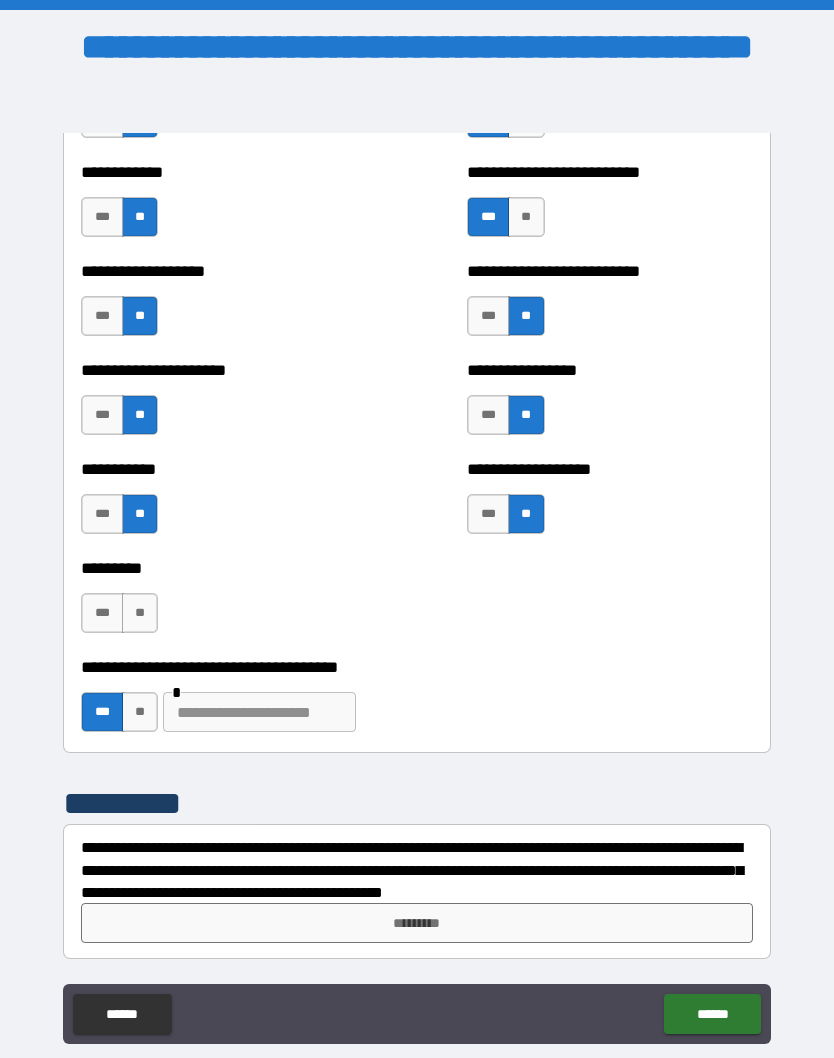 click at bounding box center (259, 712) 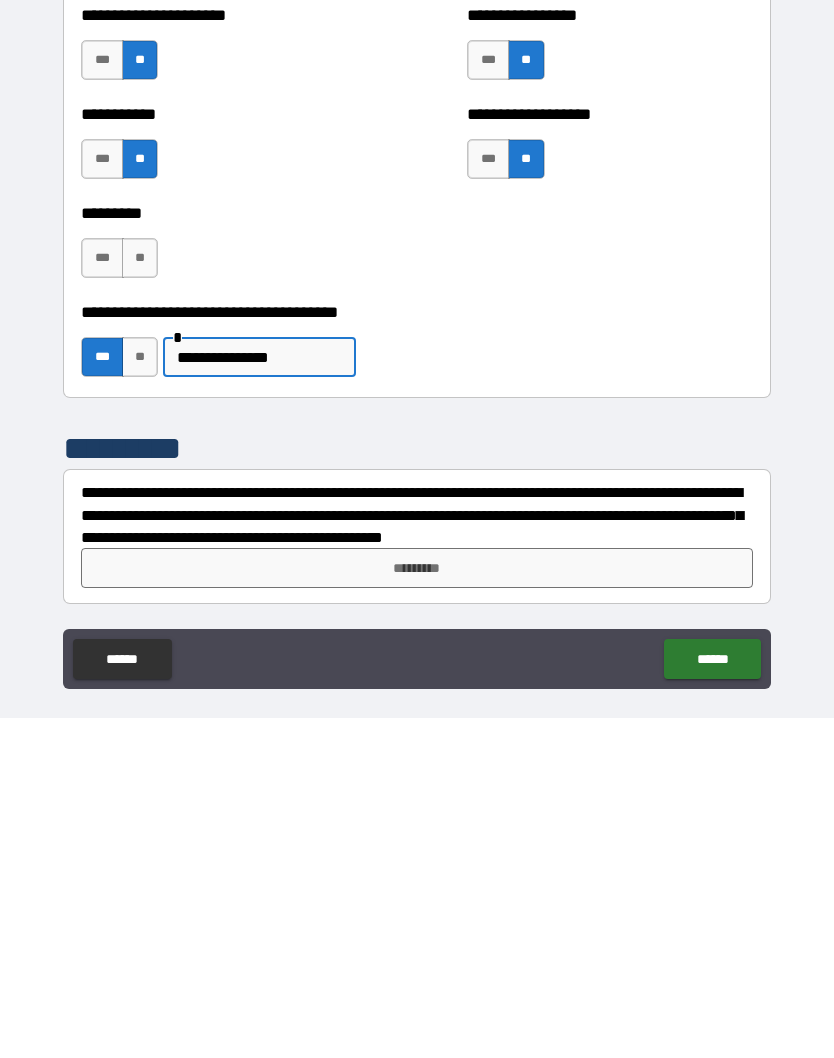 type on "**********" 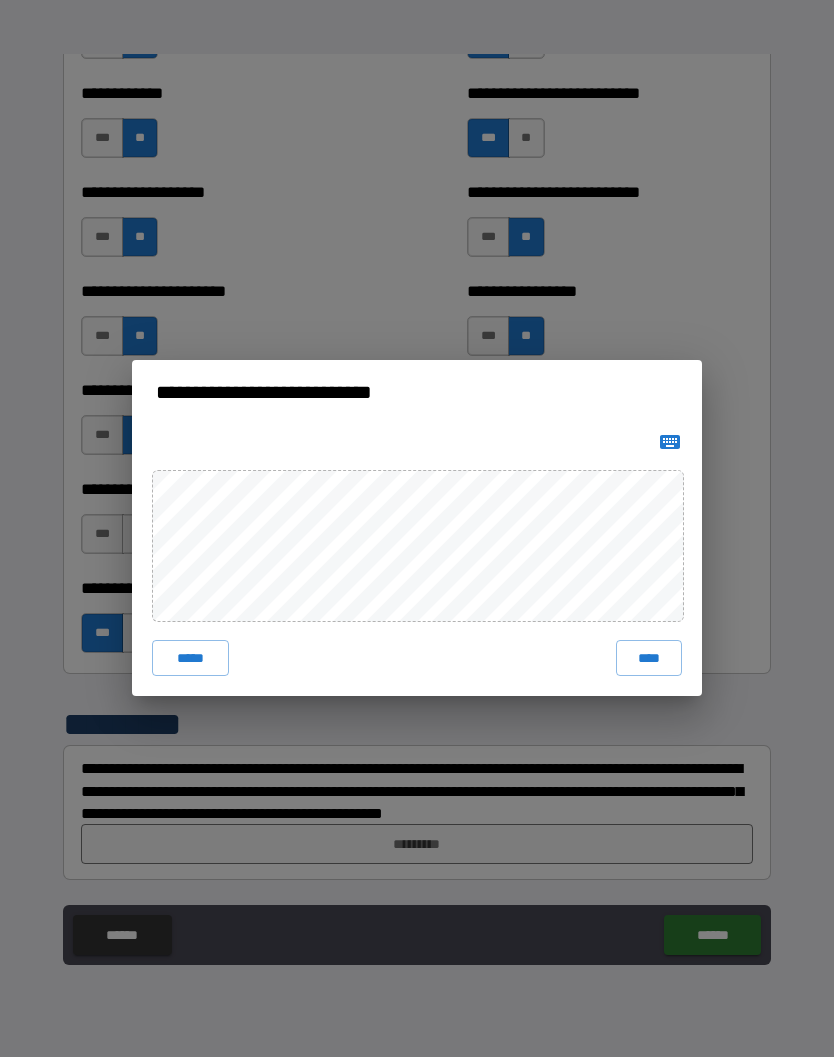 click on "****" at bounding box center [649, 659] 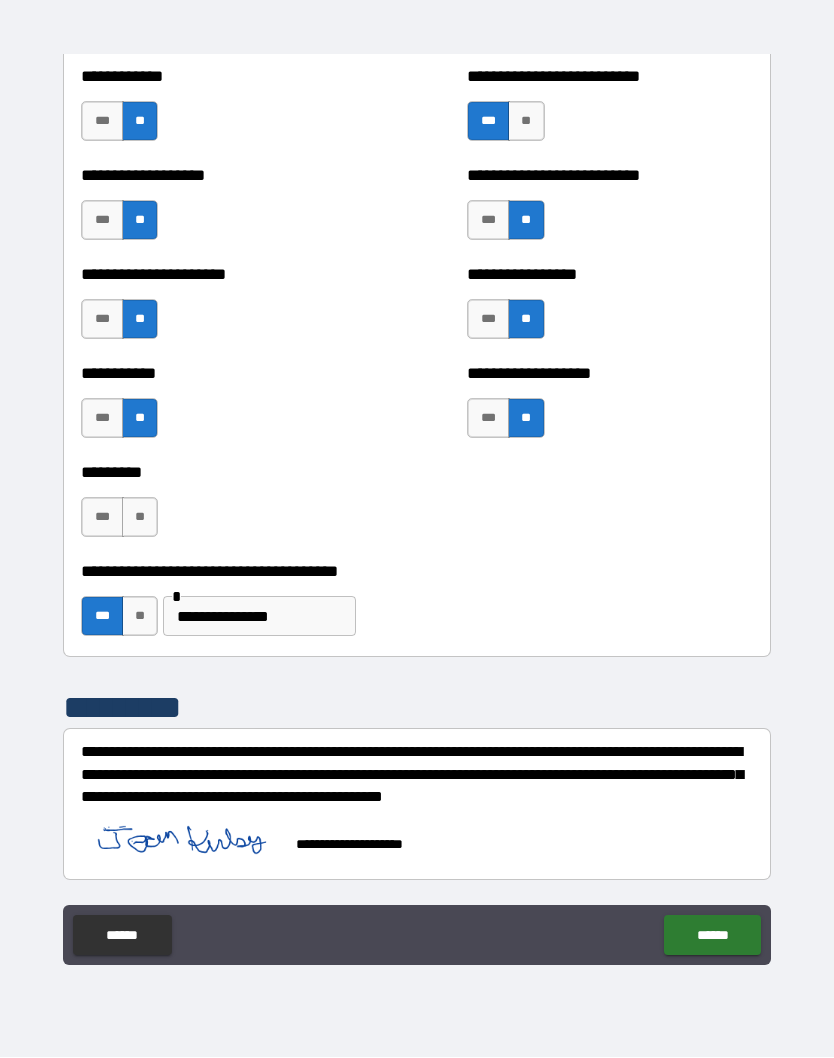 scroll, scrollTop: 5083, scrollLeft: 0, axis: vertical 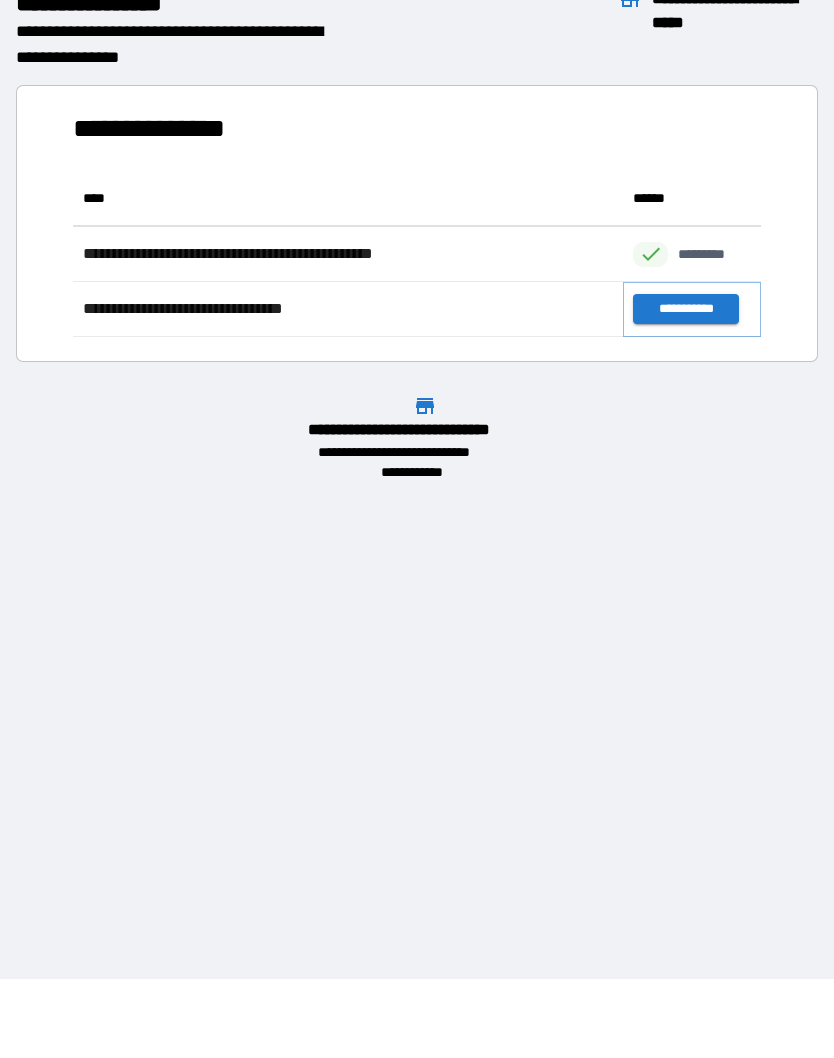 click on "**********" at bounding box center [685, 310] 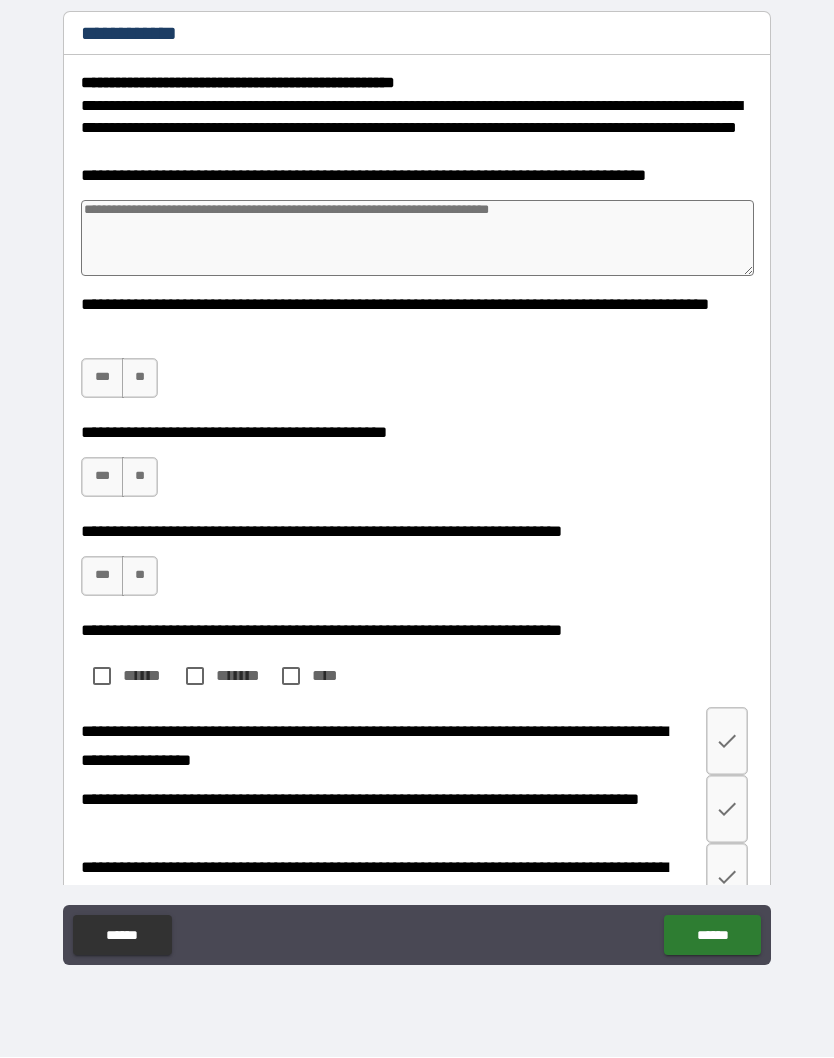 type on "*" 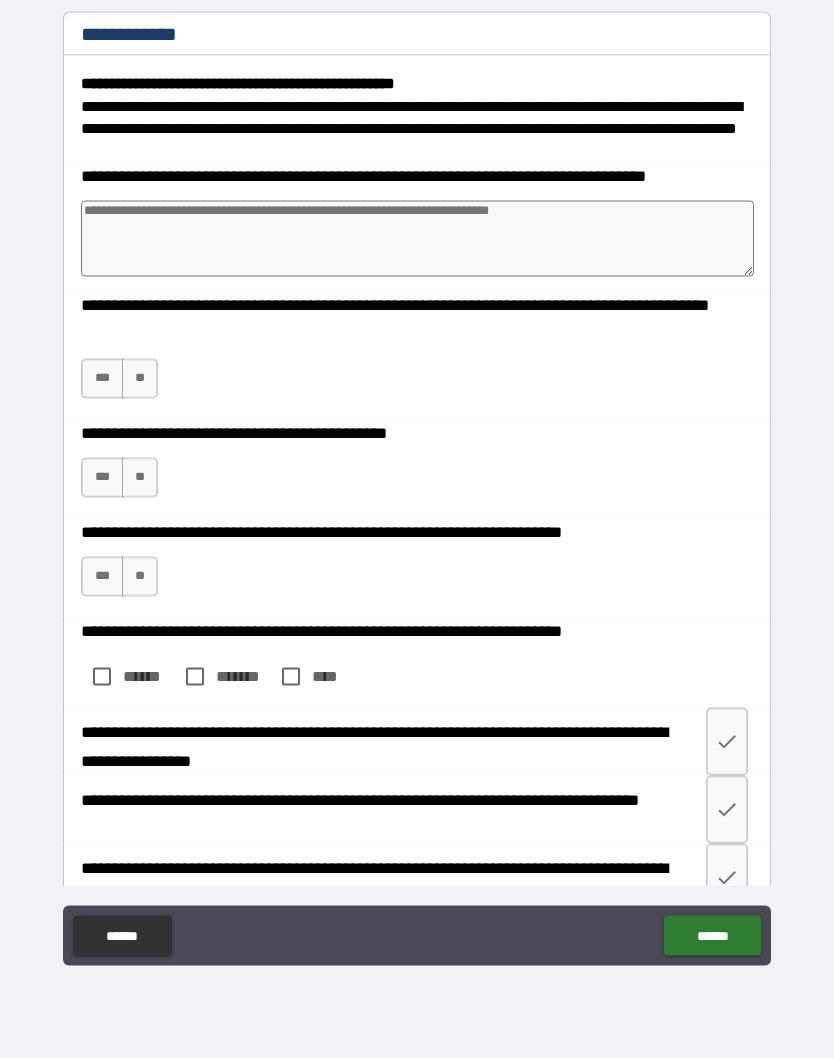 type on "*" 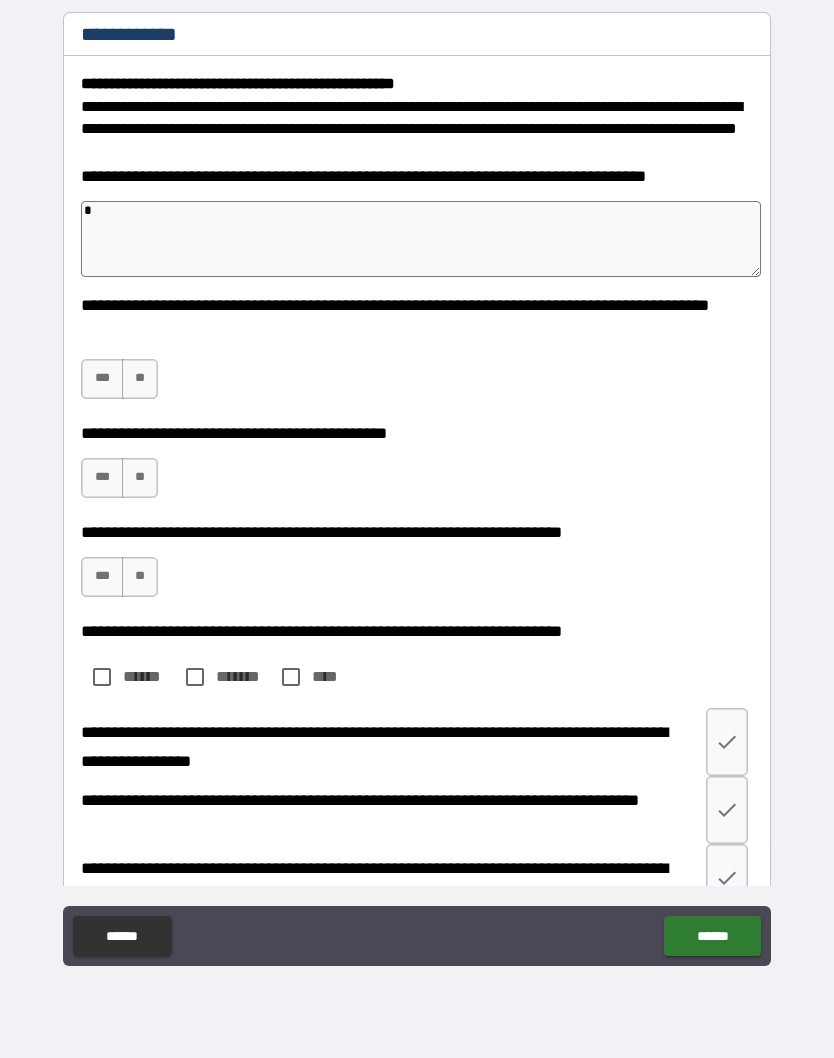type on "*" 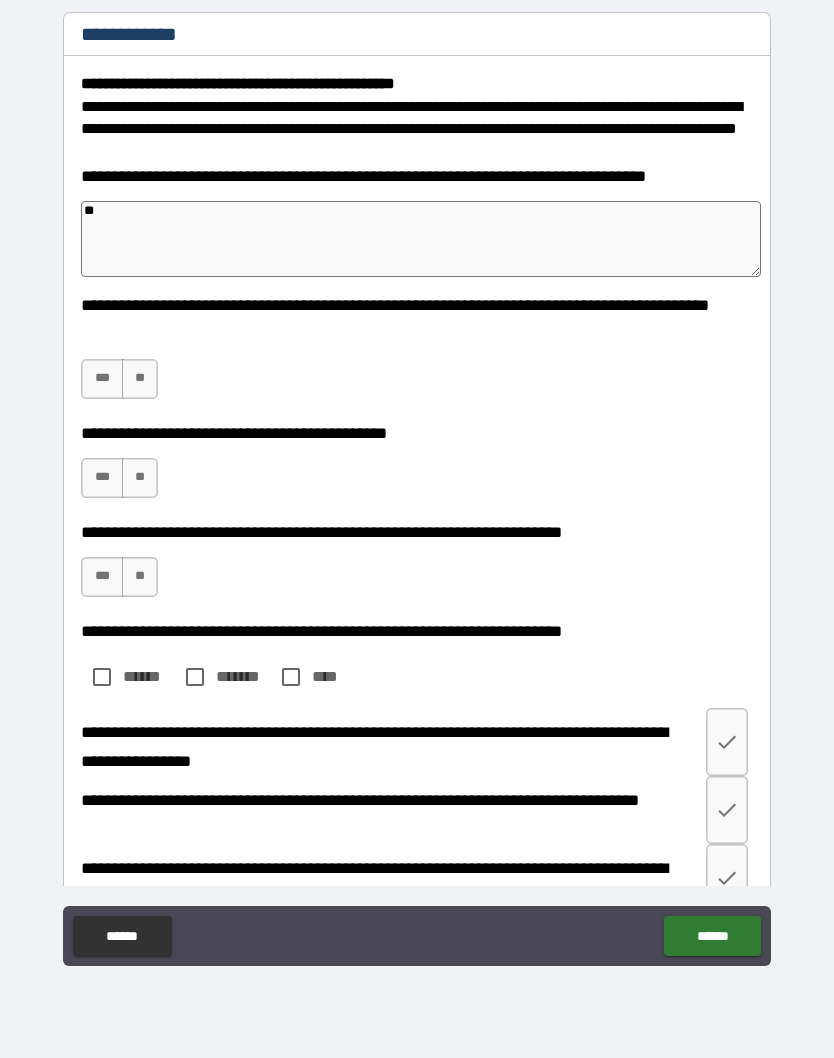 type on "*" 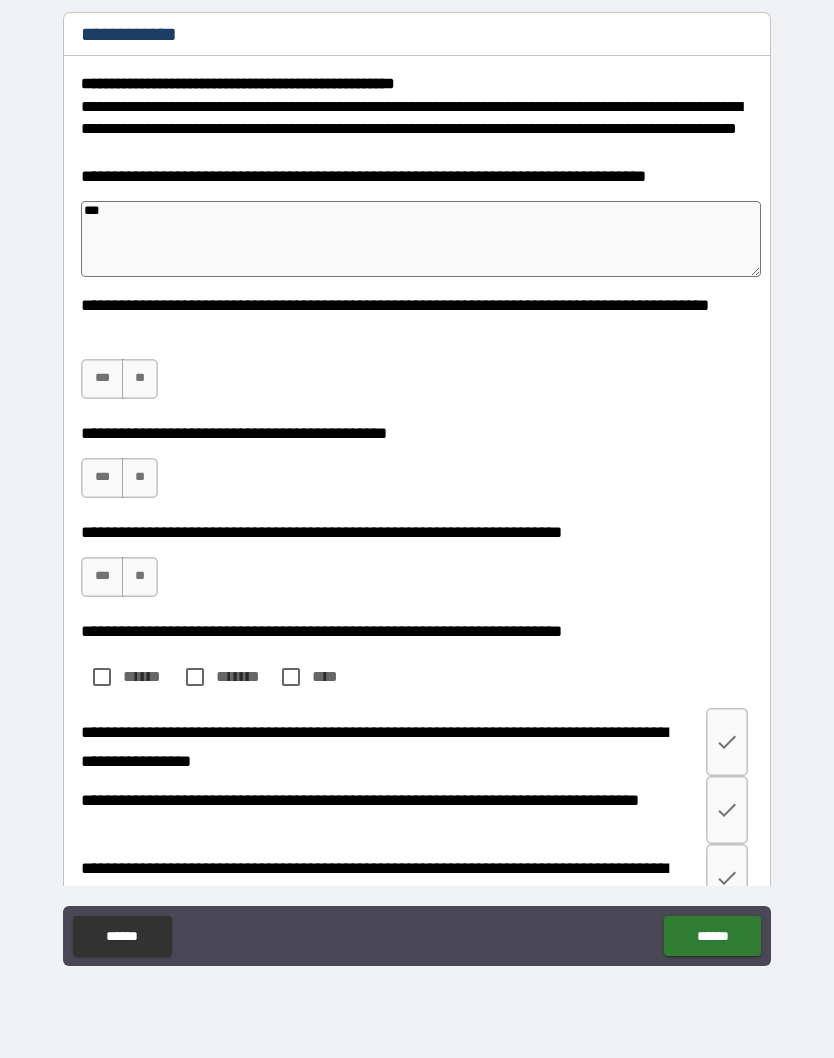 type on "*" 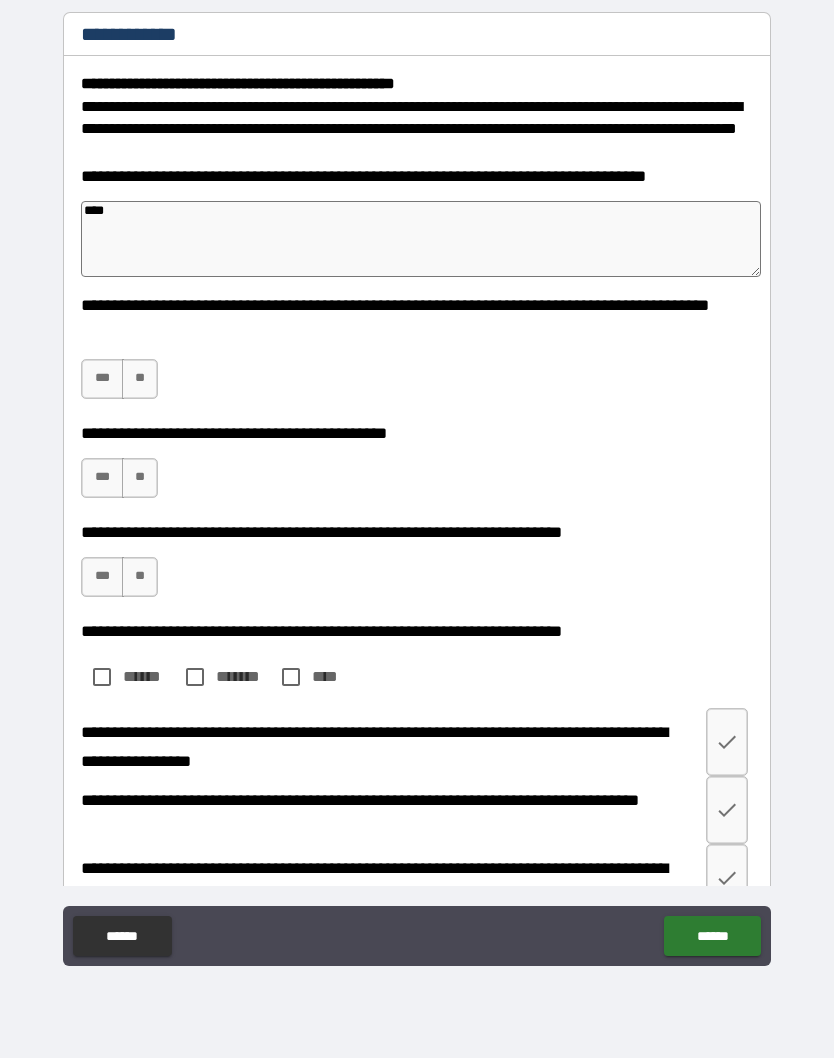 type on "*" 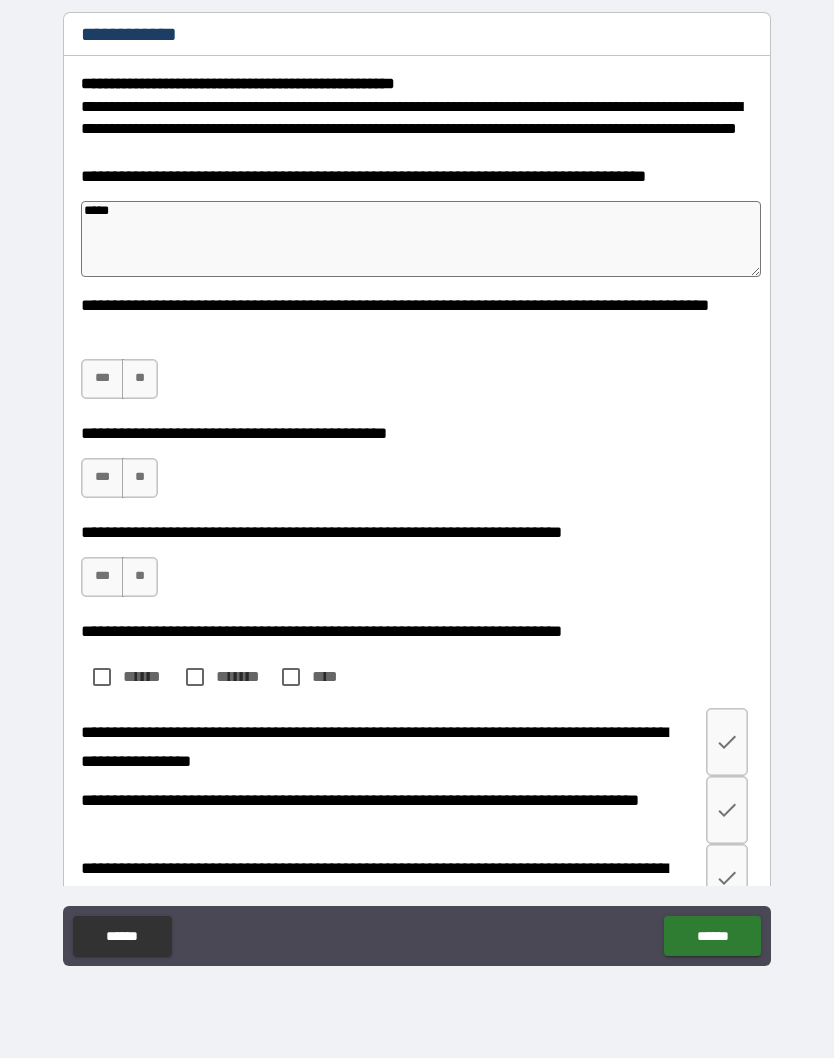 type on "*" 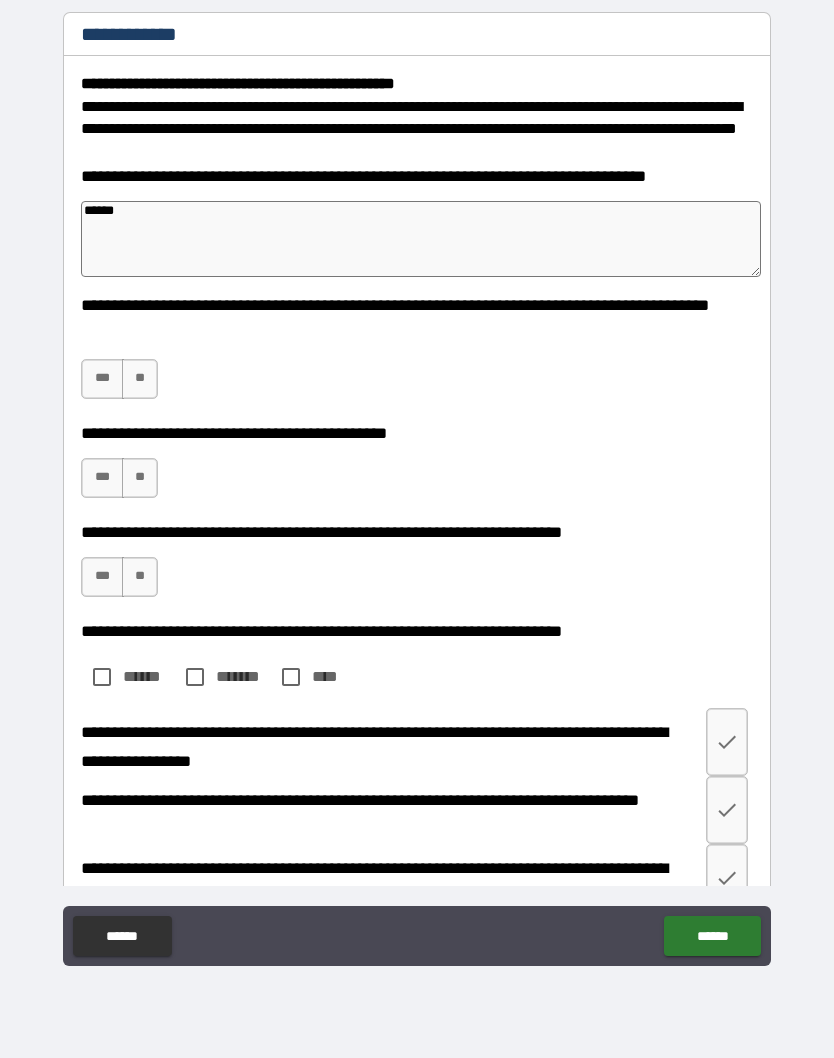 type on "*" 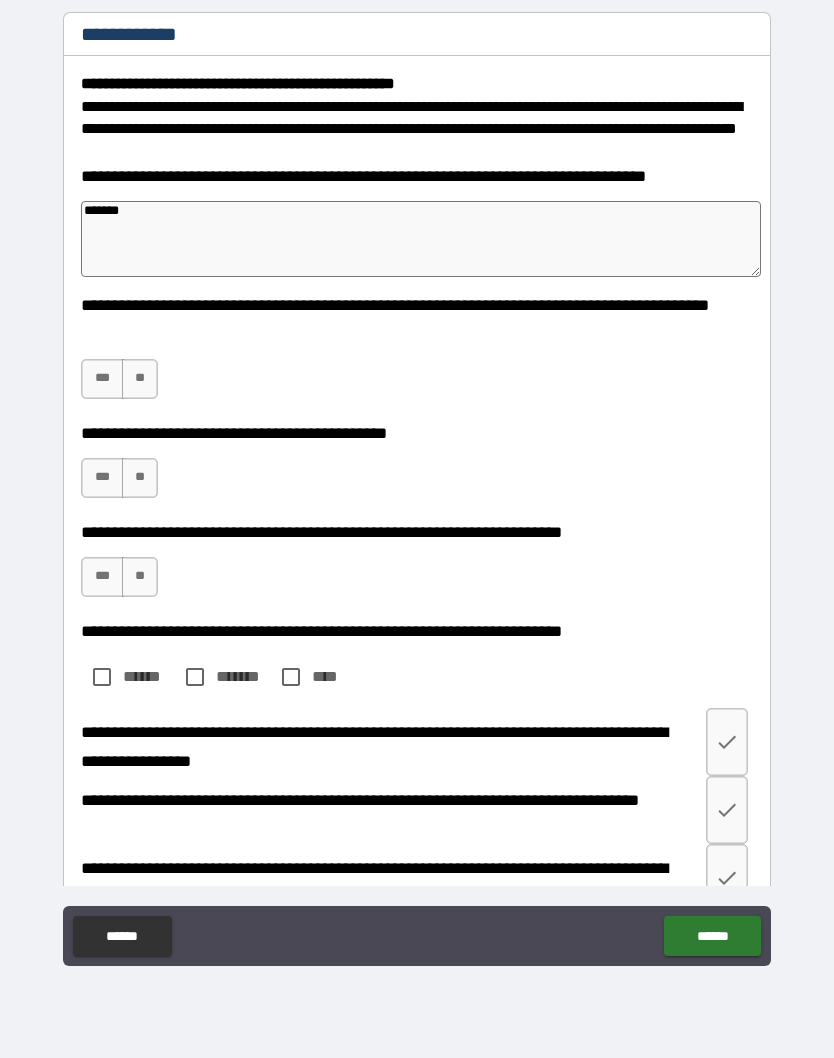 type on "*" 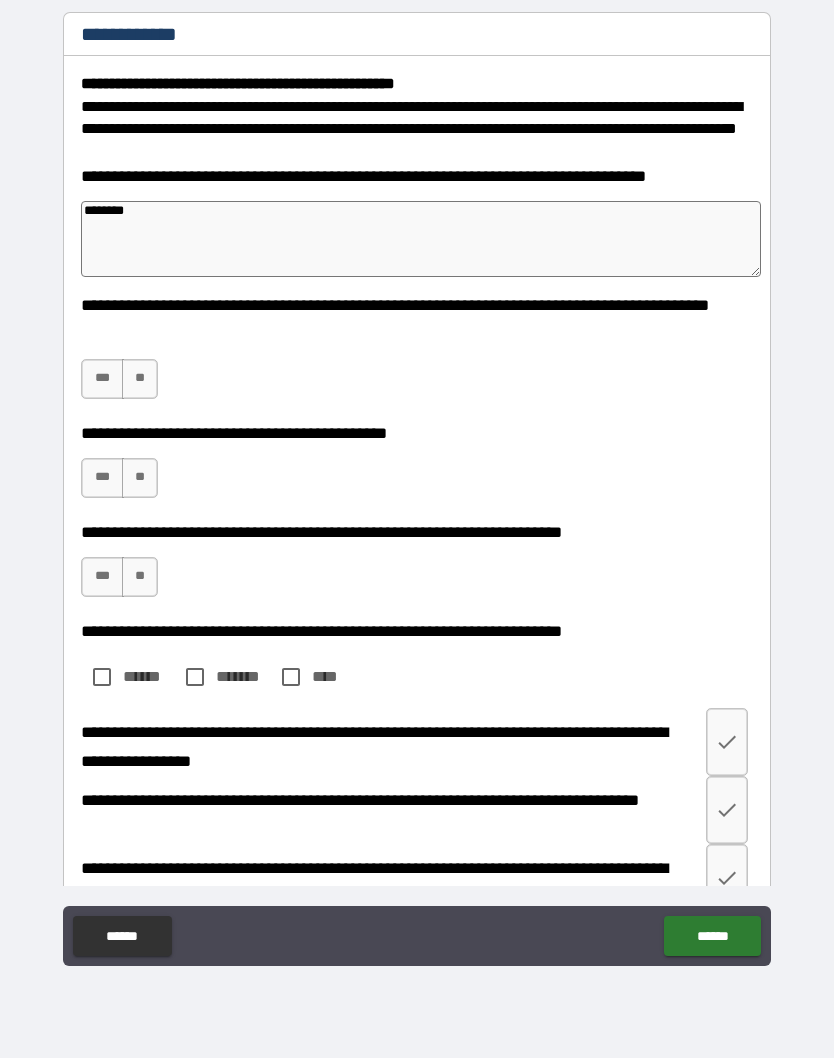 type on "*" 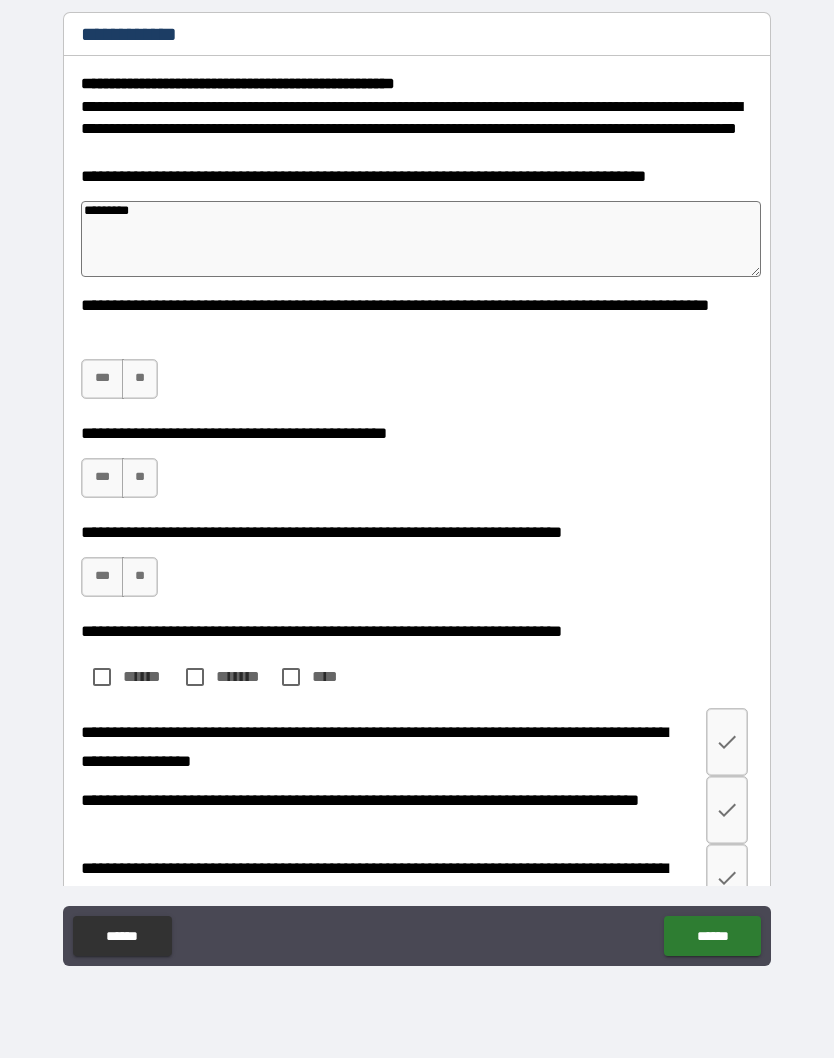 type on "*" 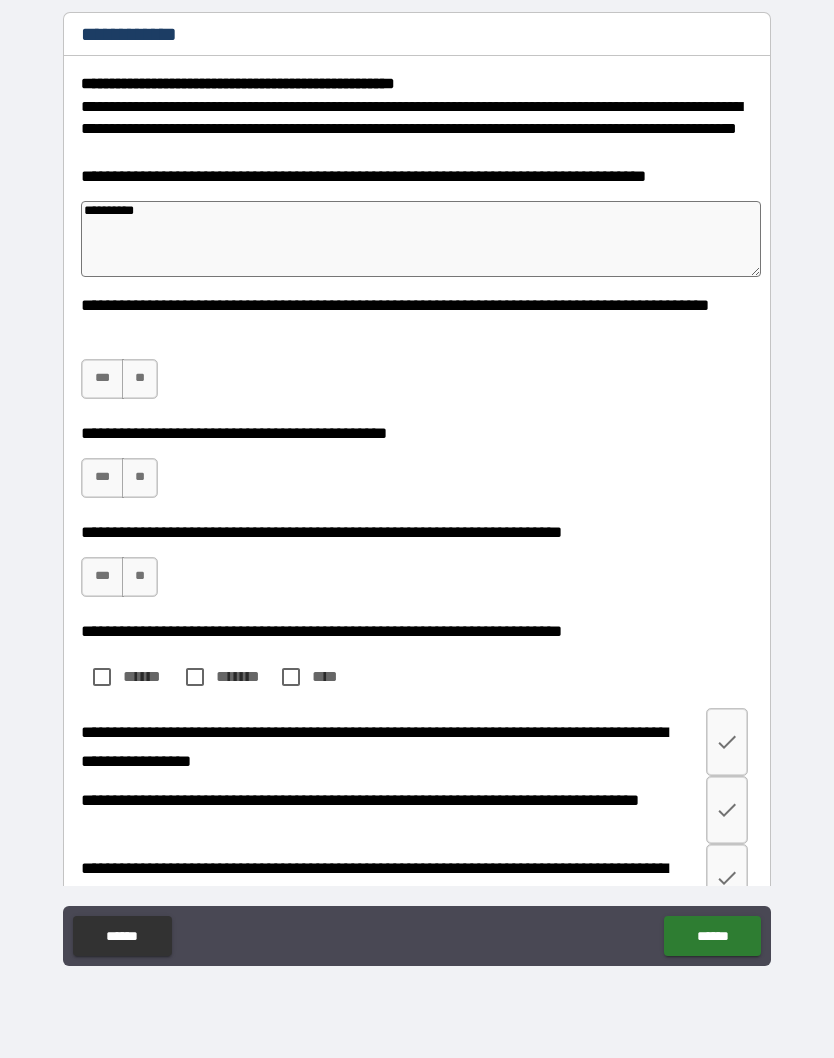 type on "*" 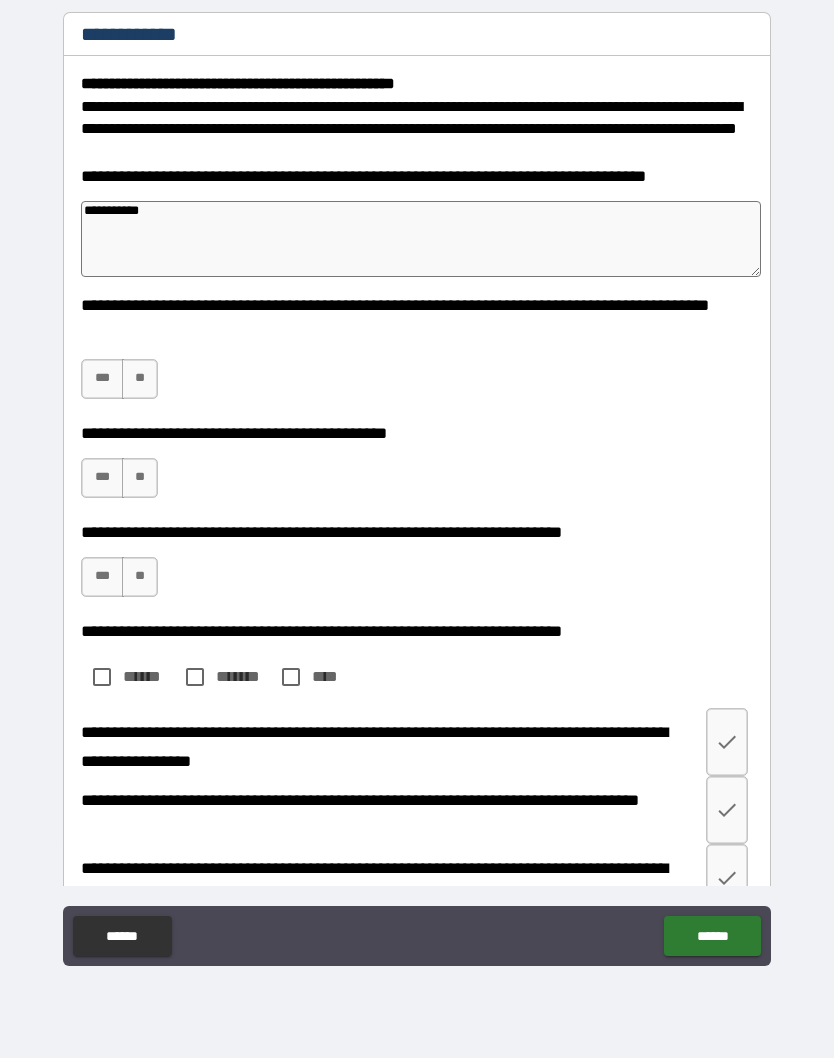 type on "*" 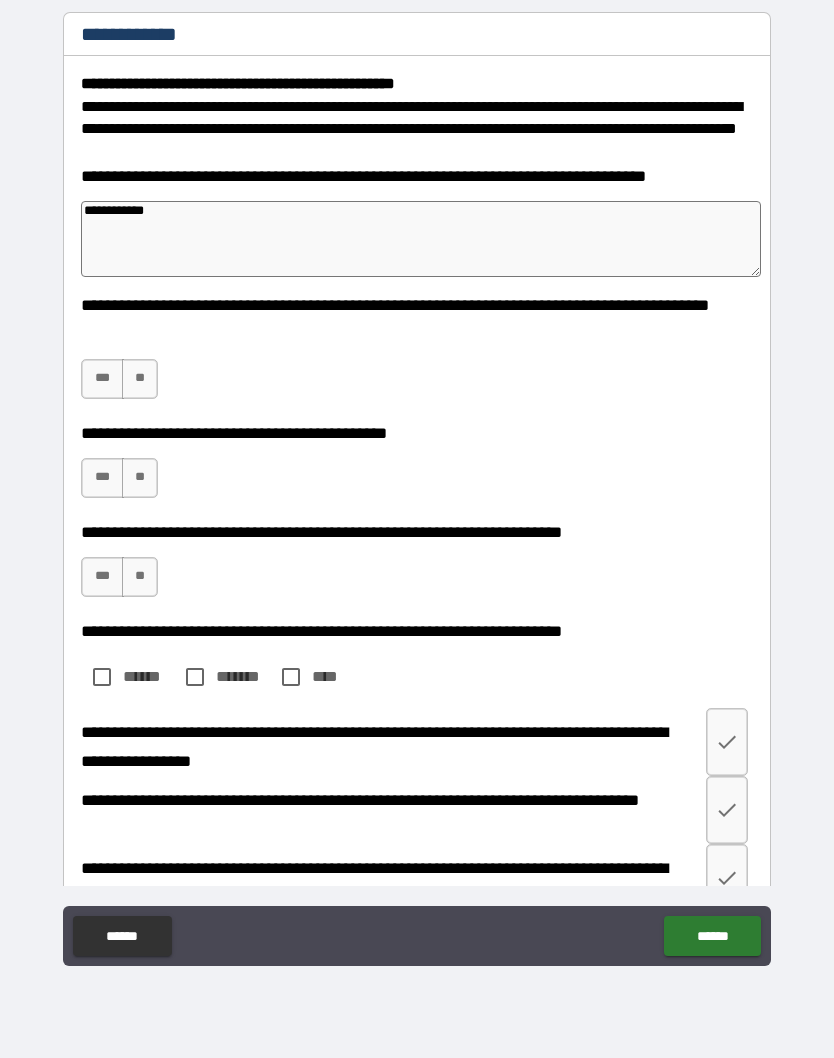 type on "*" 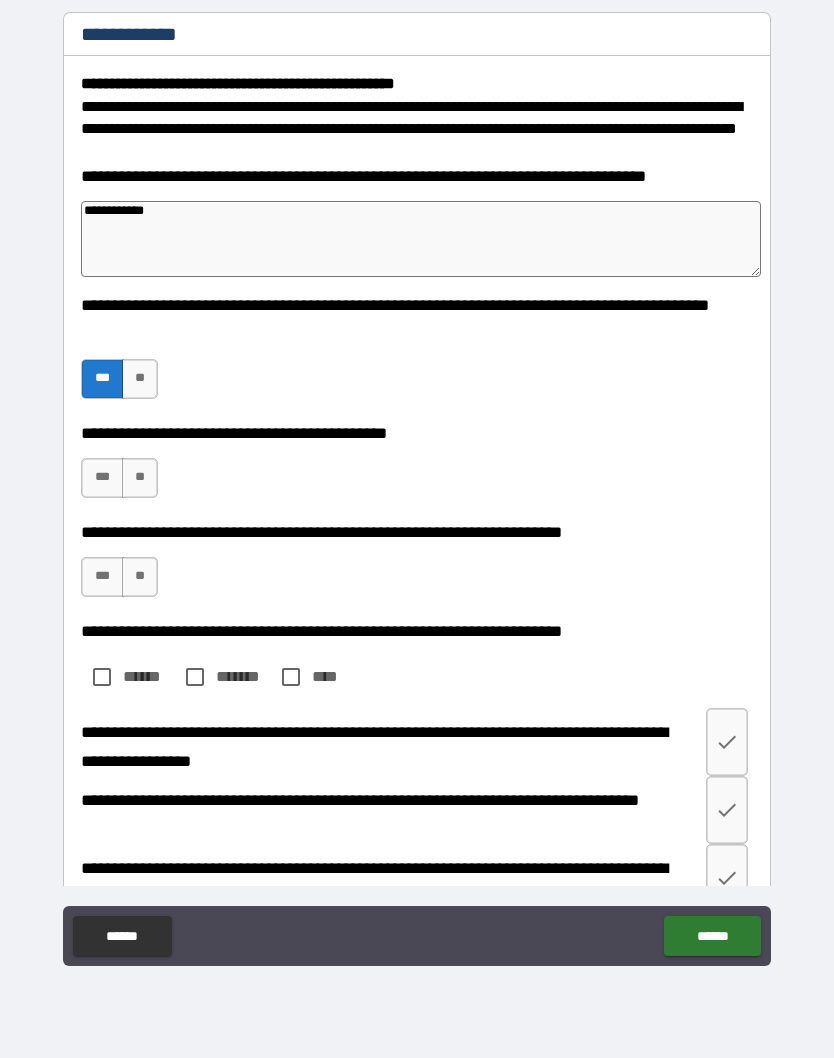 click on "***" at bounding box center (102, 478) 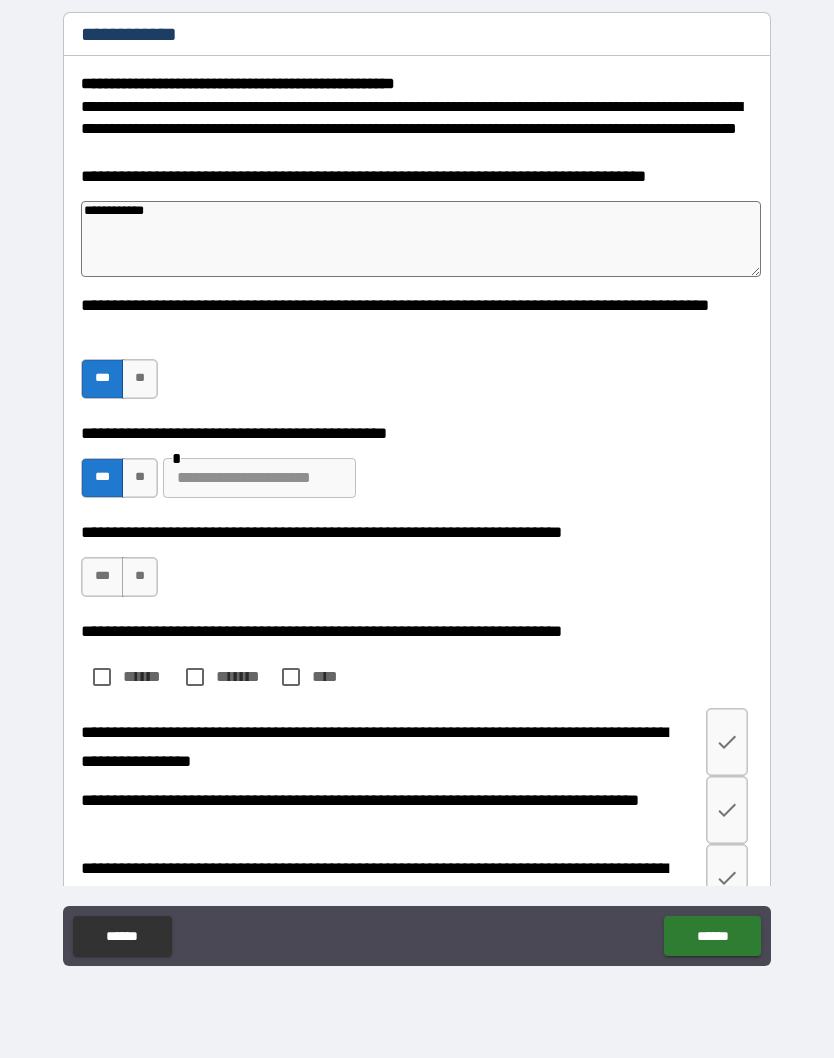 scroll, scrollTop: 3, scrollLeft: 0, axis: vertical 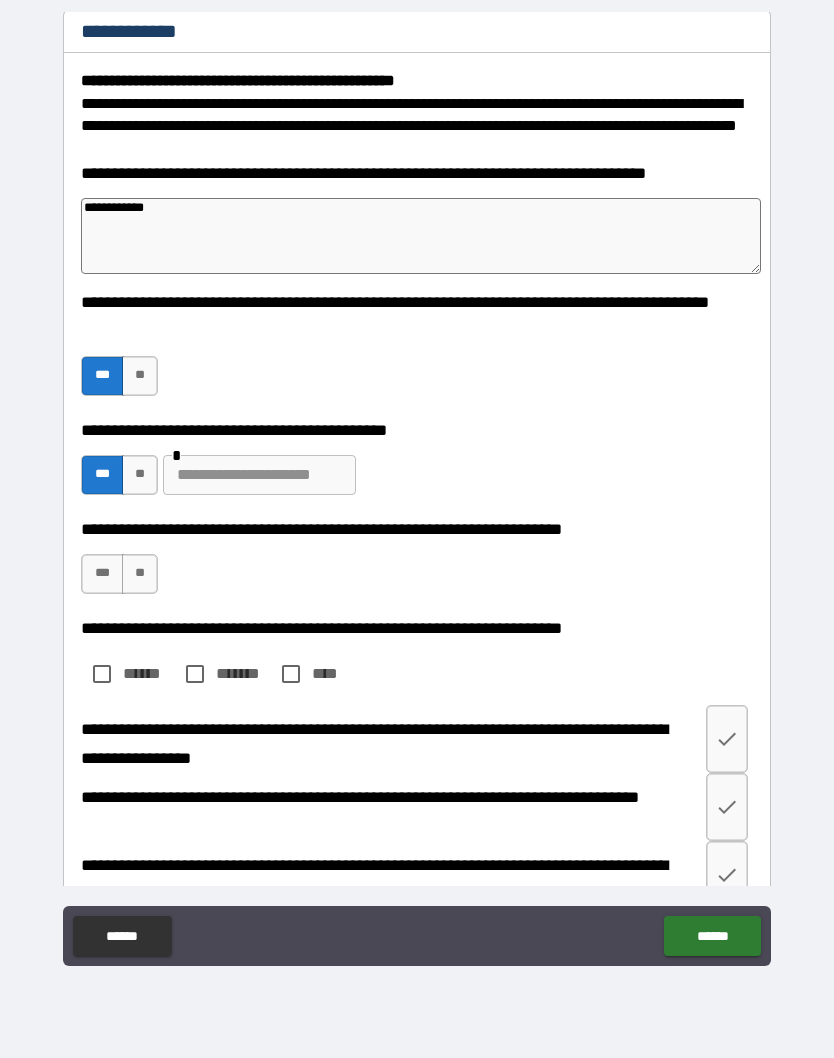 click on "***" at bounding box center (102, 574) 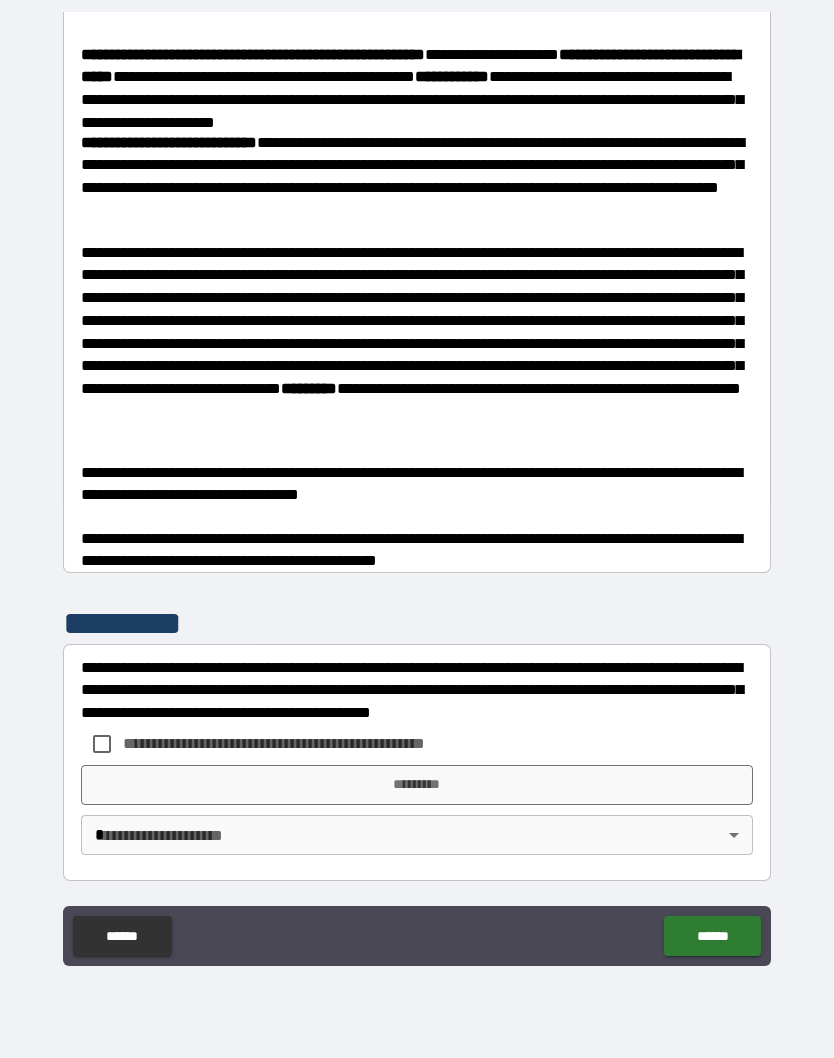scroll, scrollTop: 1098, scrollLeft: 0, axis: vertical 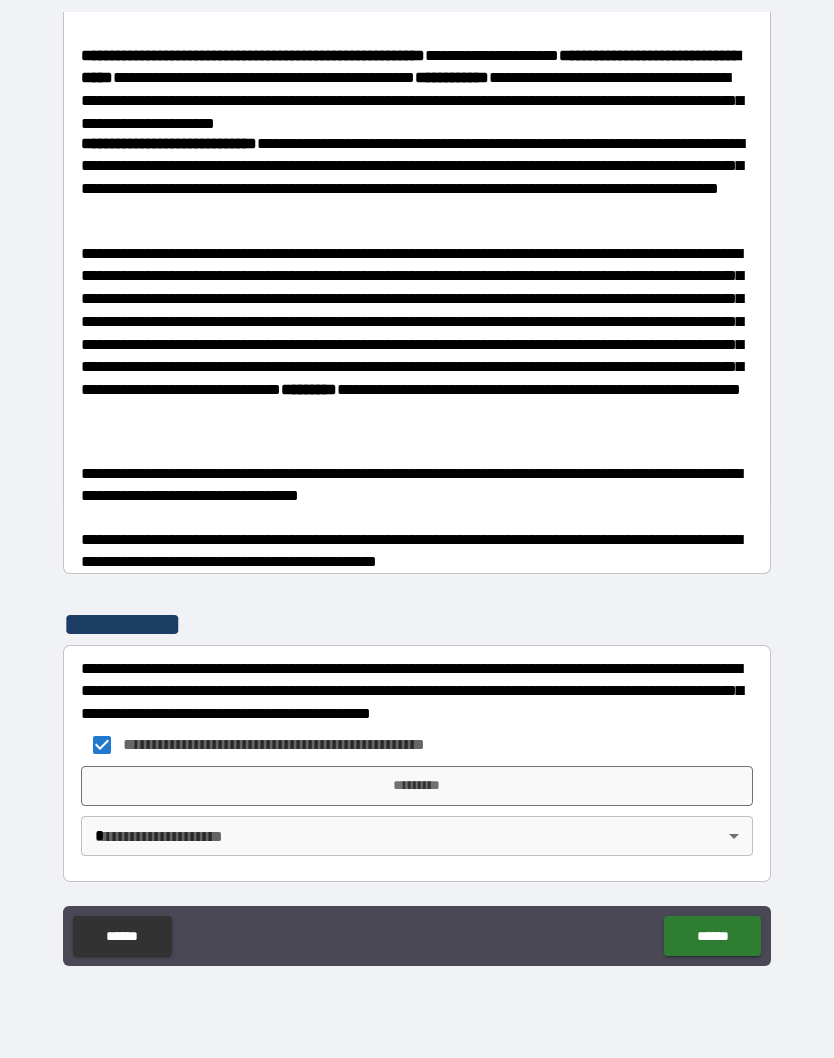 click on "*********" at bounding box center [417, 786] 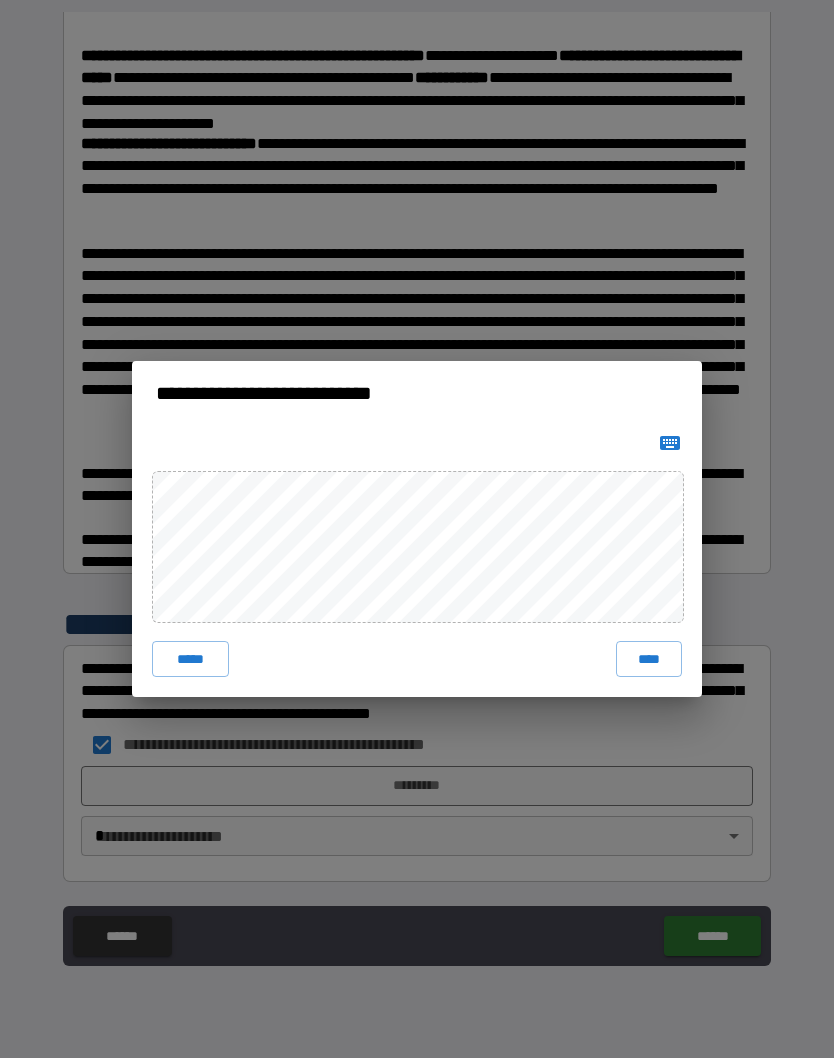 click on "****" at bounding box center [649, 659] 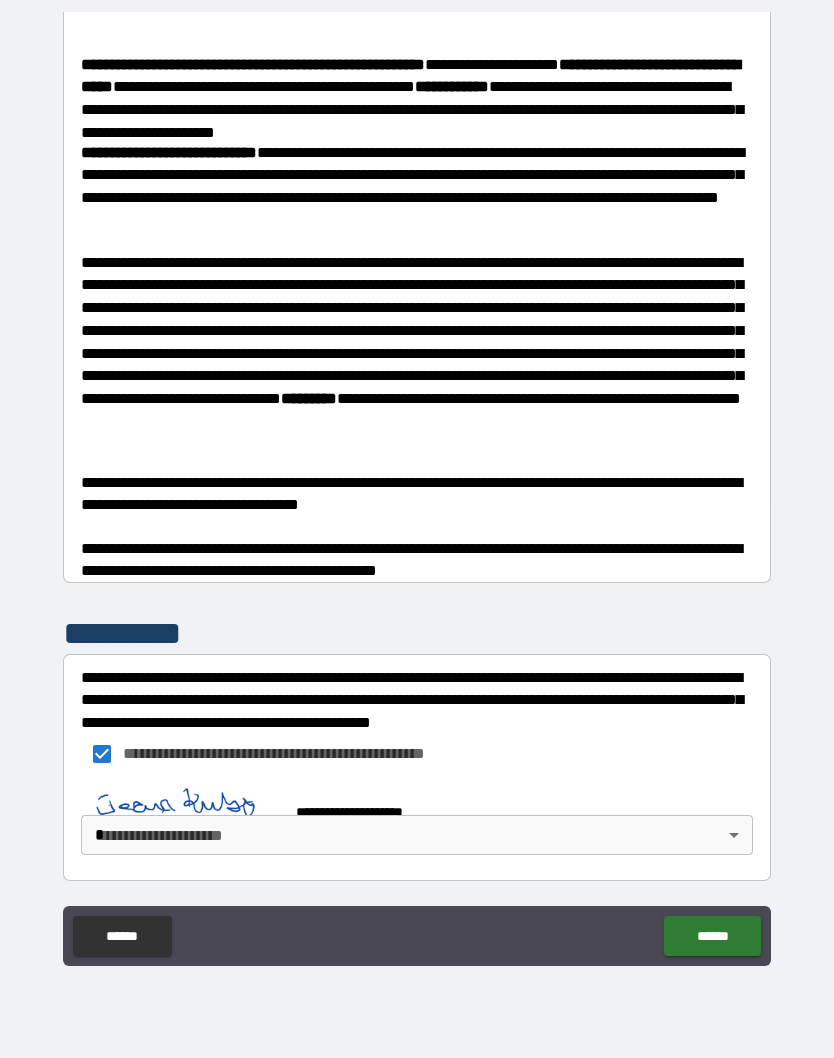 scroll, scrollTop: 1088, scrollLeft: 0, axis: vertical 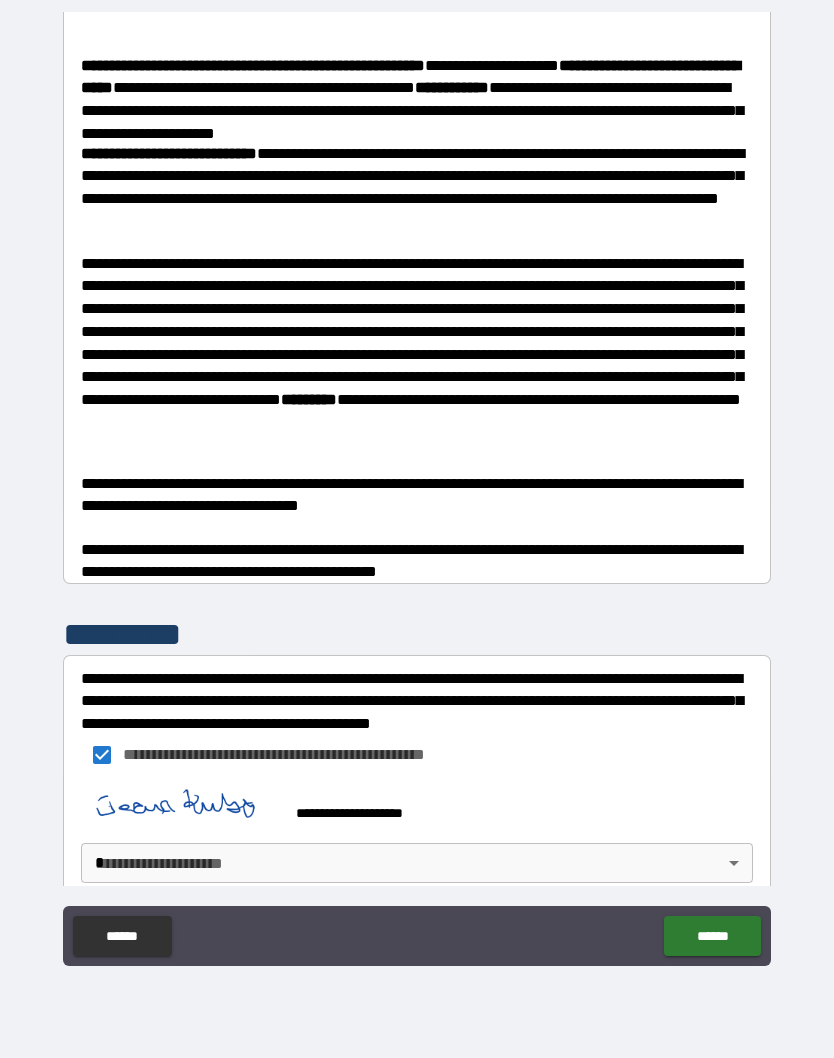 click on "******" at bounding box center [712, 936] 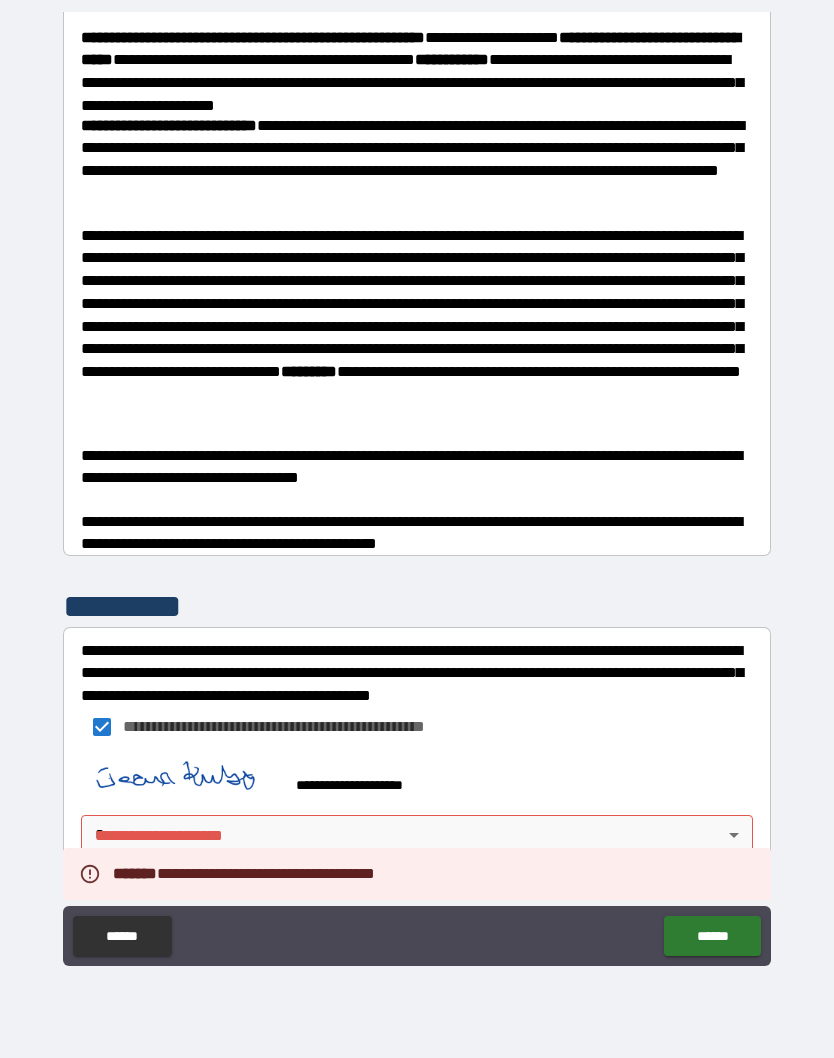 scroll, scrollTop: 1115, scrollLeft: 0, axis: vertical 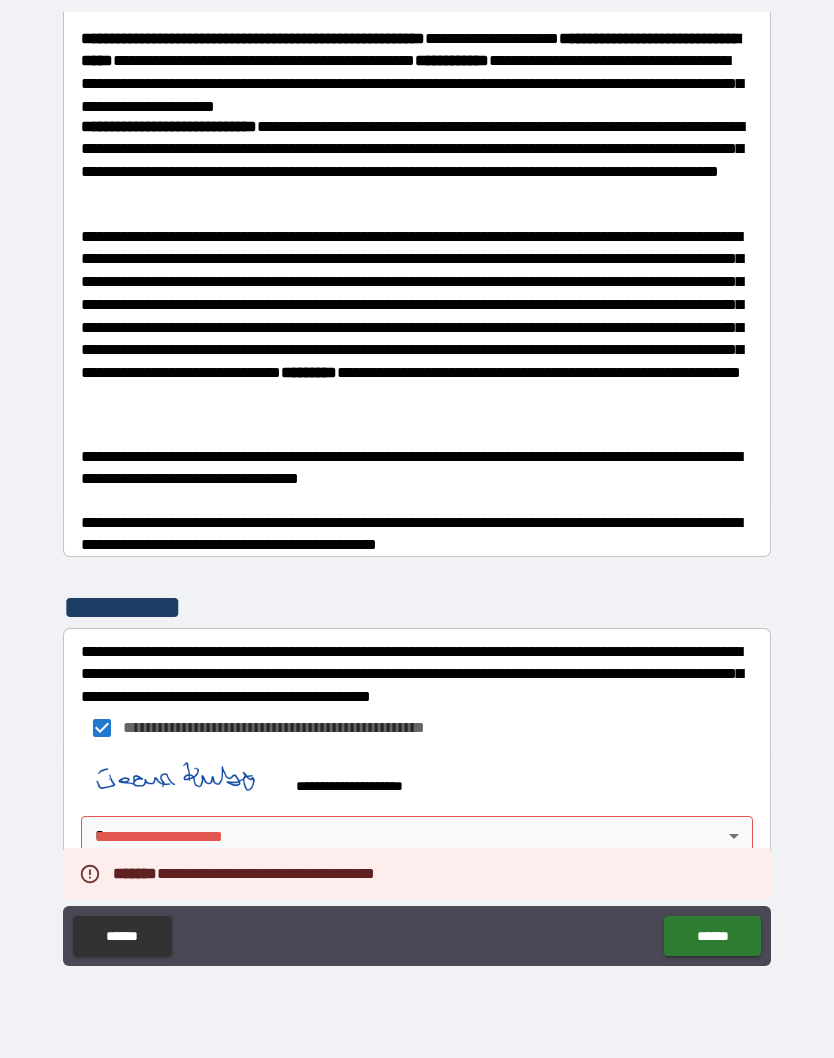 click on "**********" at bounding box center (417, 490) 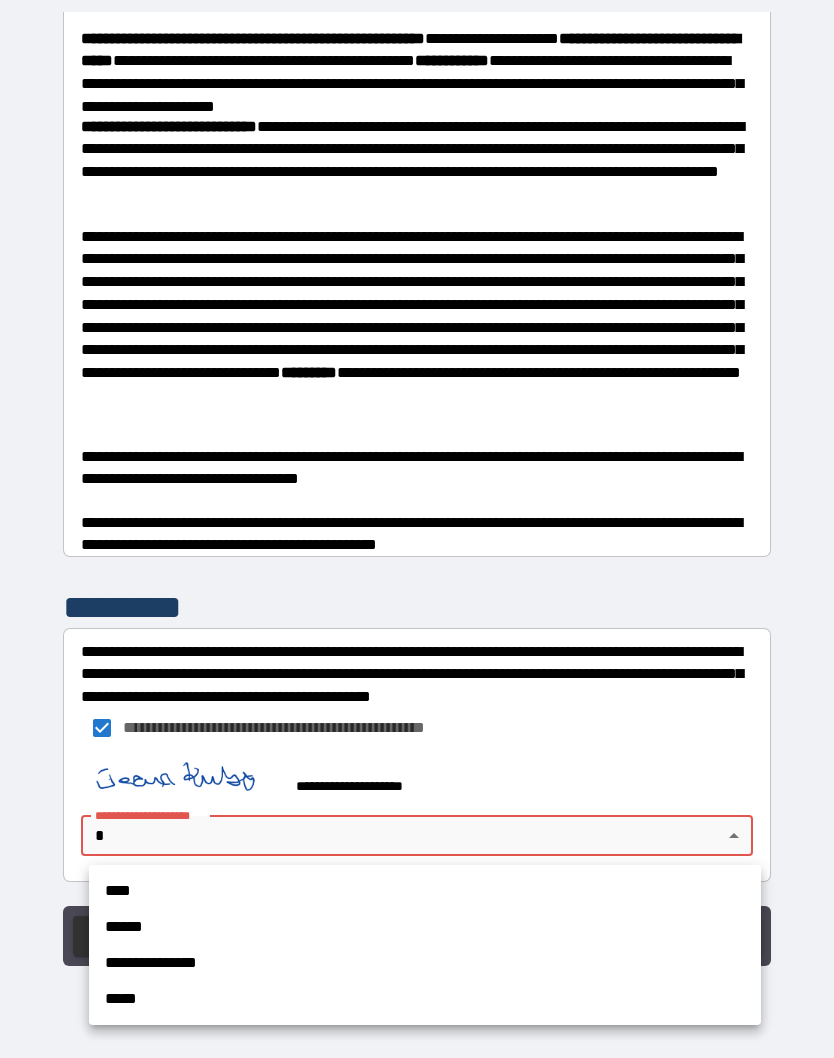 click on "****" at bounding box center (425, 891) 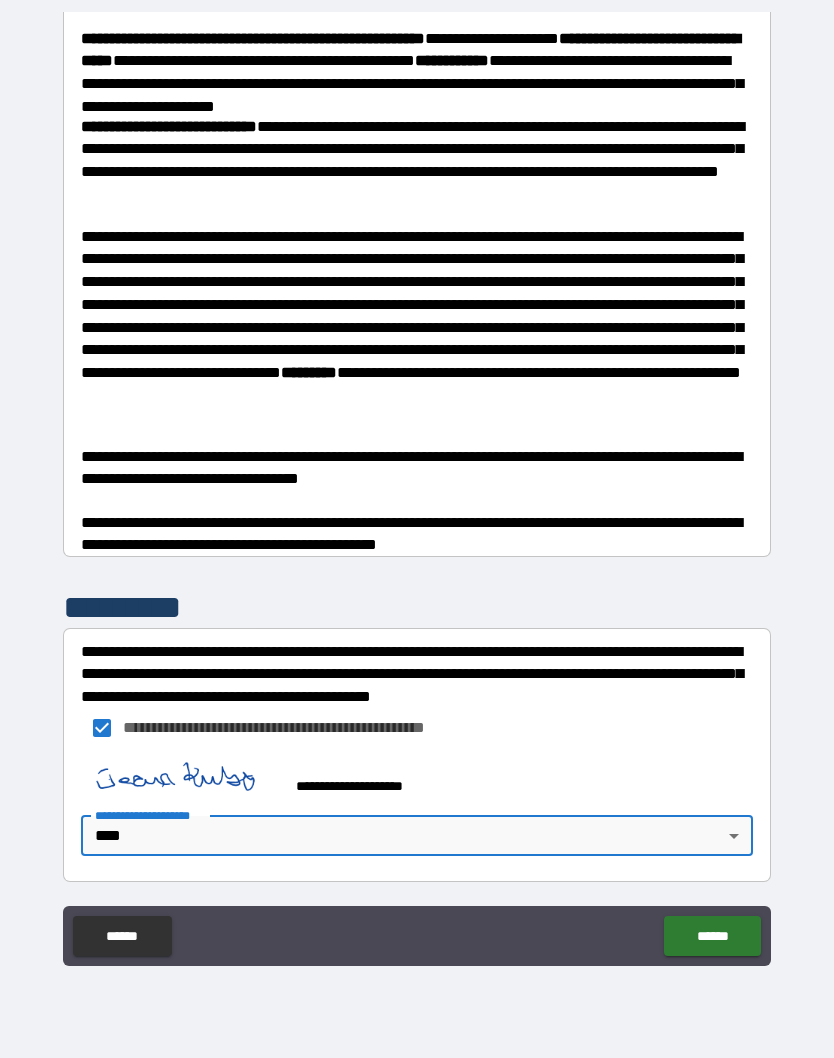 click on "******" at bounding box center (712, 936) 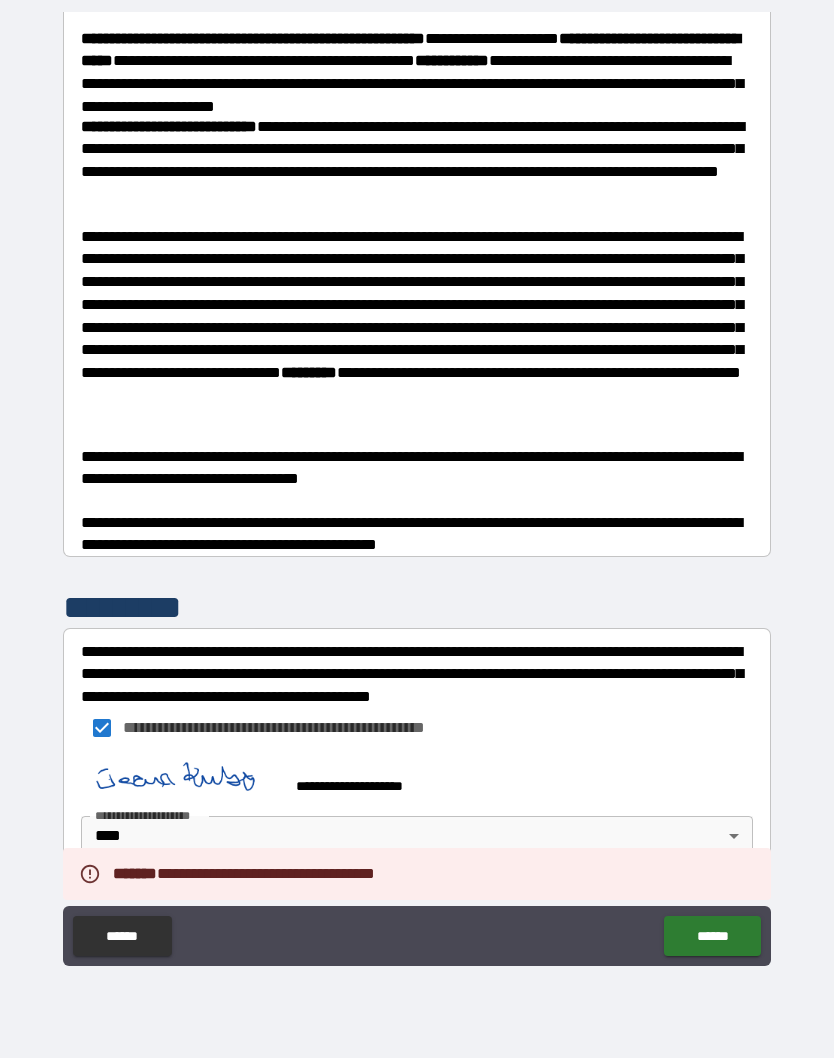 type on "*" 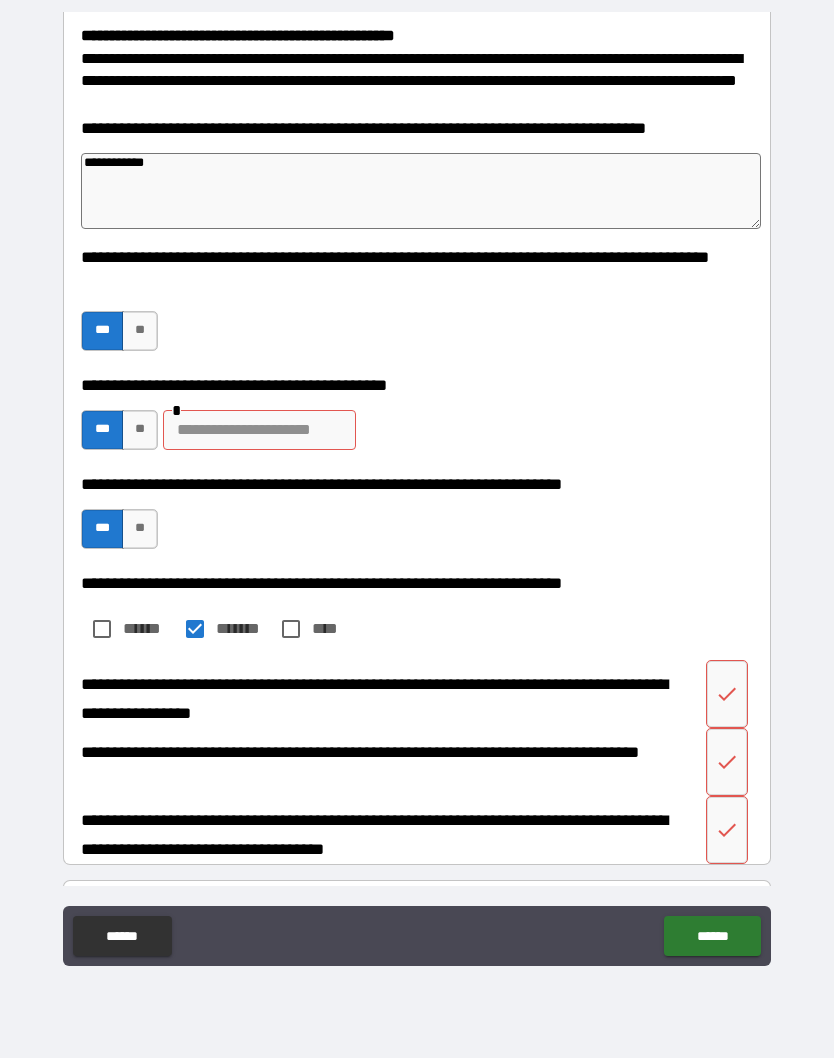 scroll, scrollTop: 0, scrollLeft: 0, axis: both 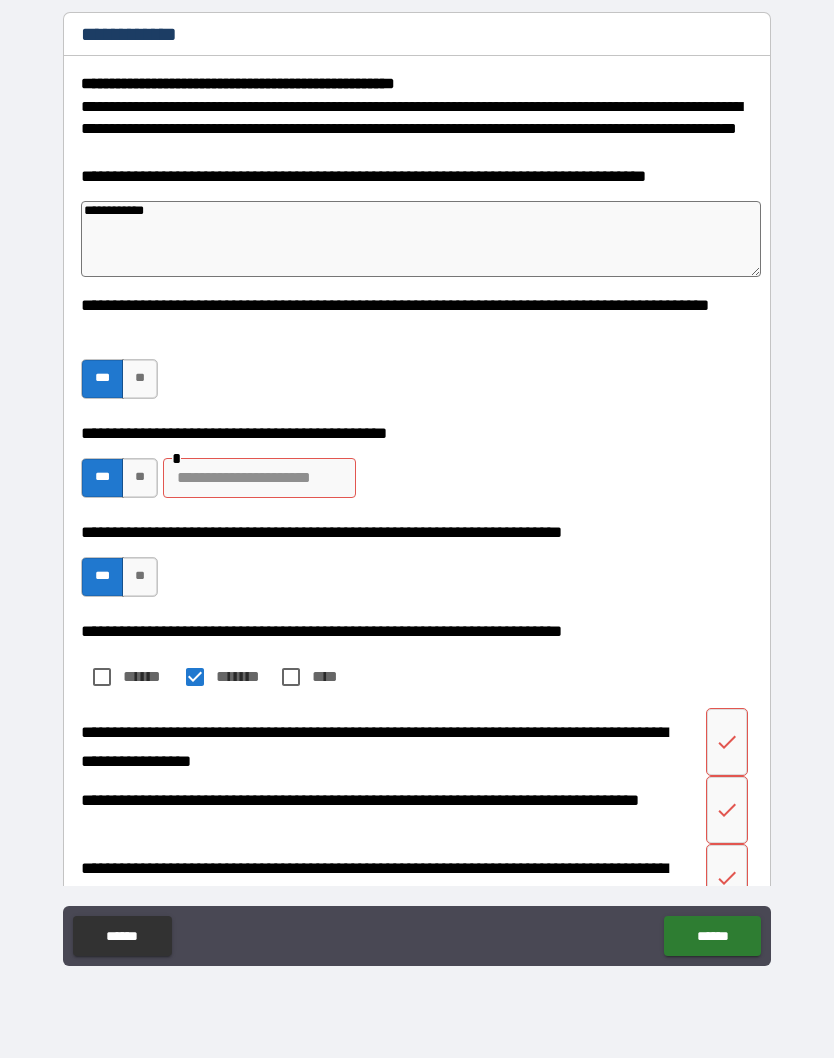 click at bounding box center (259, 478) 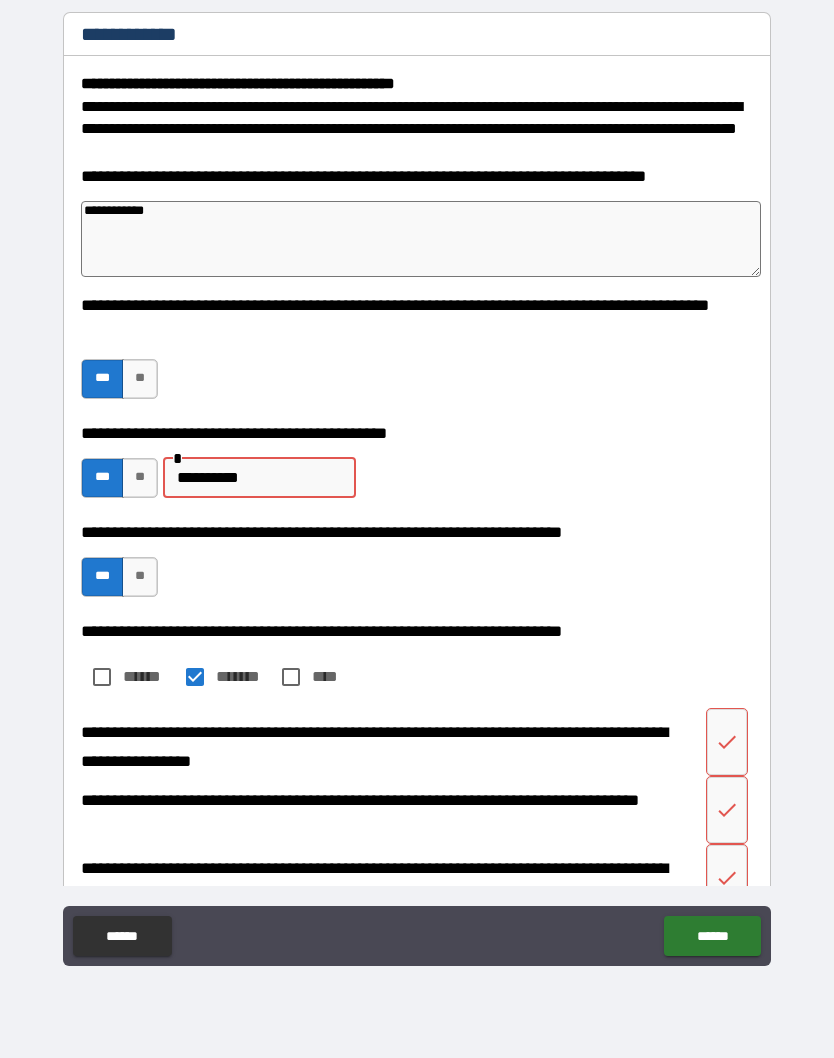 type on "**********" 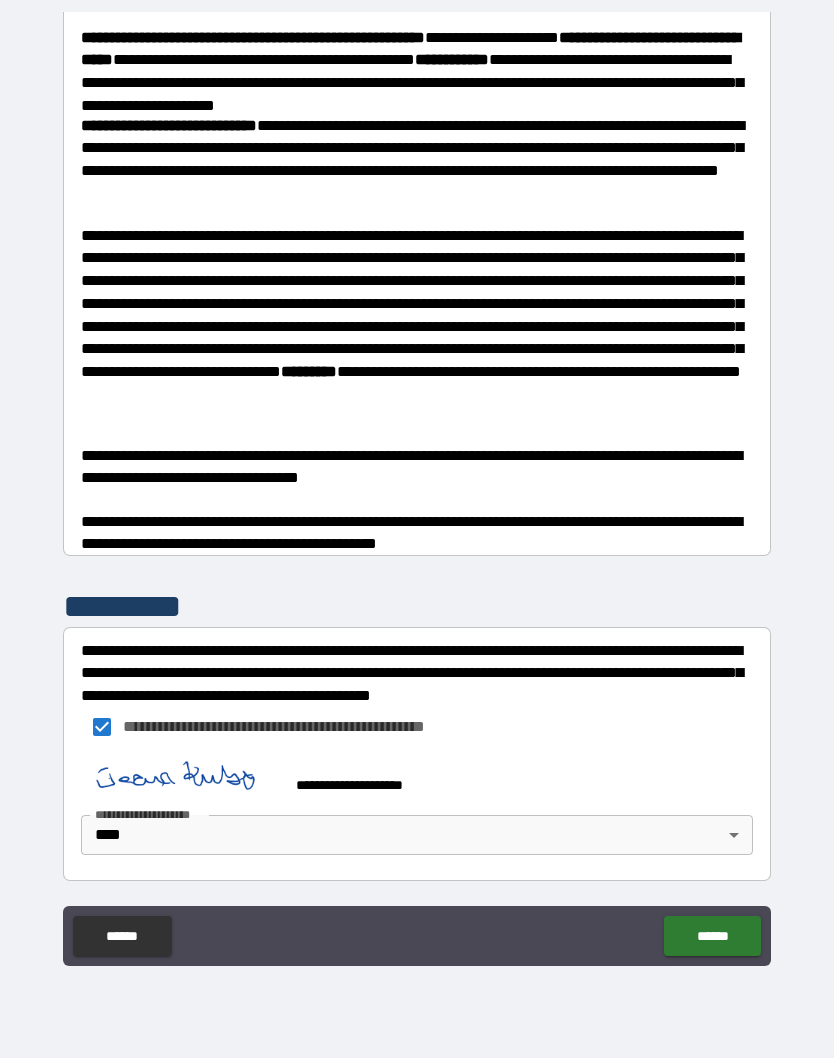 scroll, scrollTop: 1115, scrollLeft: 0, axis: vertical 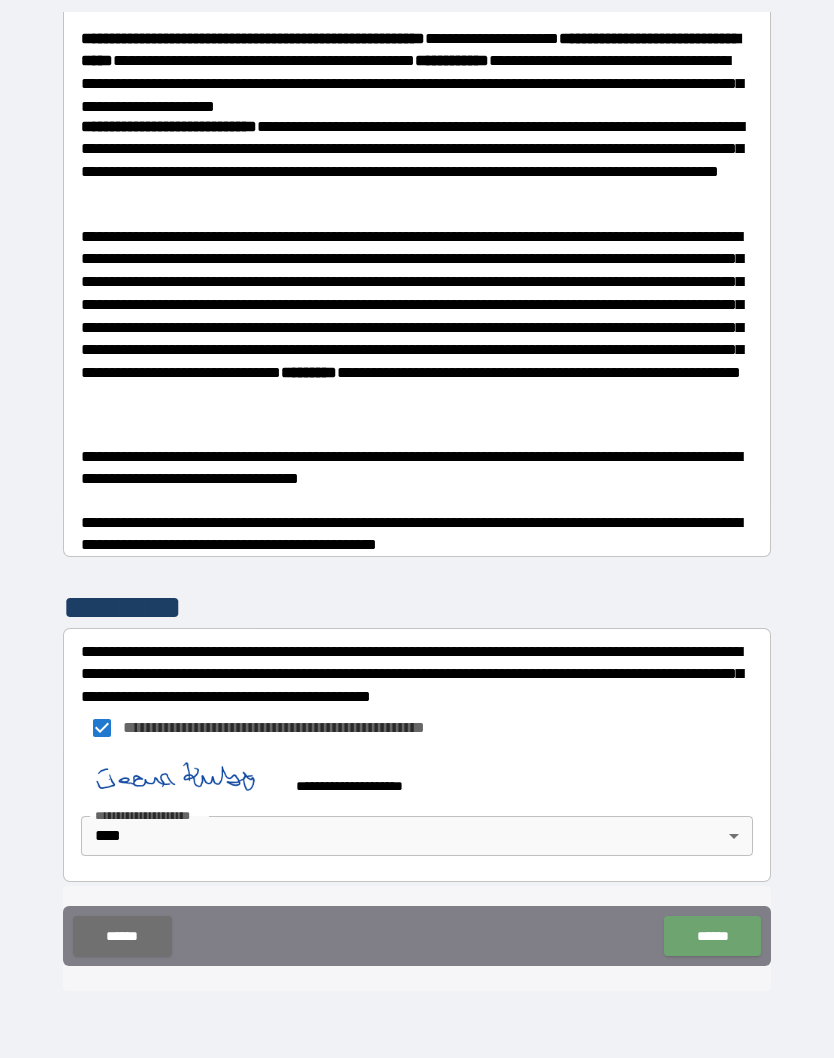 click on "******" at bounding box center (712, 936) 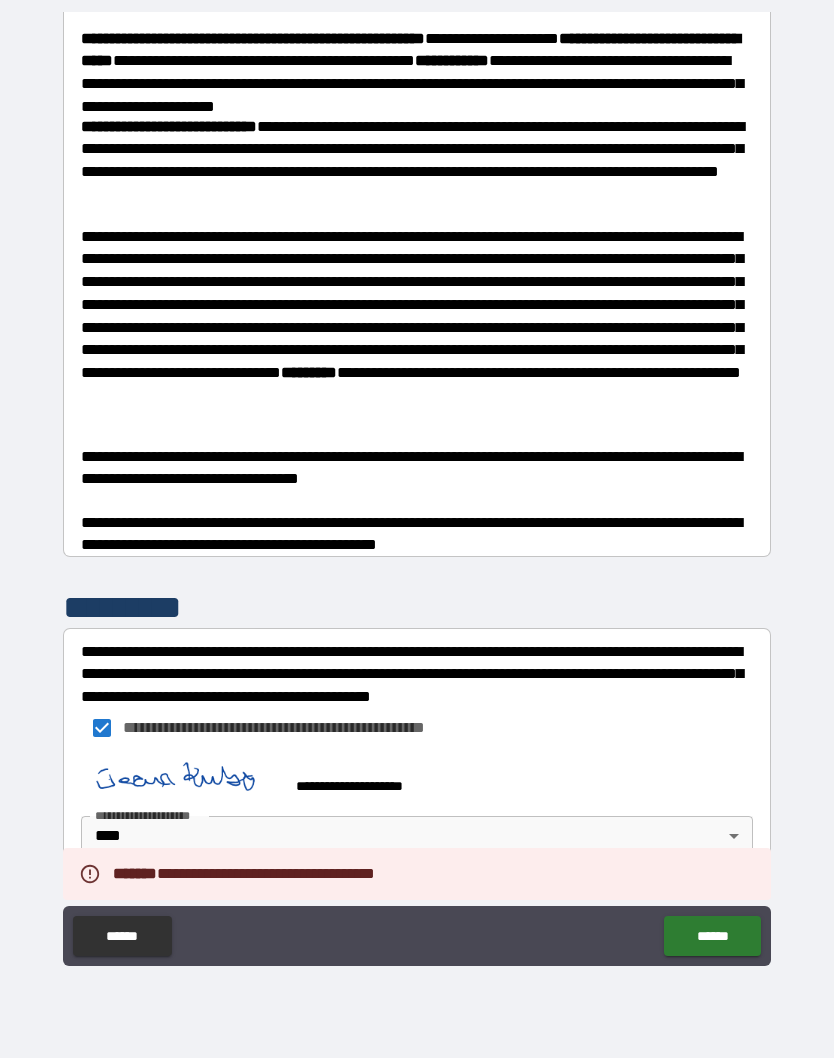 click on "******" at bounding box center [712, 936] 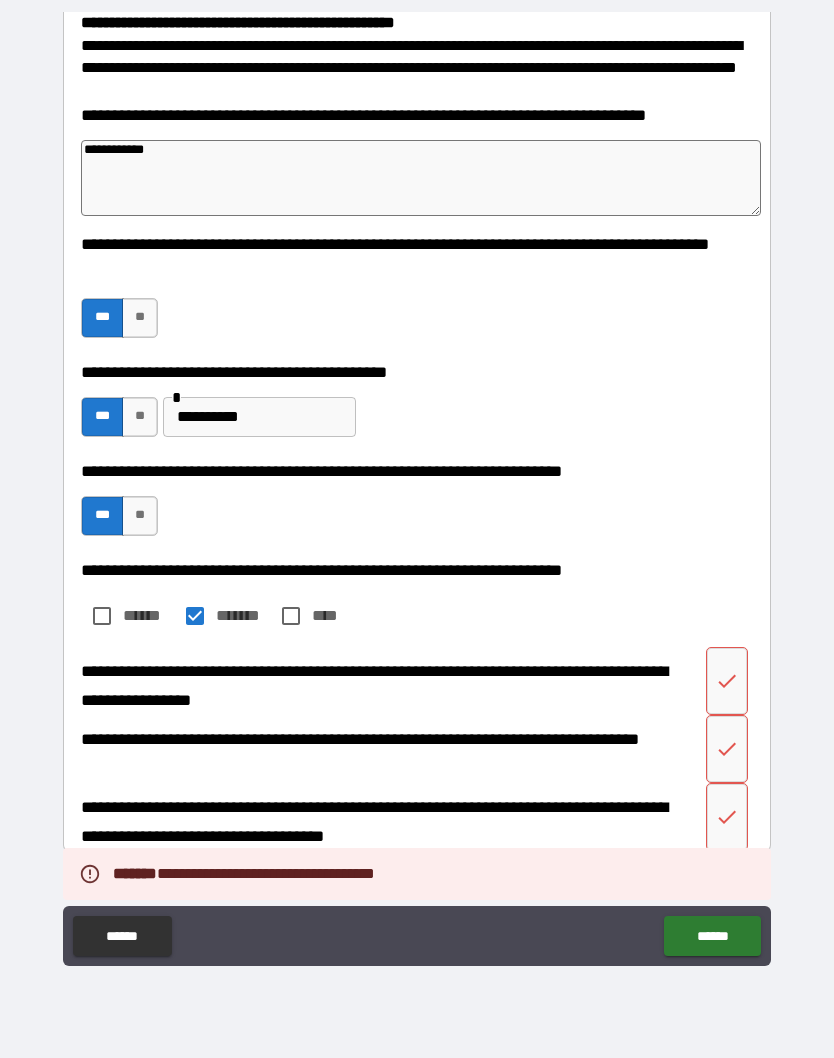 scroll, scrollTop: 104, scrollLeft: 0, axis: vertical 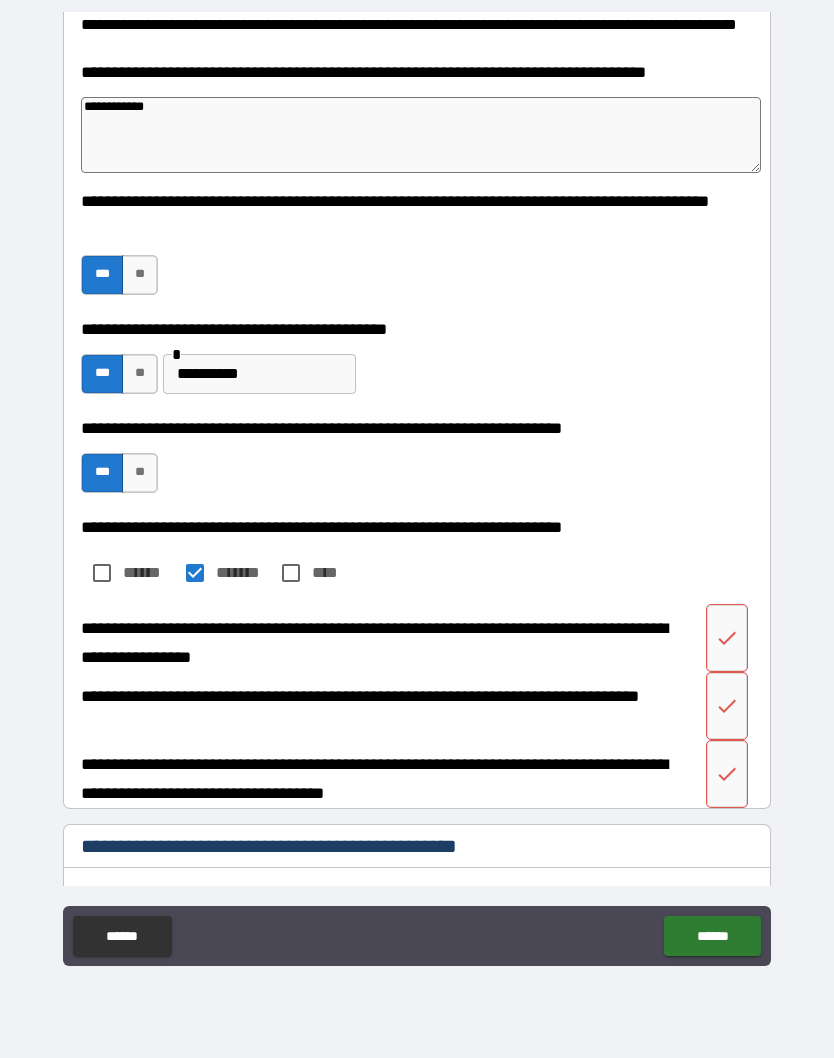 click 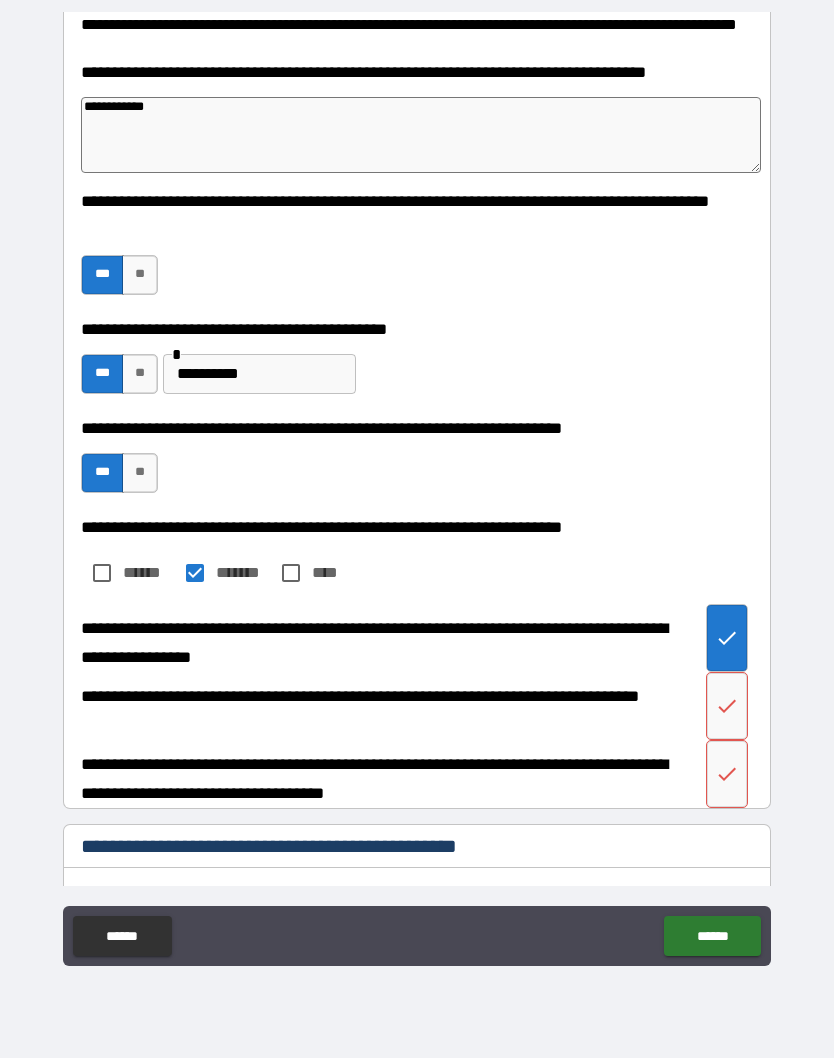 click 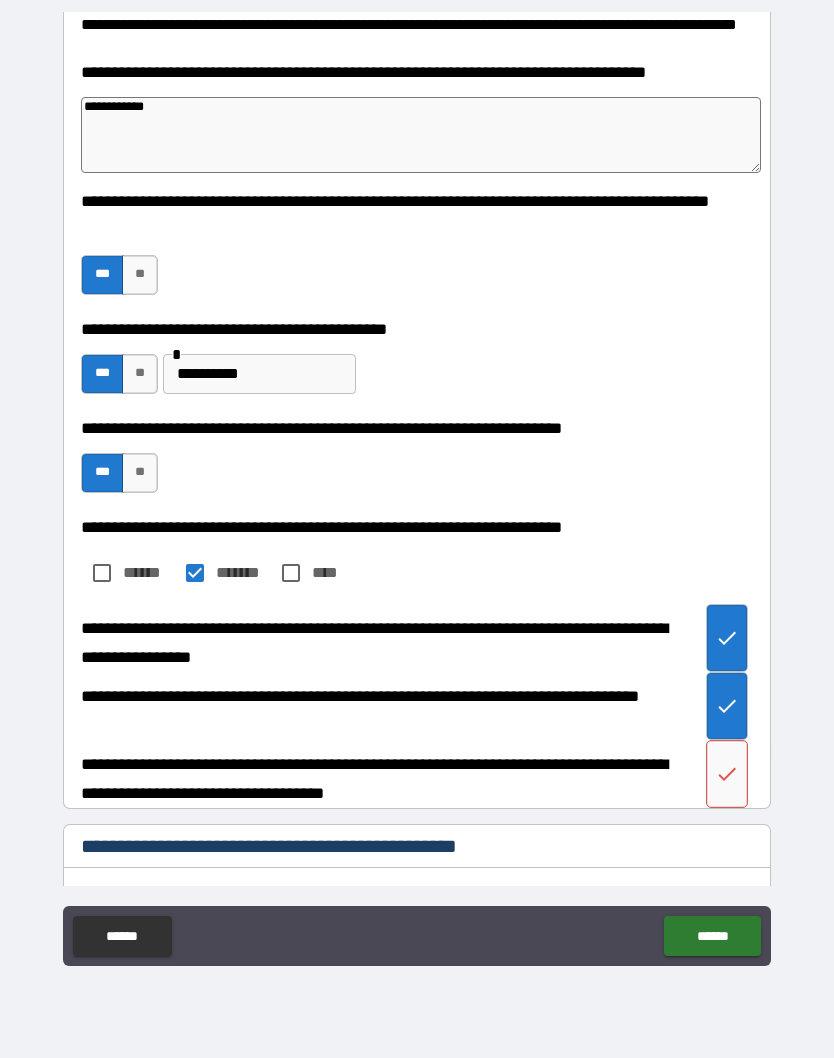click 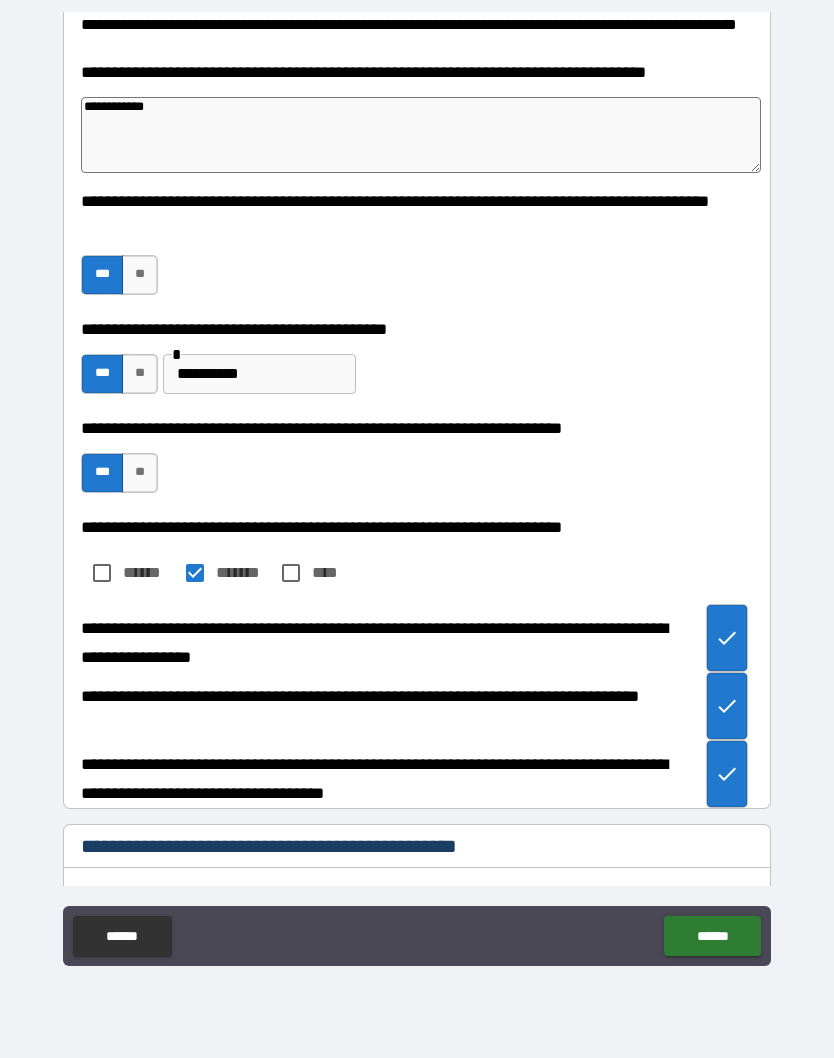 type on "*" 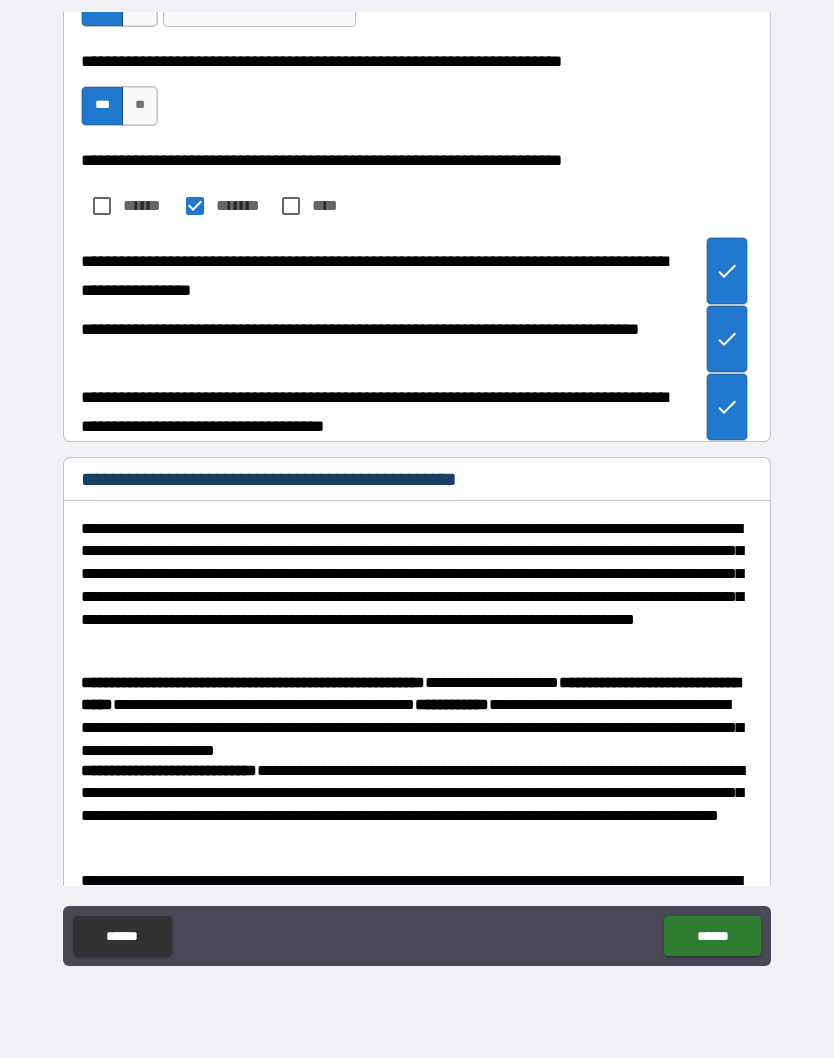 scroll, scrollTop: 479, scrollLeft: 0, axis: vertical 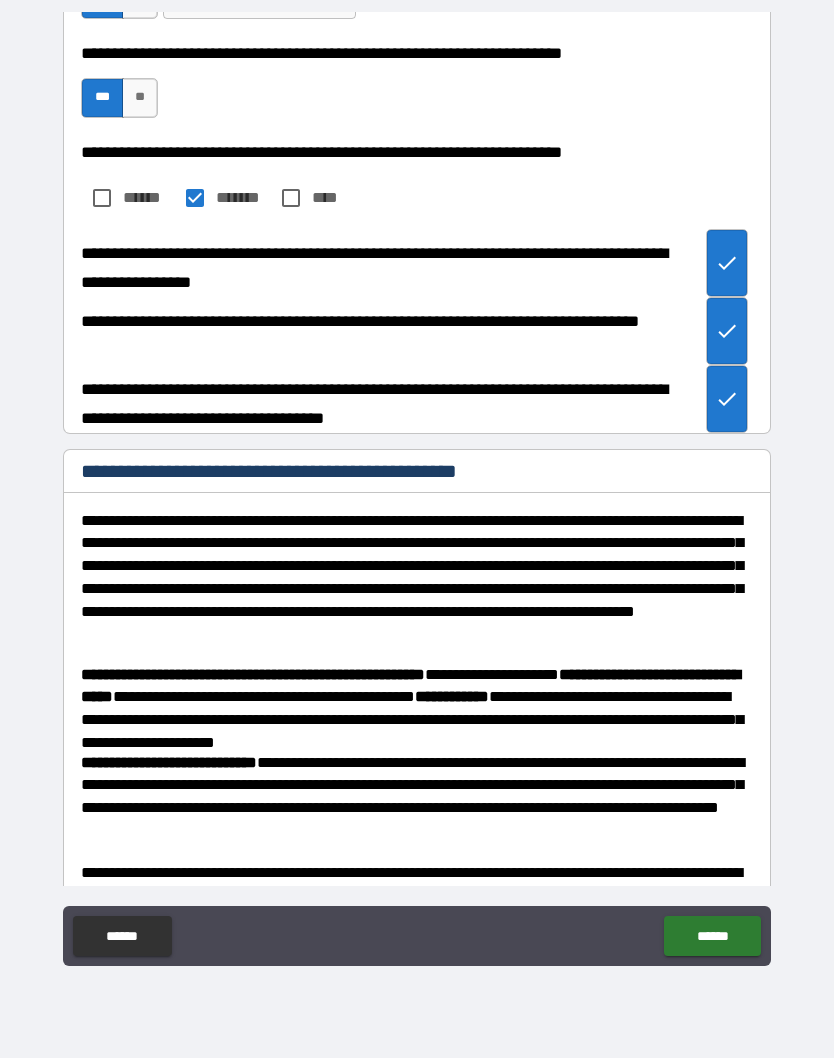 click on "******" at bounding box center [712, 936] 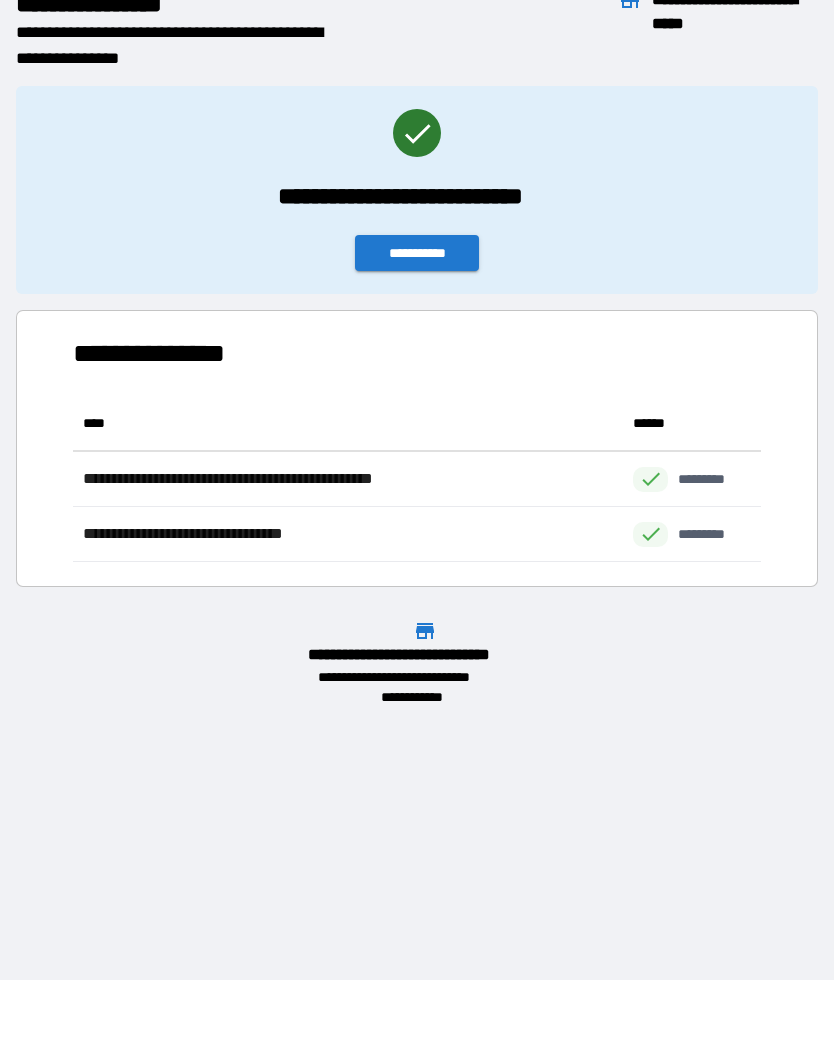 scroll, scrollTop: 1, scrollLeft: 1, axis: both 